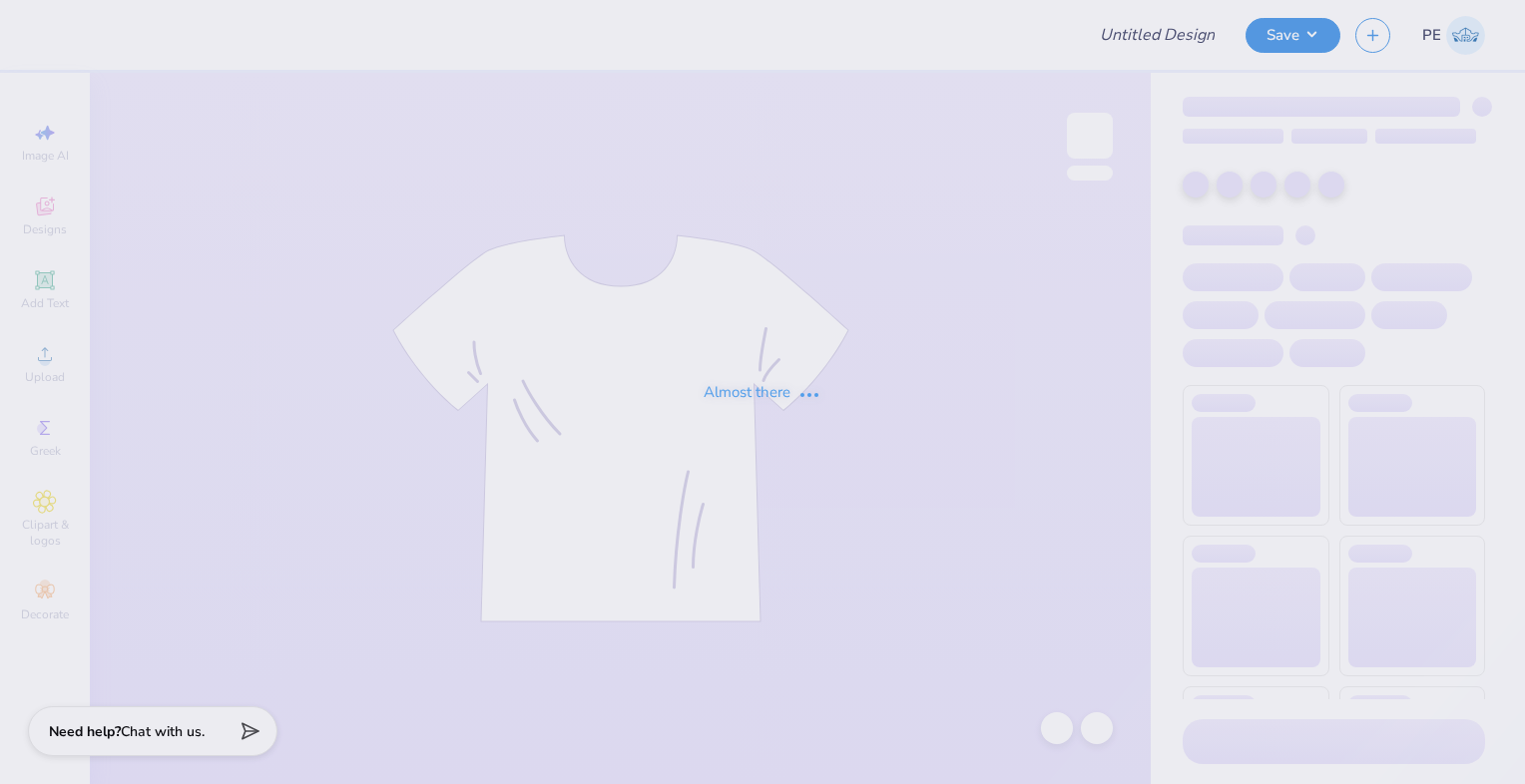 type on "Family Weekend" 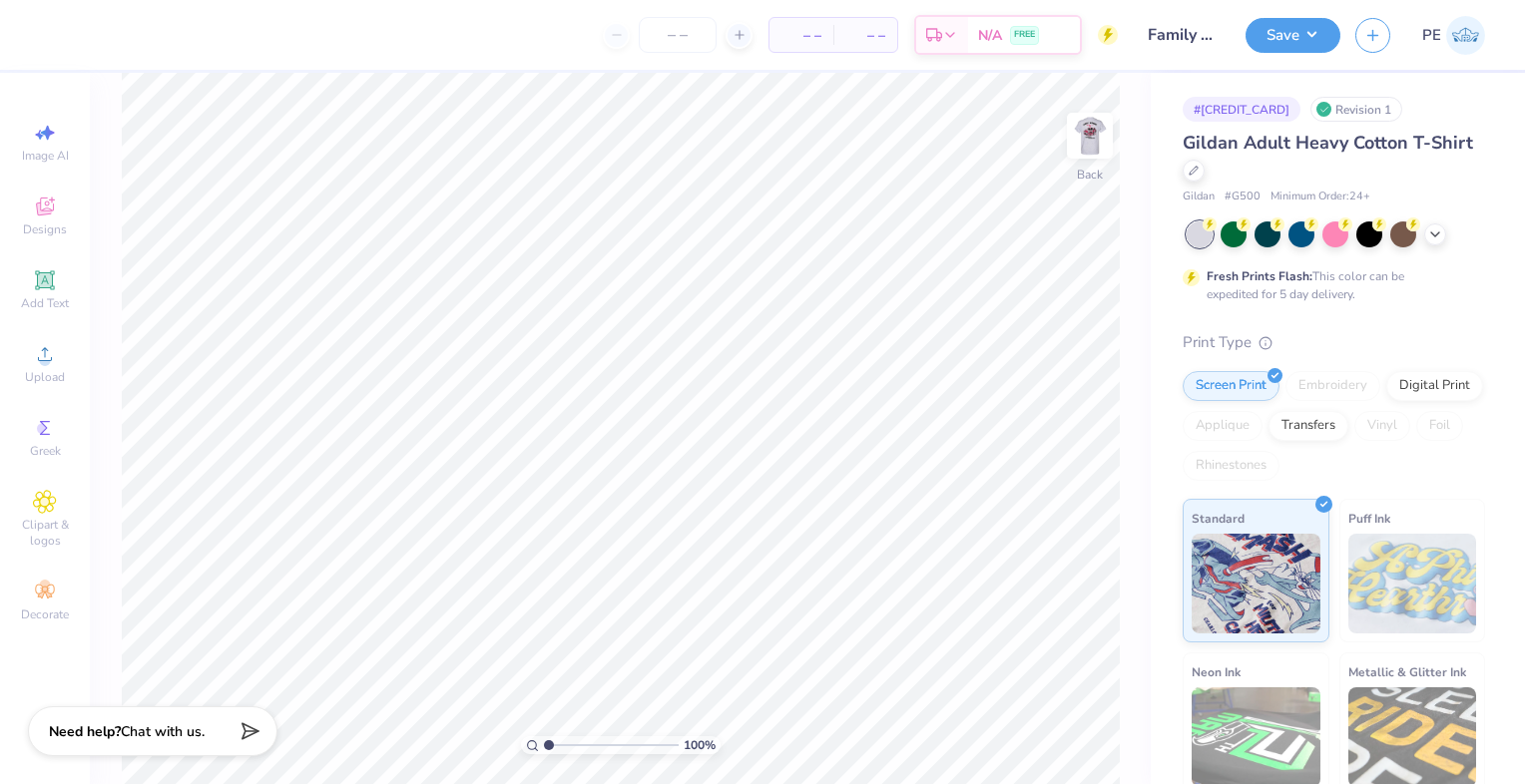 scroll, scrollTop: 0, scrollLeft: 0, axis: both 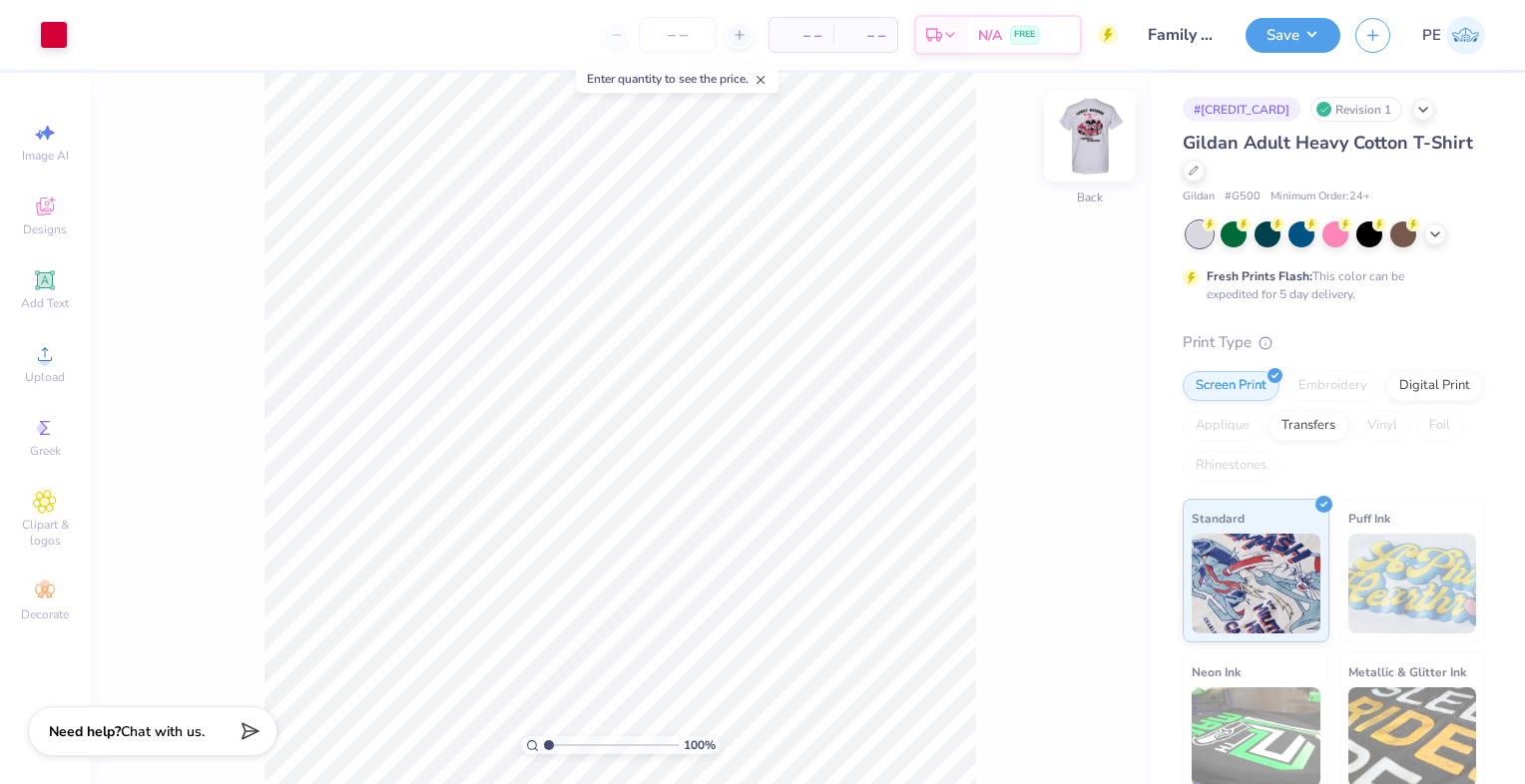 click at bounding box center (1090, 136) 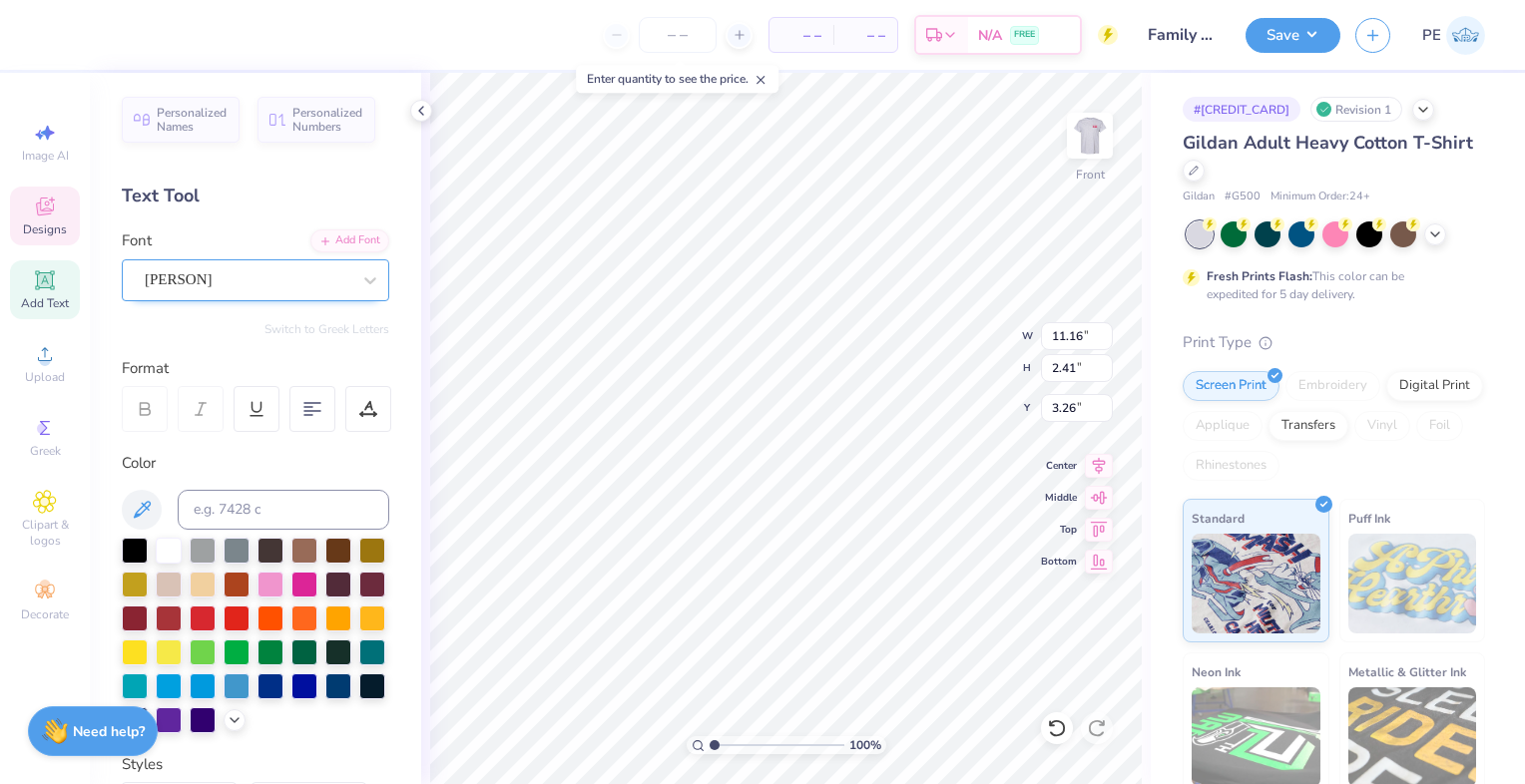 click on "Brunson" at bounding box center (248, 279) 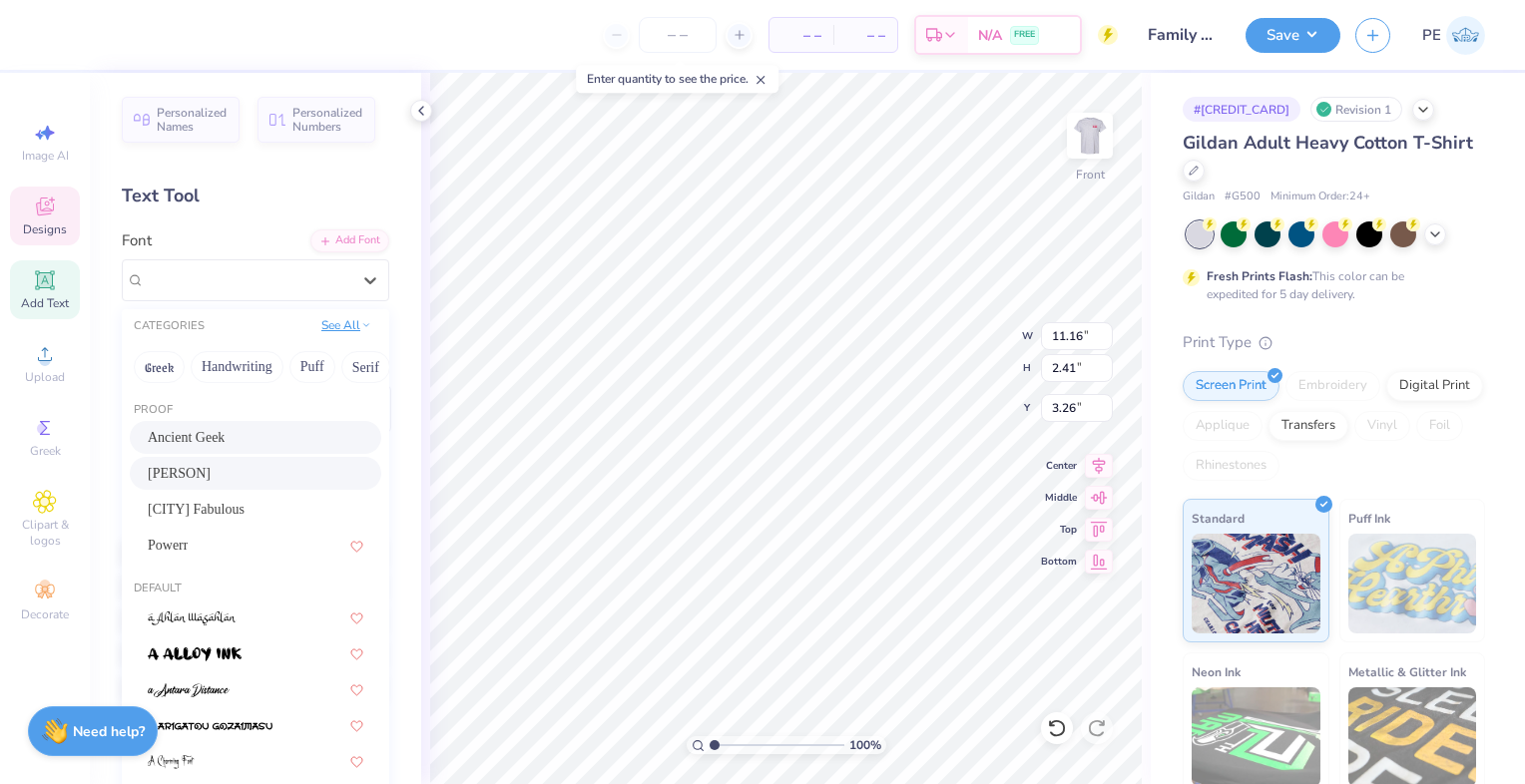 click on "See All" at bounding box center [346, 325] 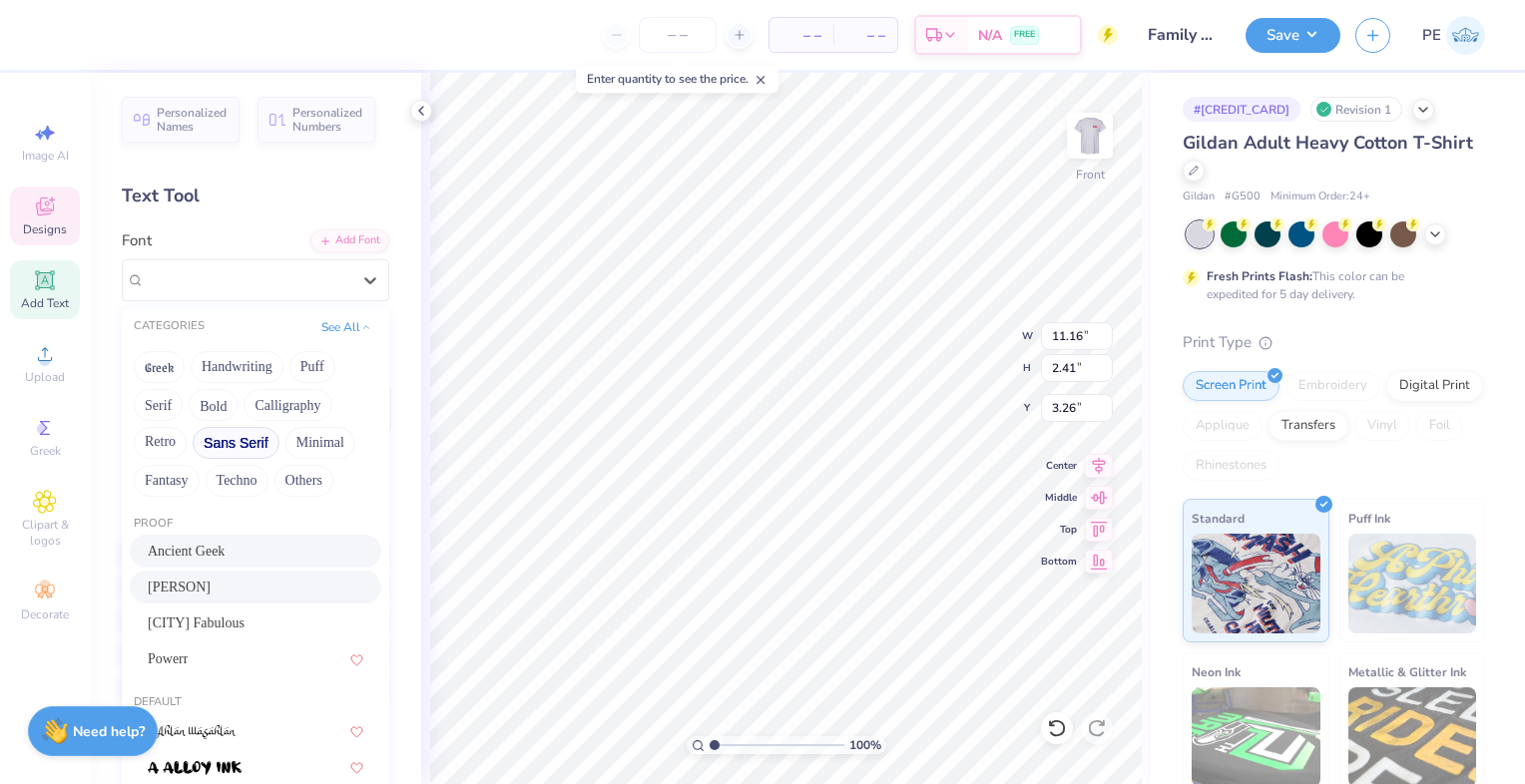 click on "Sans Serif" at bounding box center (236, 443) 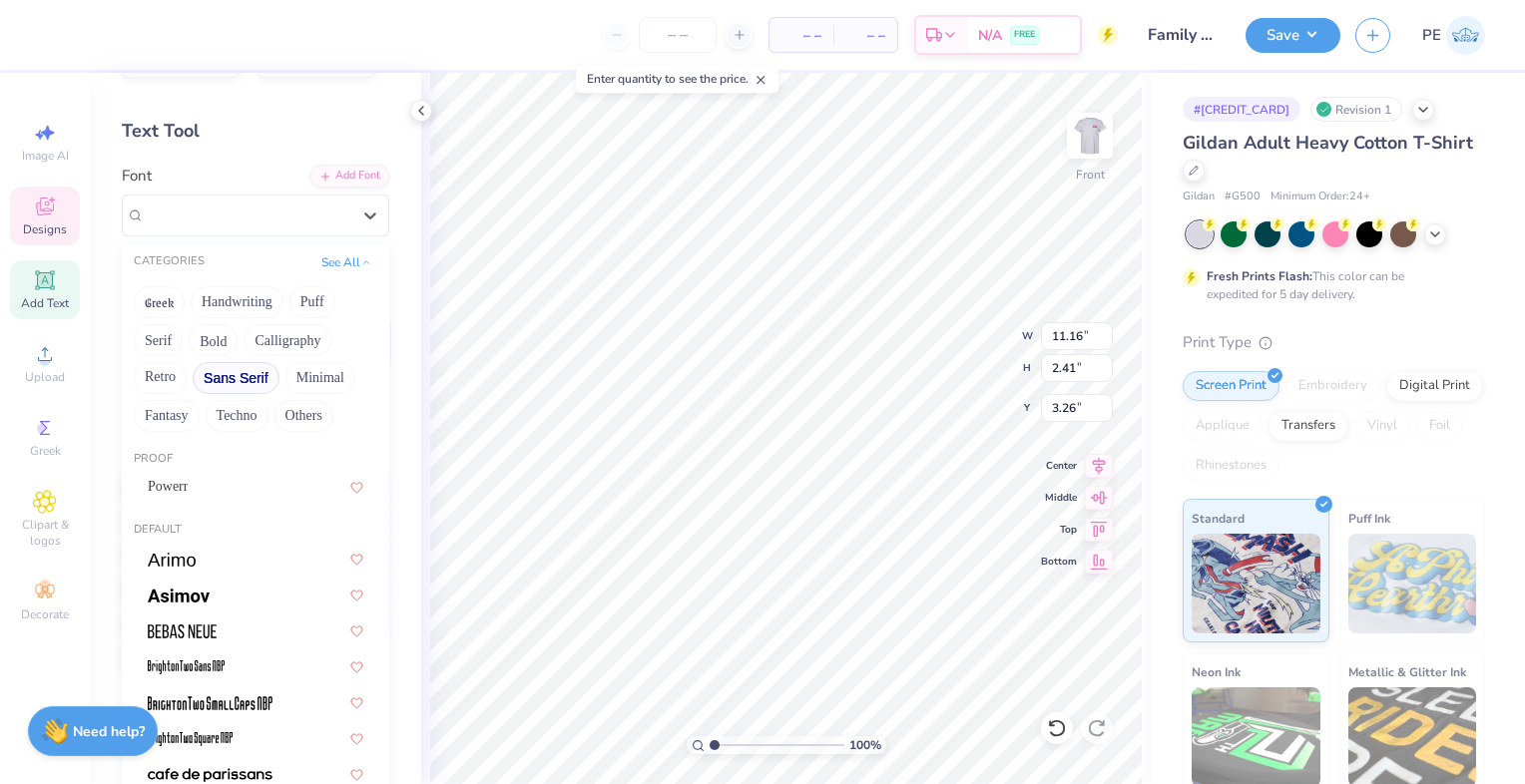 scroll, scrollTop: 199, scrollLeft: 0, axis: vertical 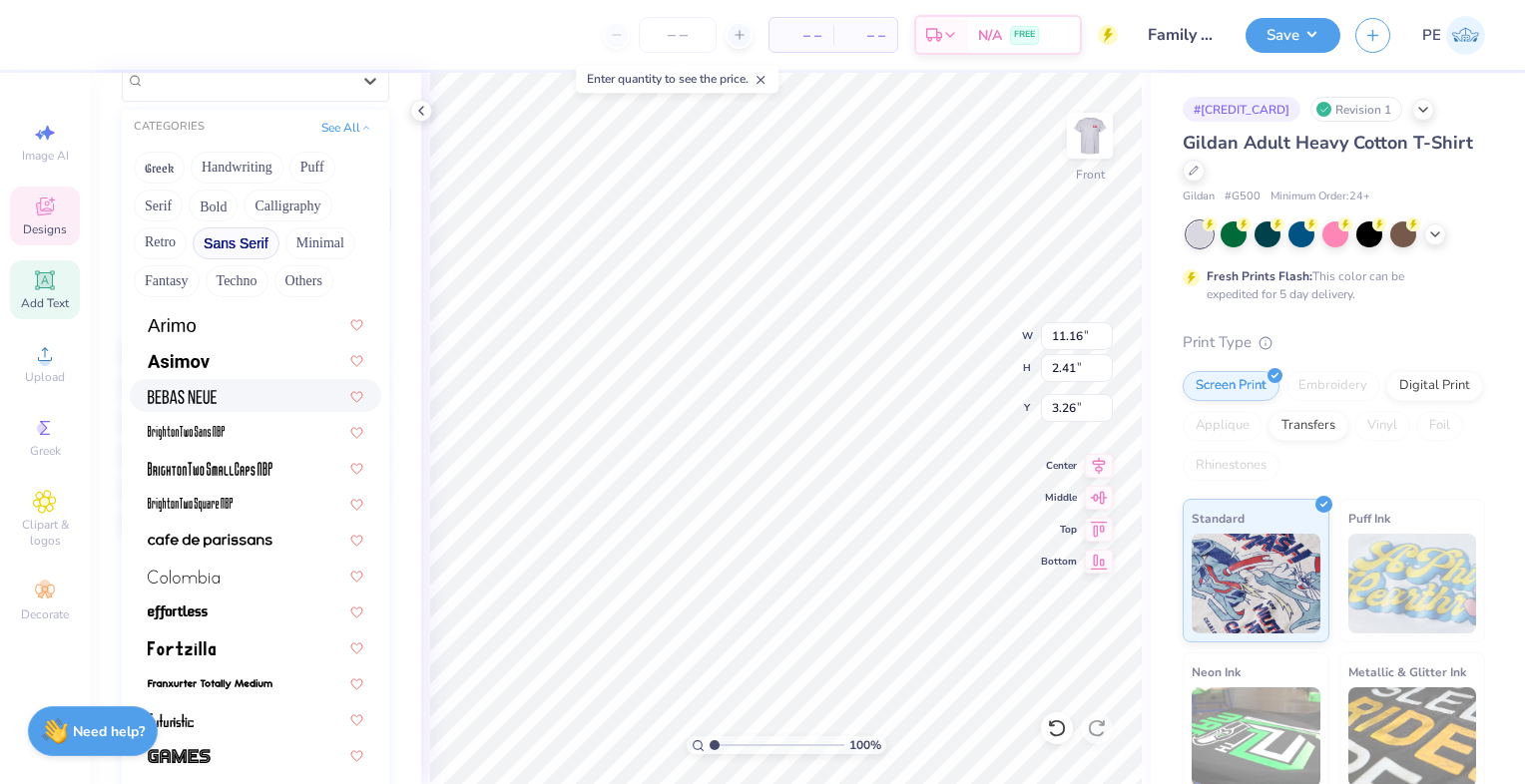 click at bounding box center [255, 395] 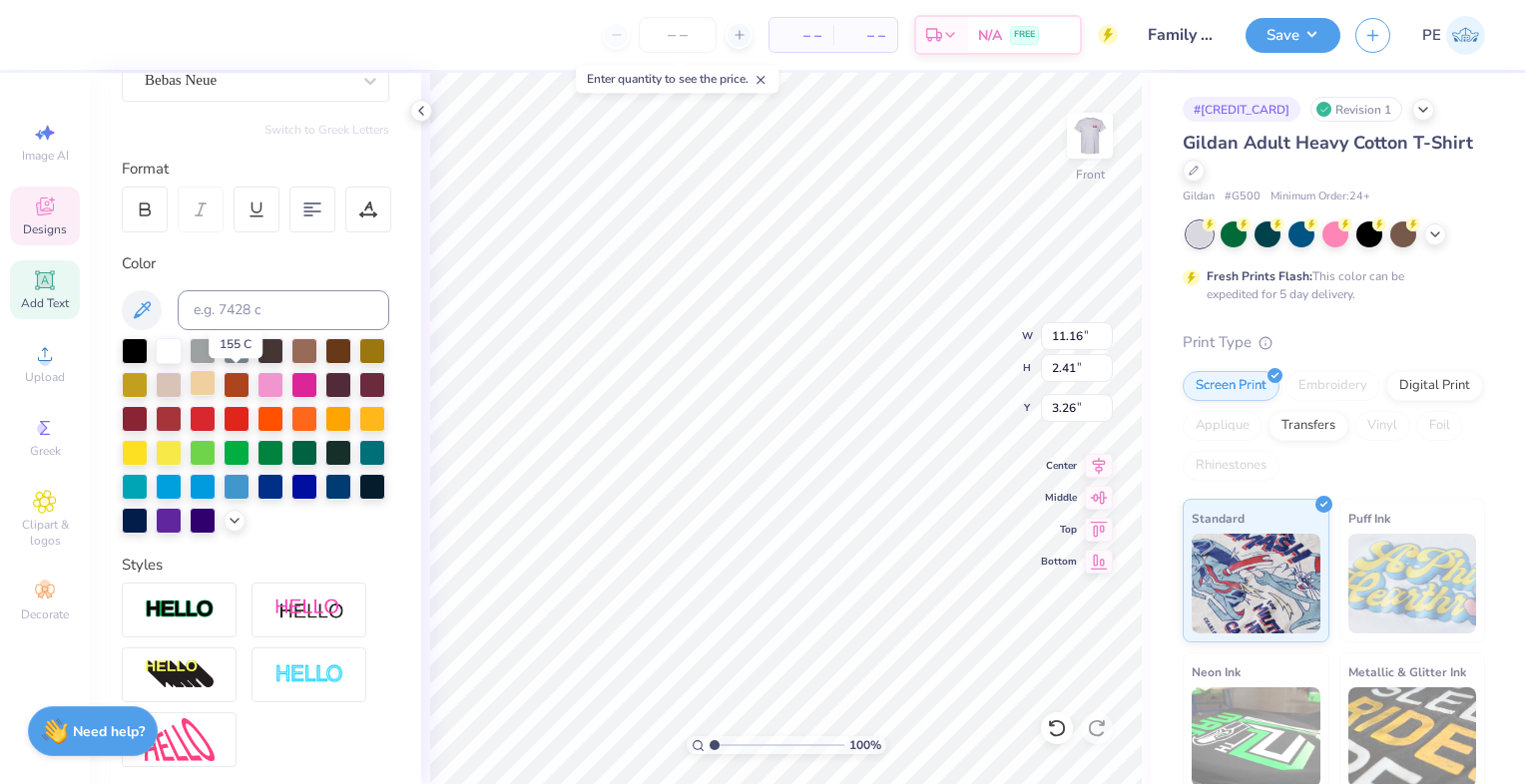 type on "10.49" 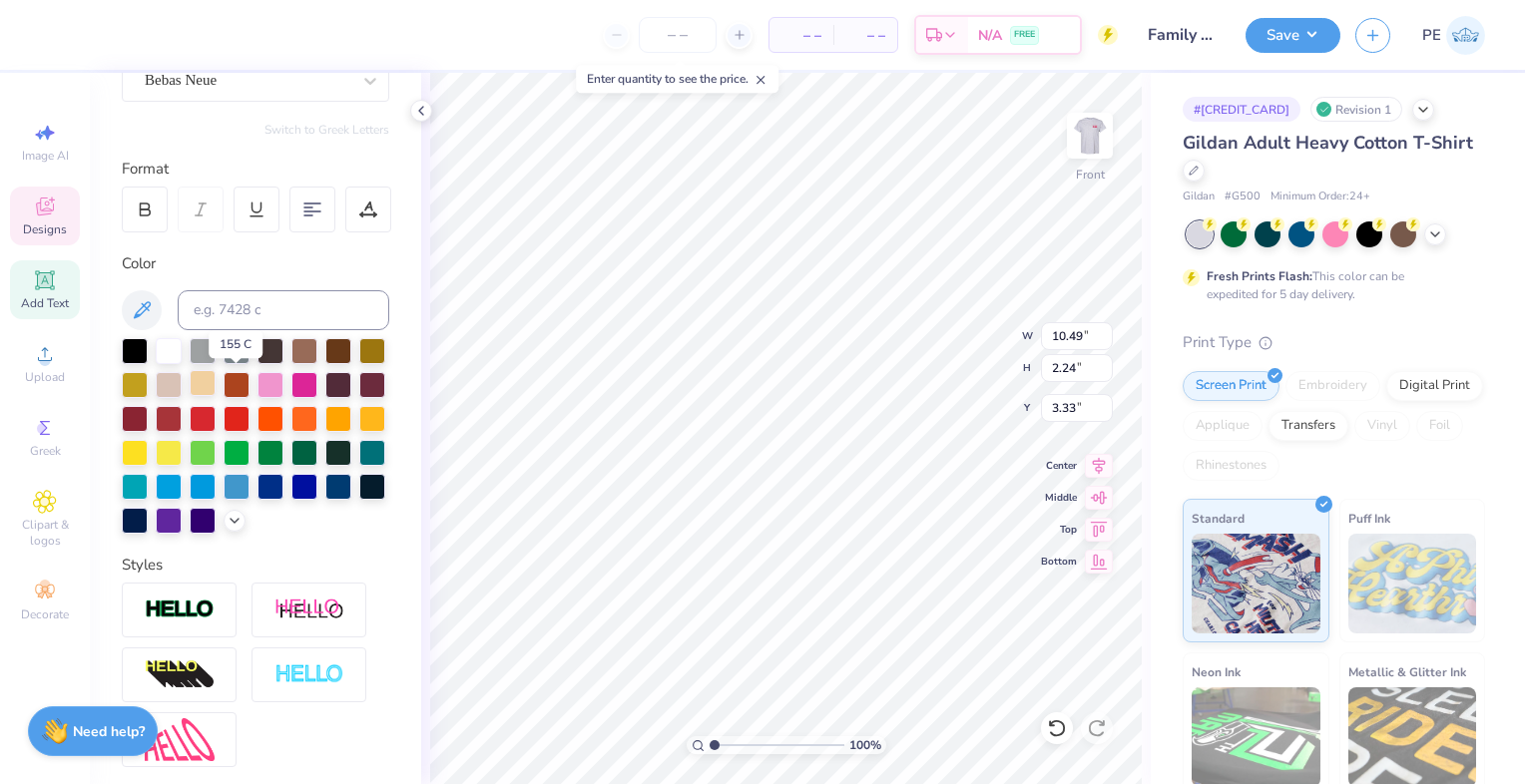 scroll, scrollTop: 198, scrollLeft: 0, axis: vertical 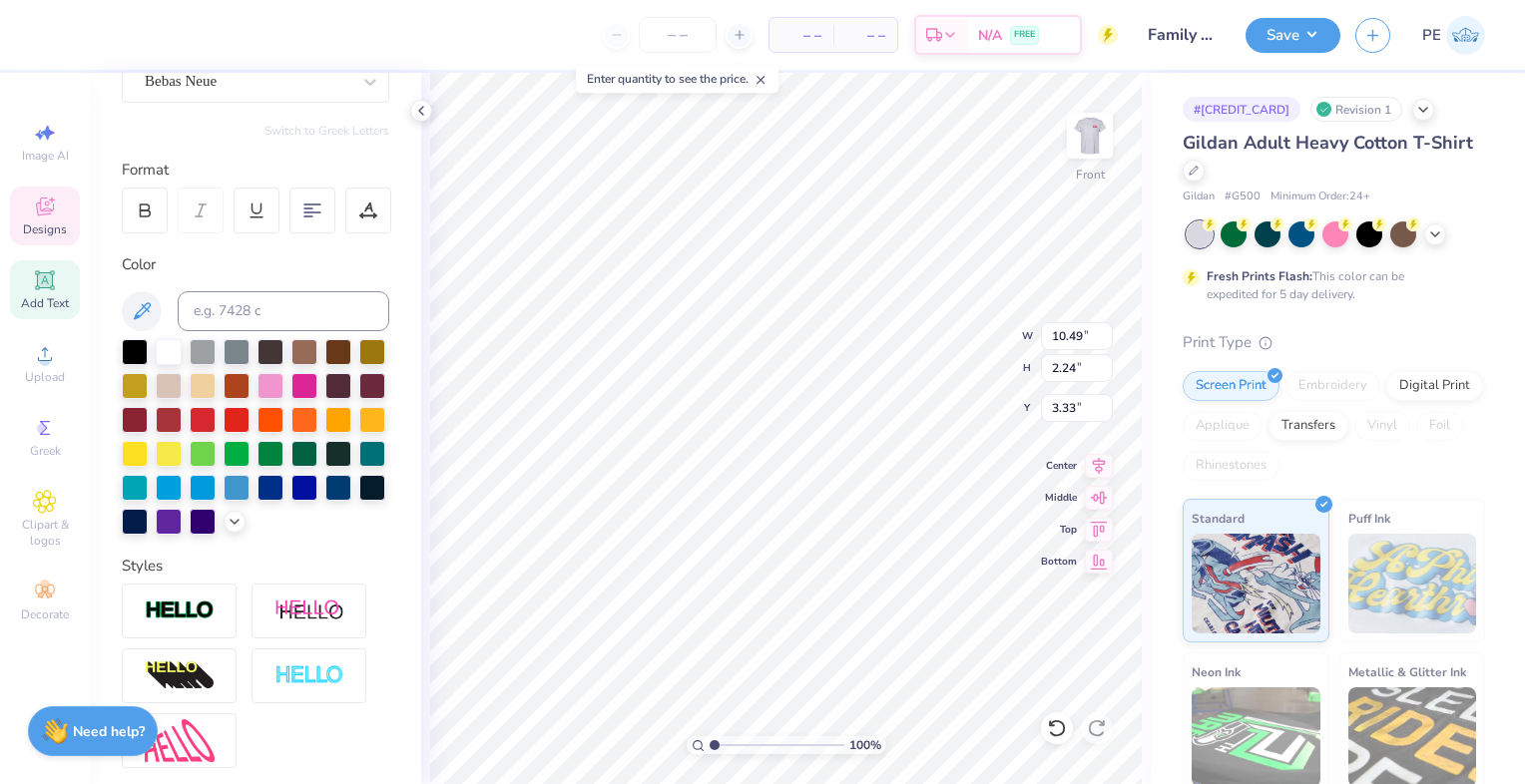 type on "11.24" 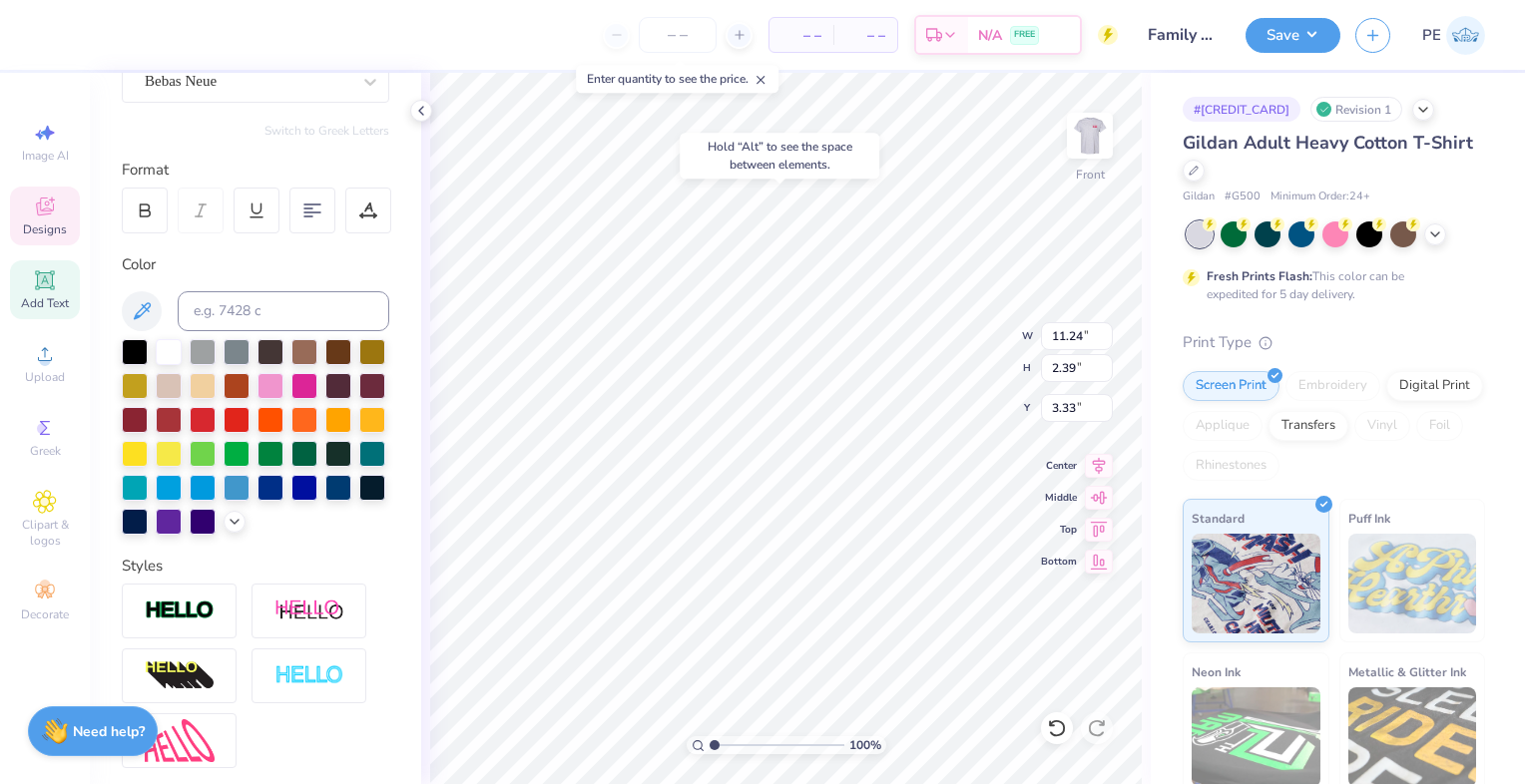 type on "3.70" 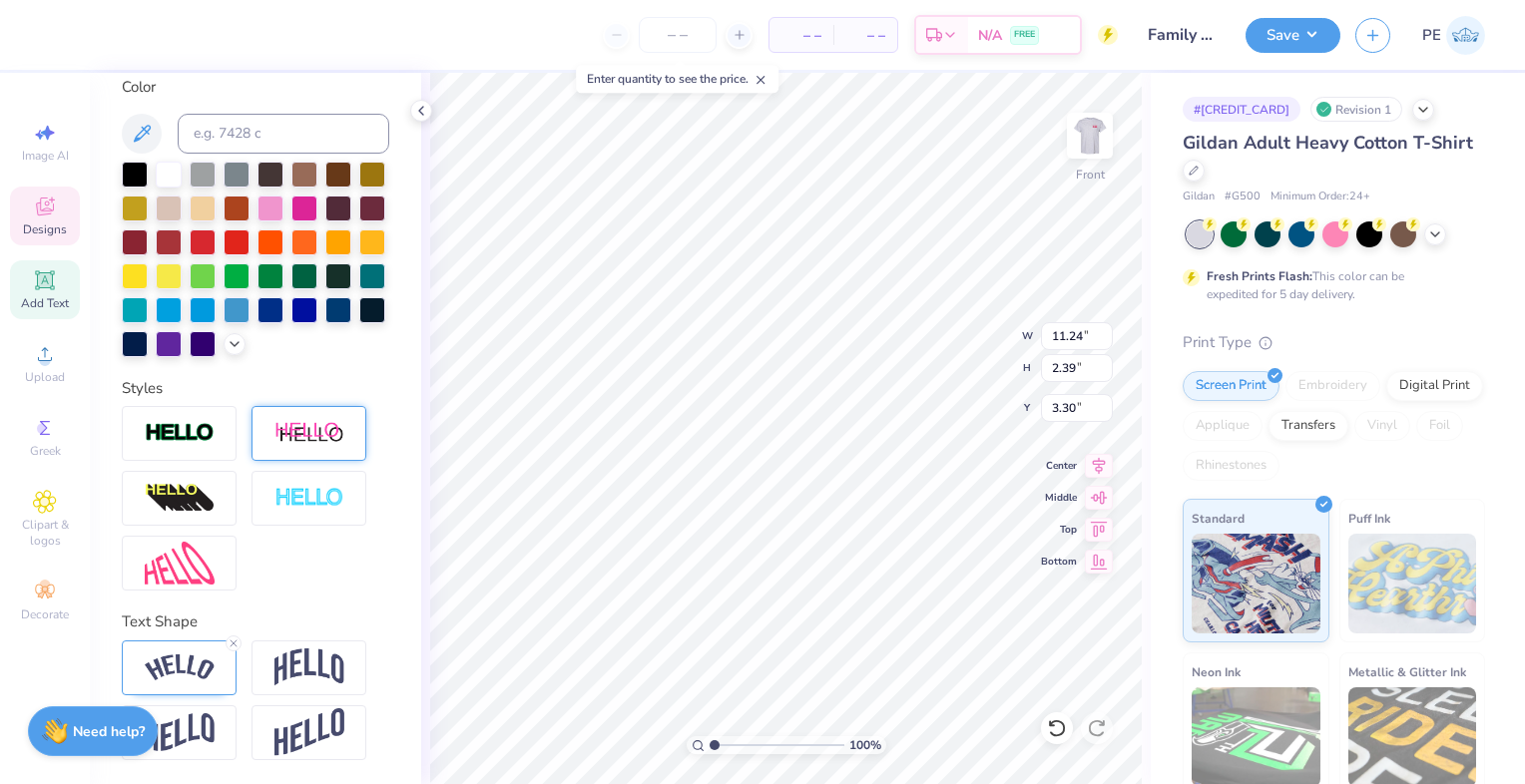 scroll, scrollTop: 408, scrollLeft: 0, axis: vertical 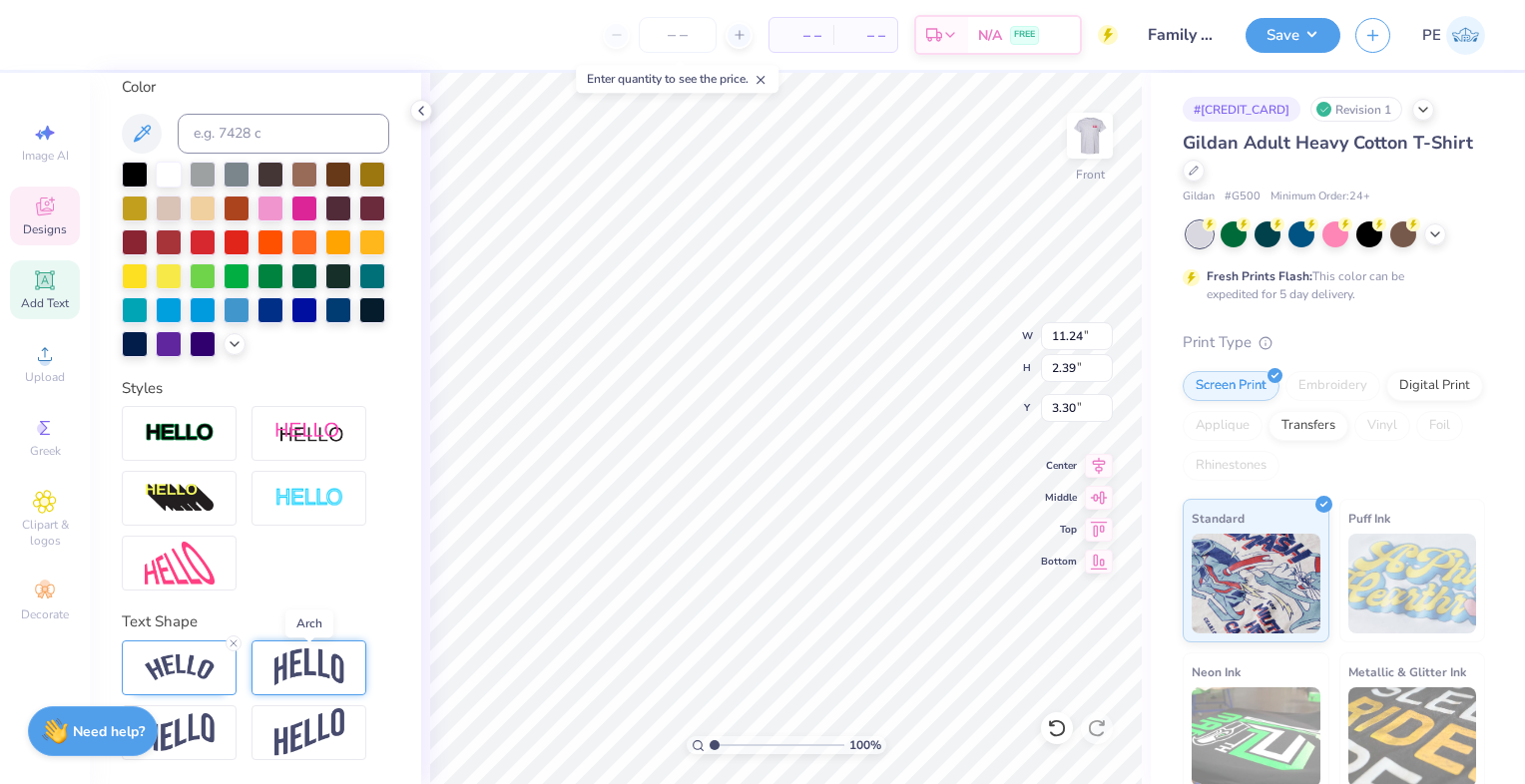 click at bounding box center [309, 667] 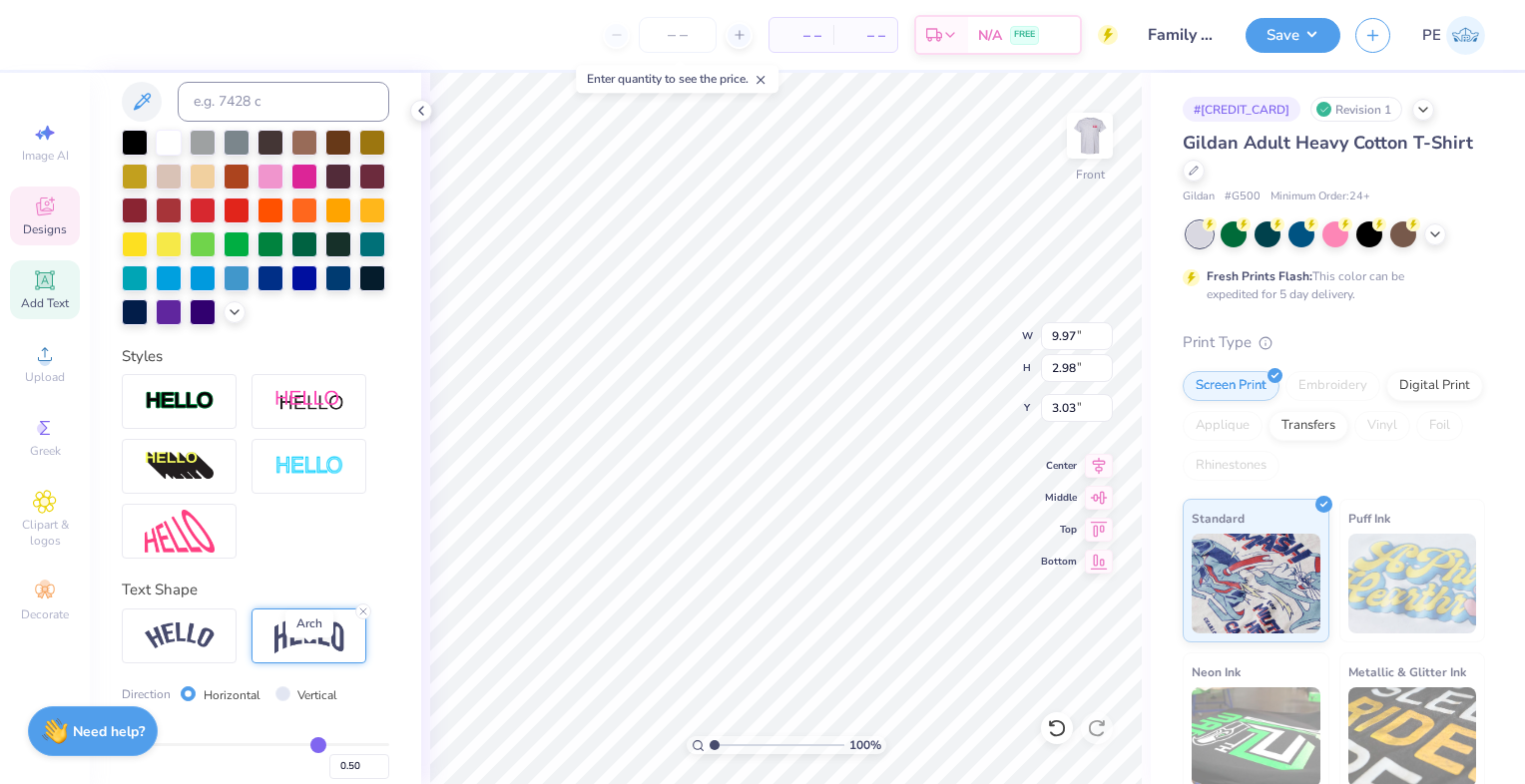 type on "9.97" 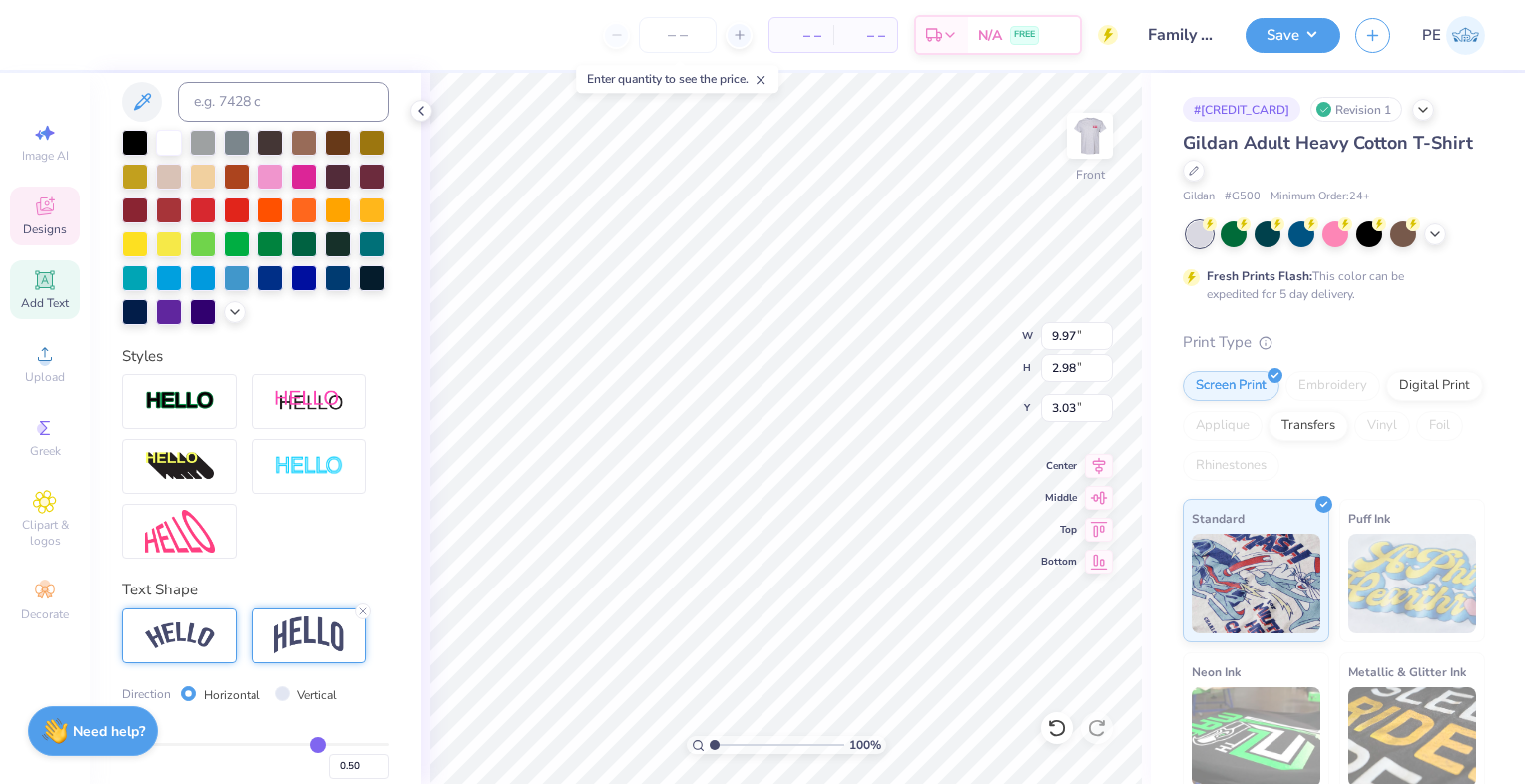 click at bounding box center [179, 635] 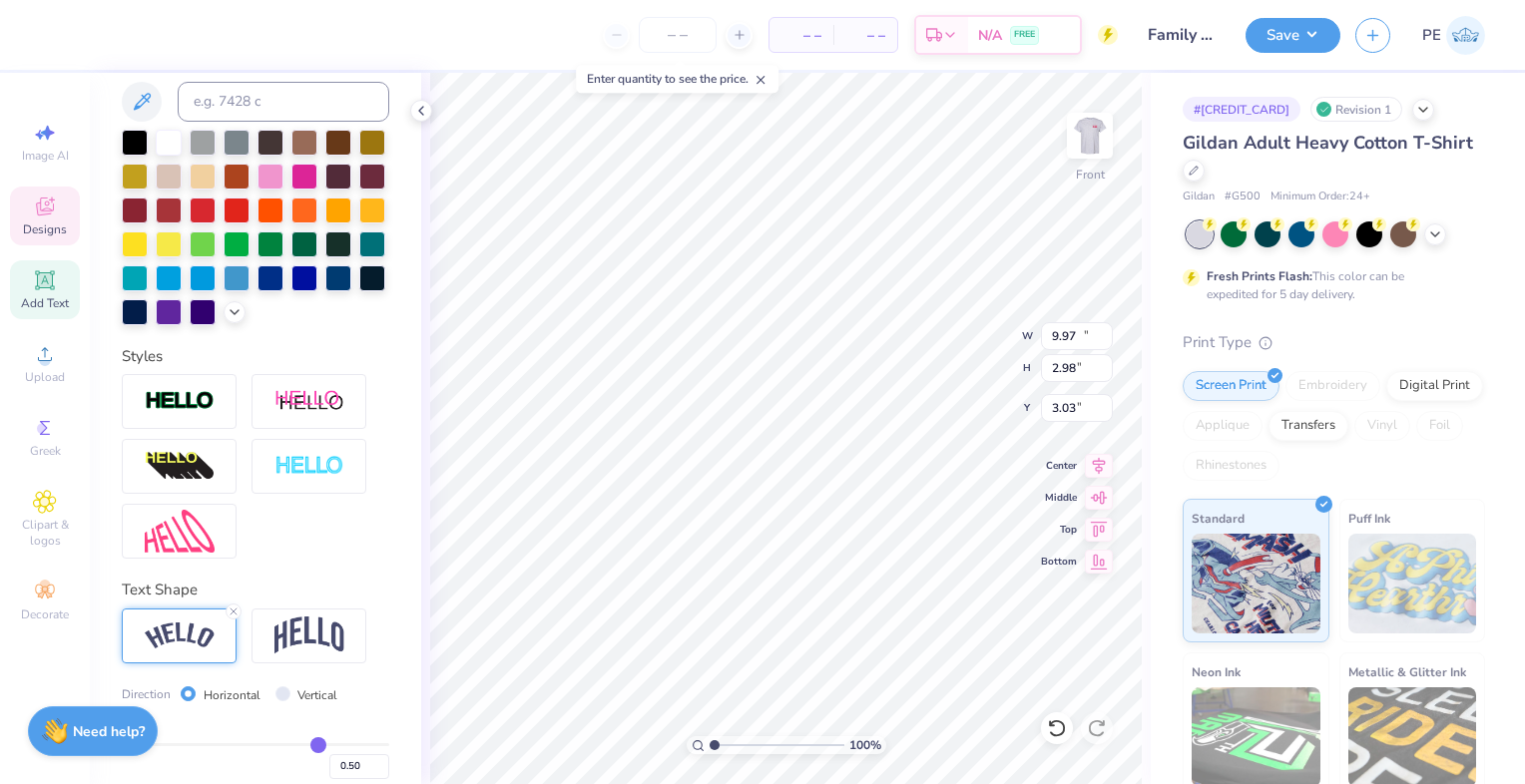 type on "11.24" 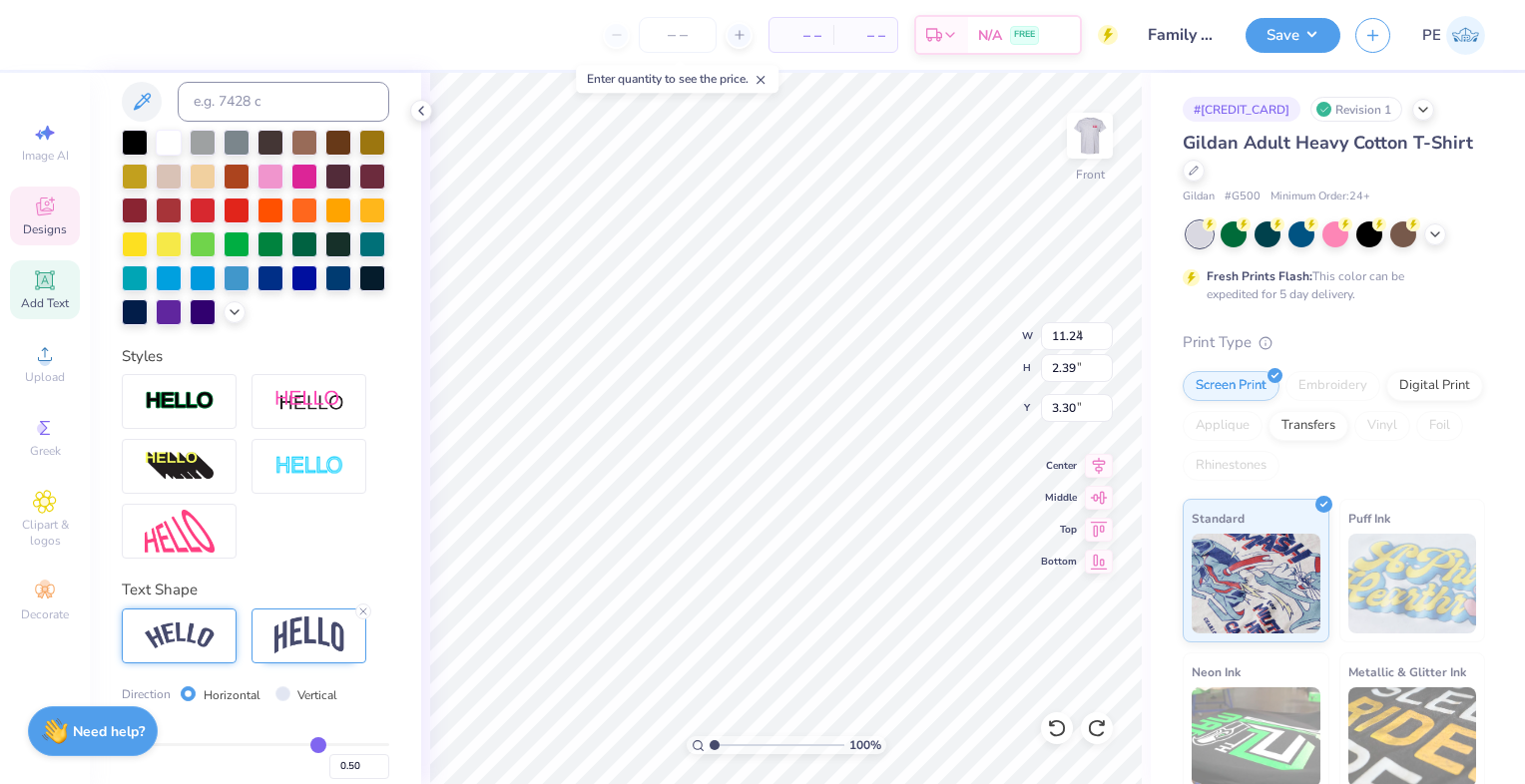 type on "9.97" 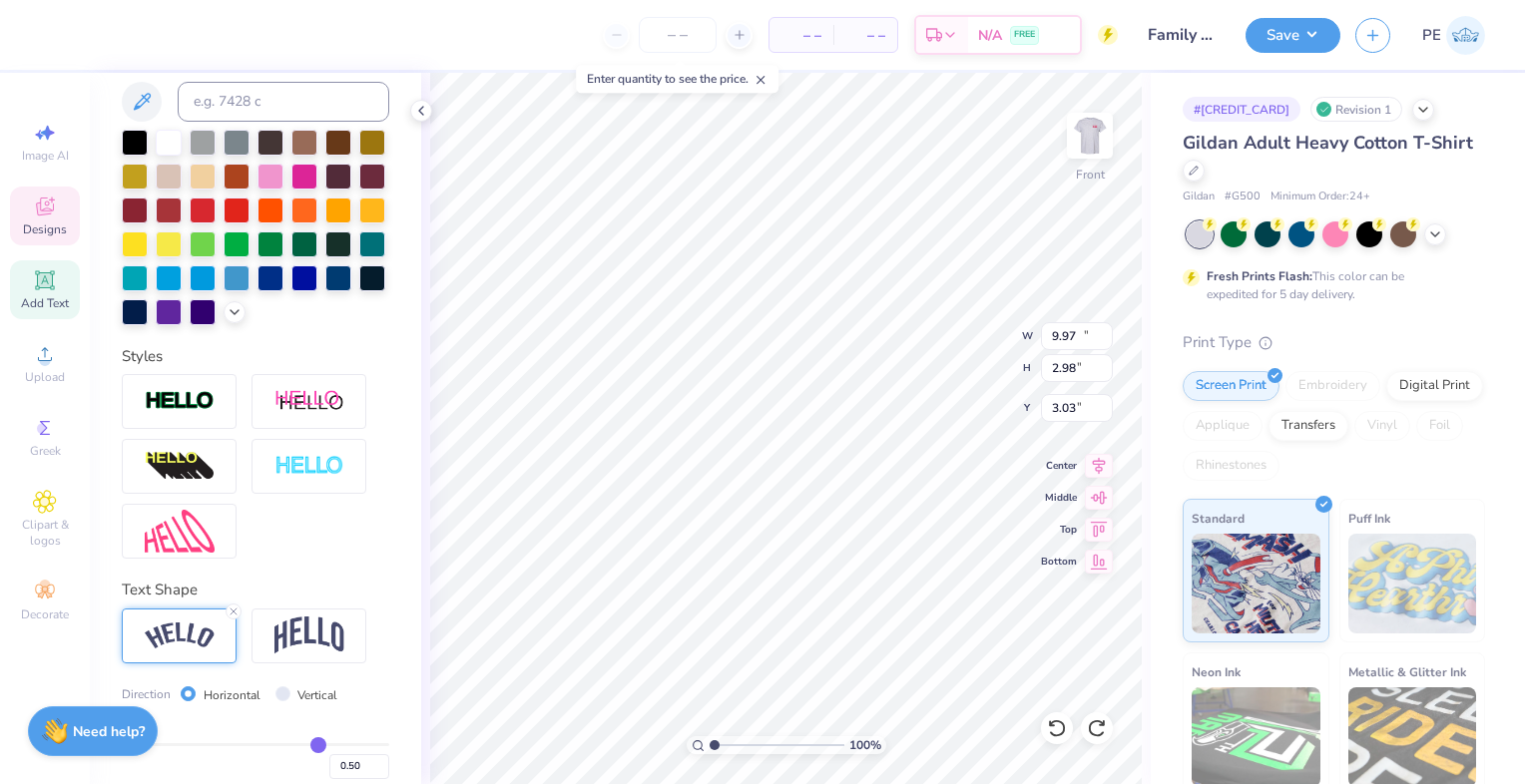 type on "11.24" 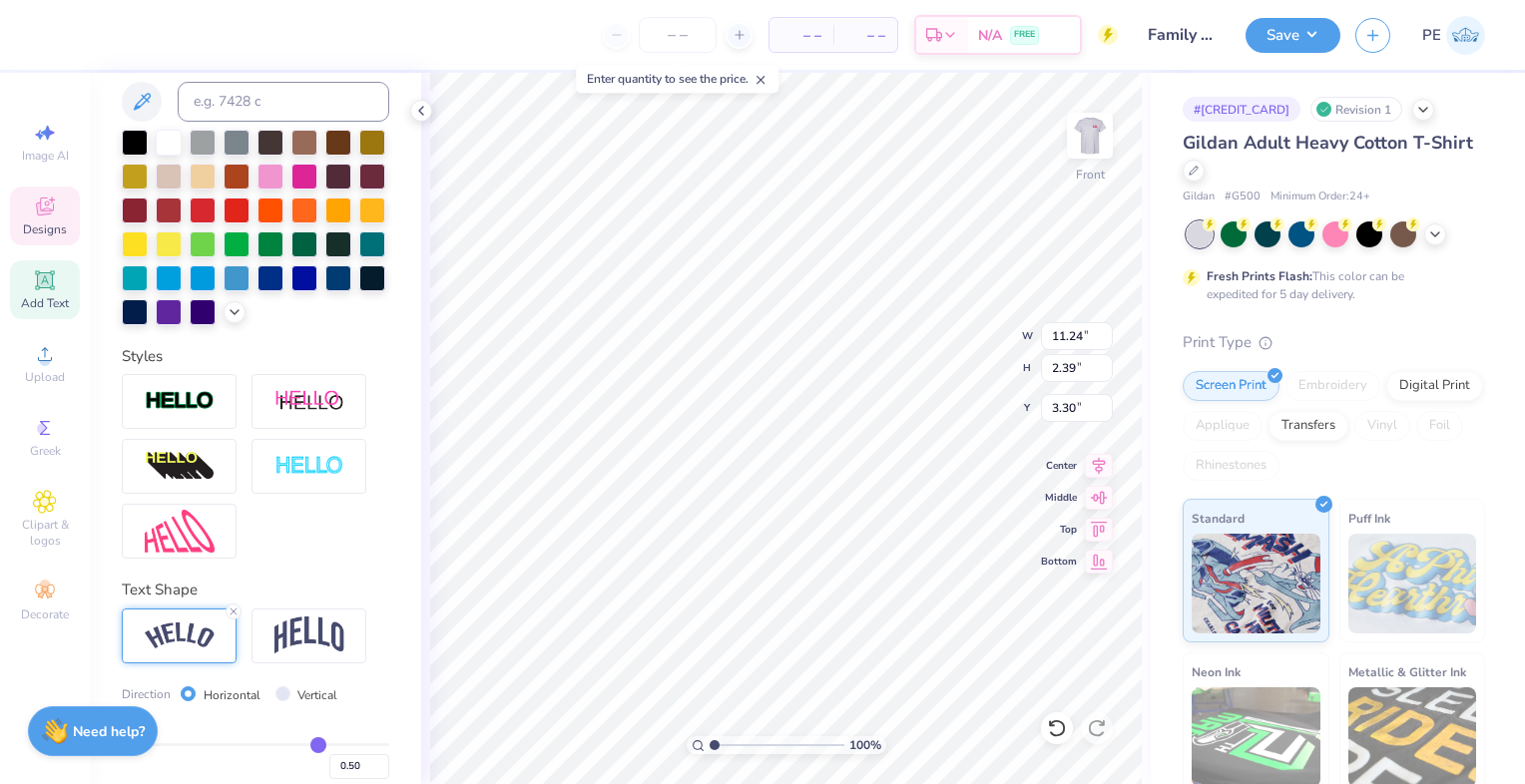 type on "3.41" 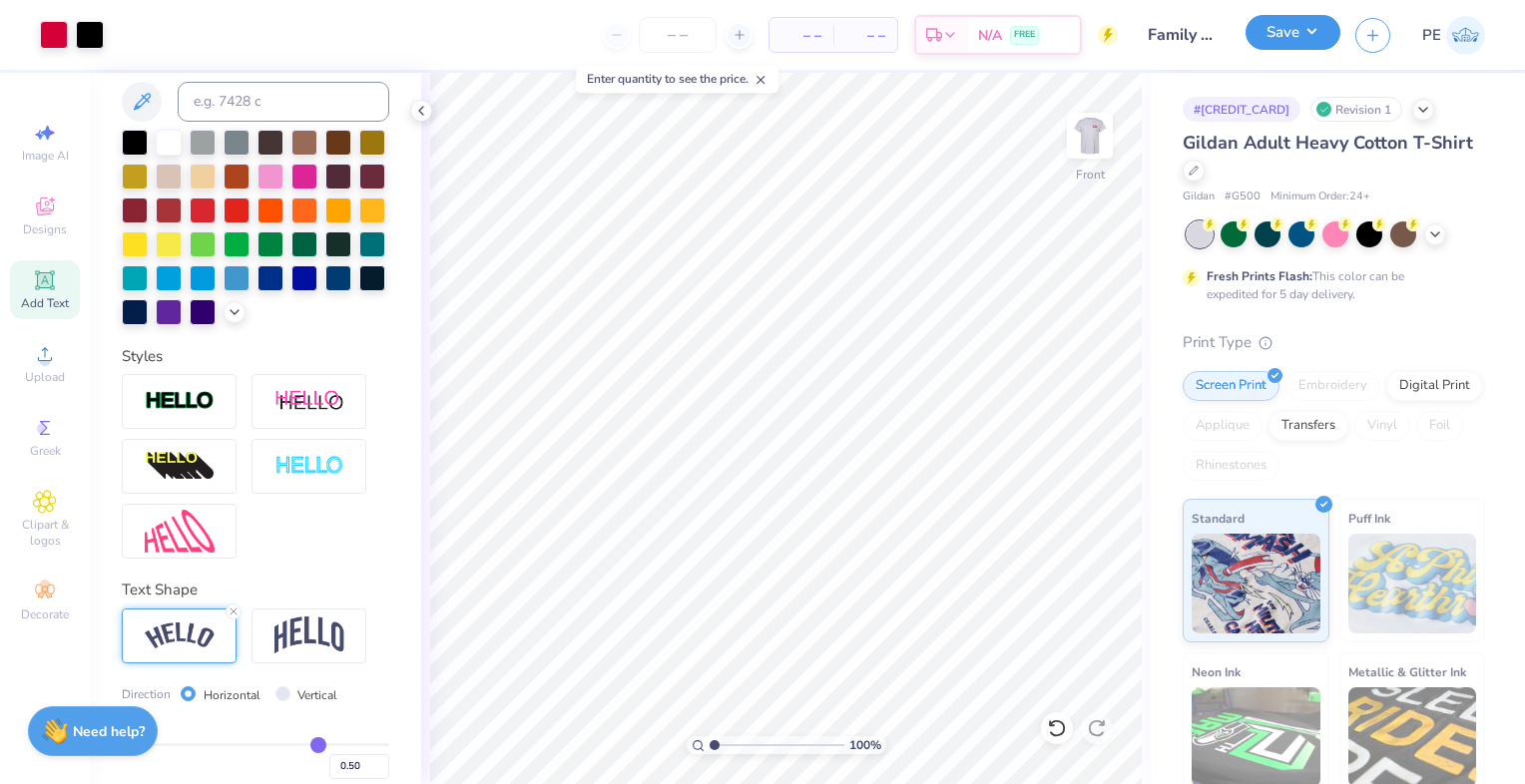 click on "Save" at bounding box center (1292, 32) 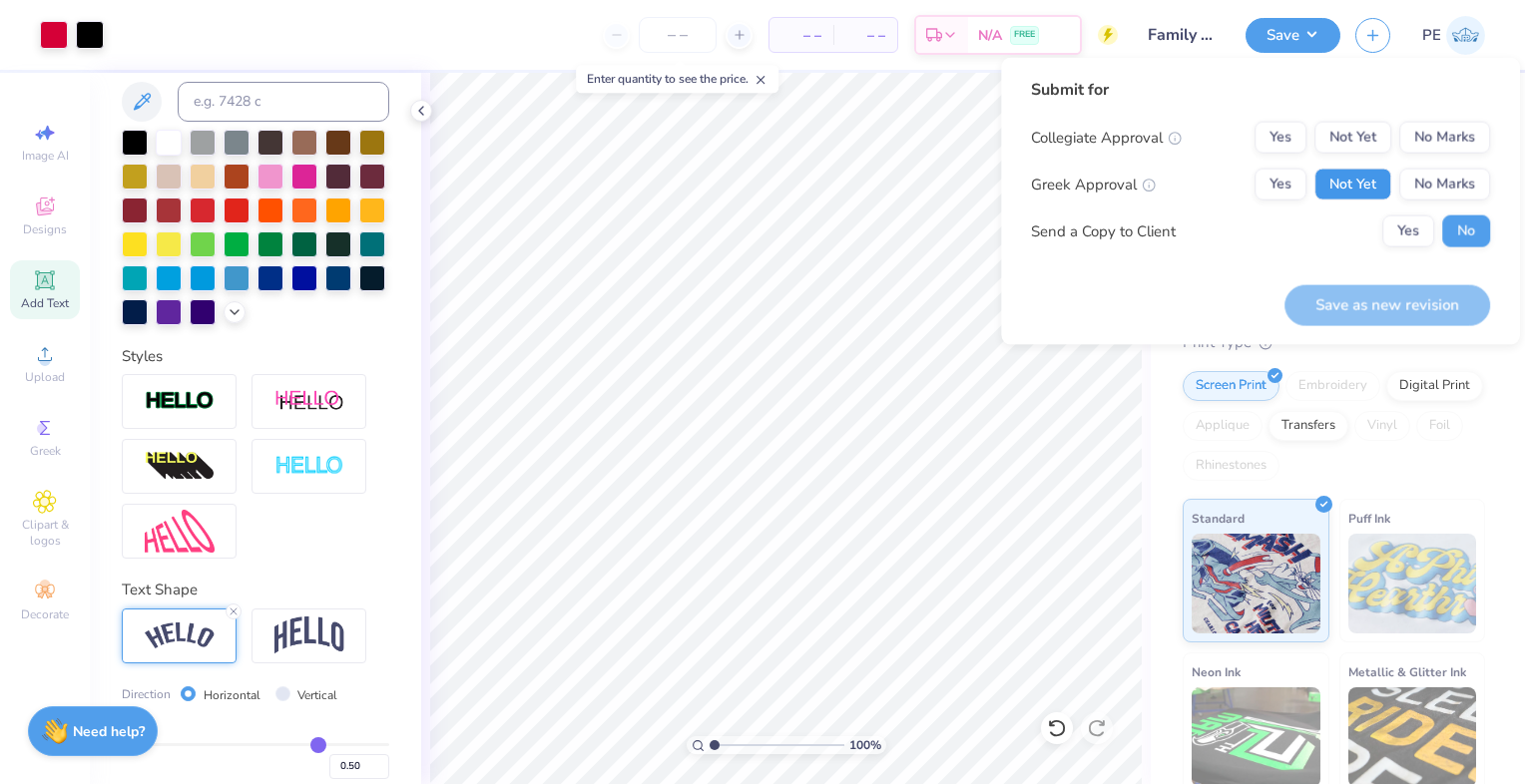 click on "Not Yet" at bounding box center [1352, 185] 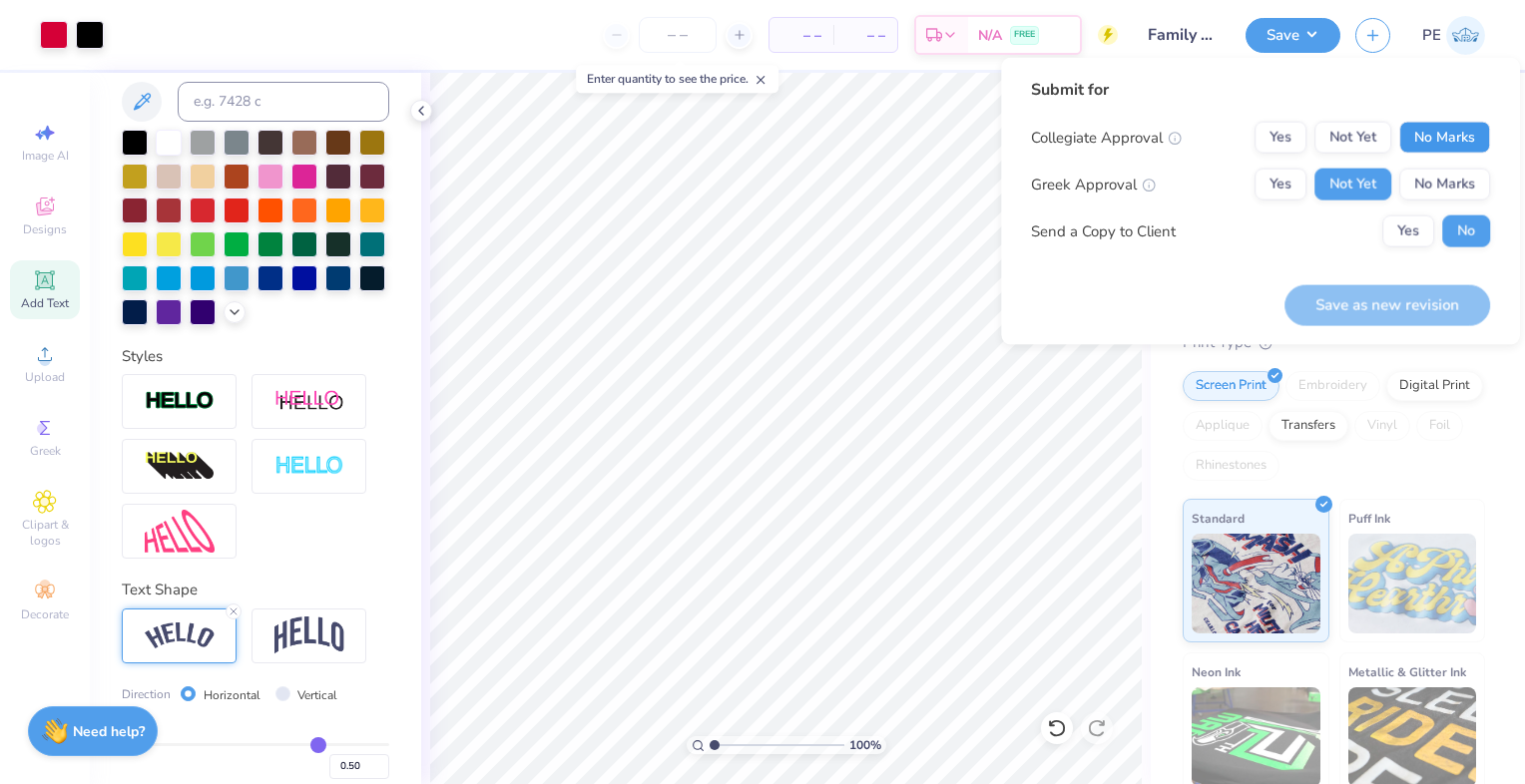 click on "No Marks" at bounding box center [1444, 138] 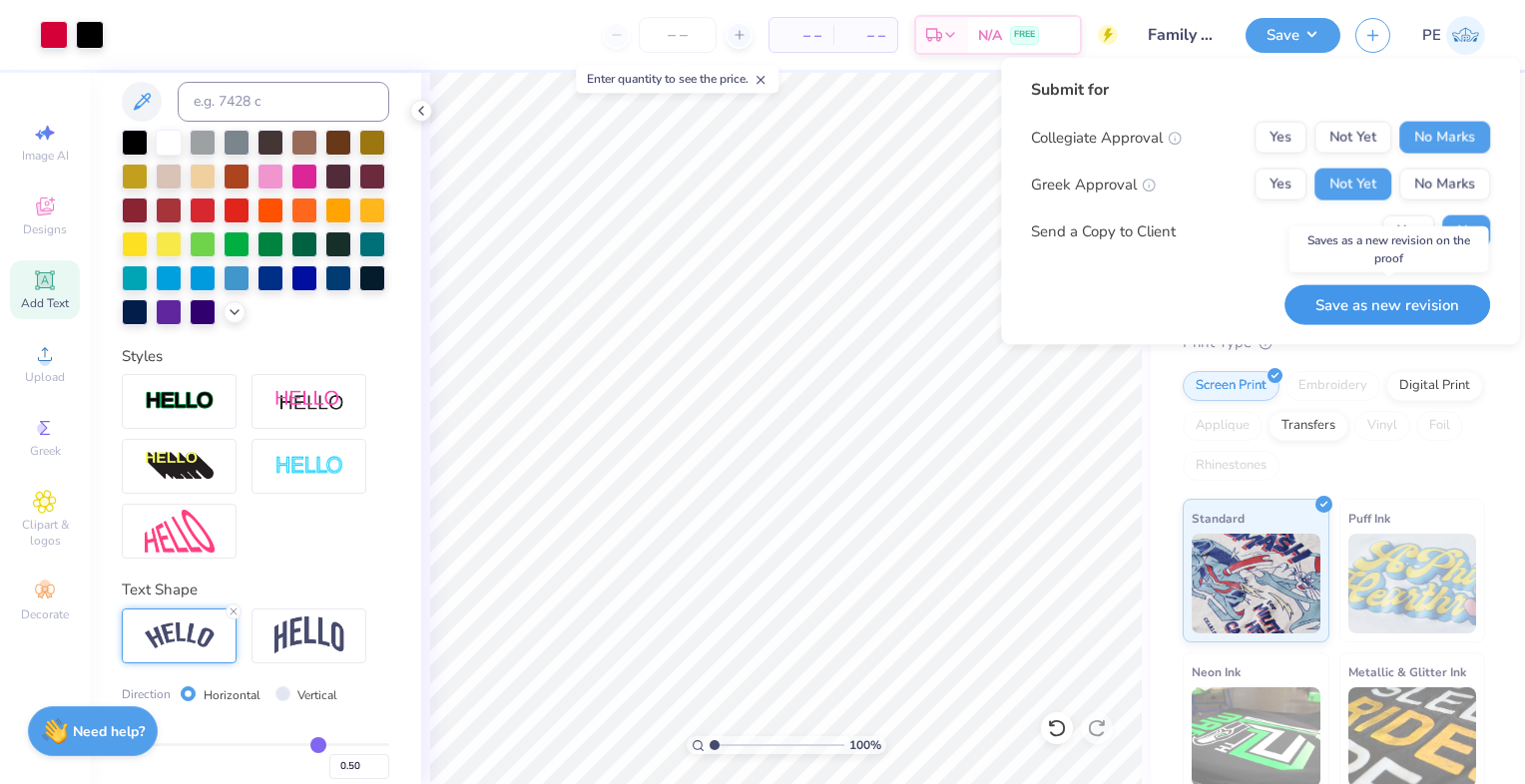 click on "Save as new revision" at bounding box center [1387, 304] 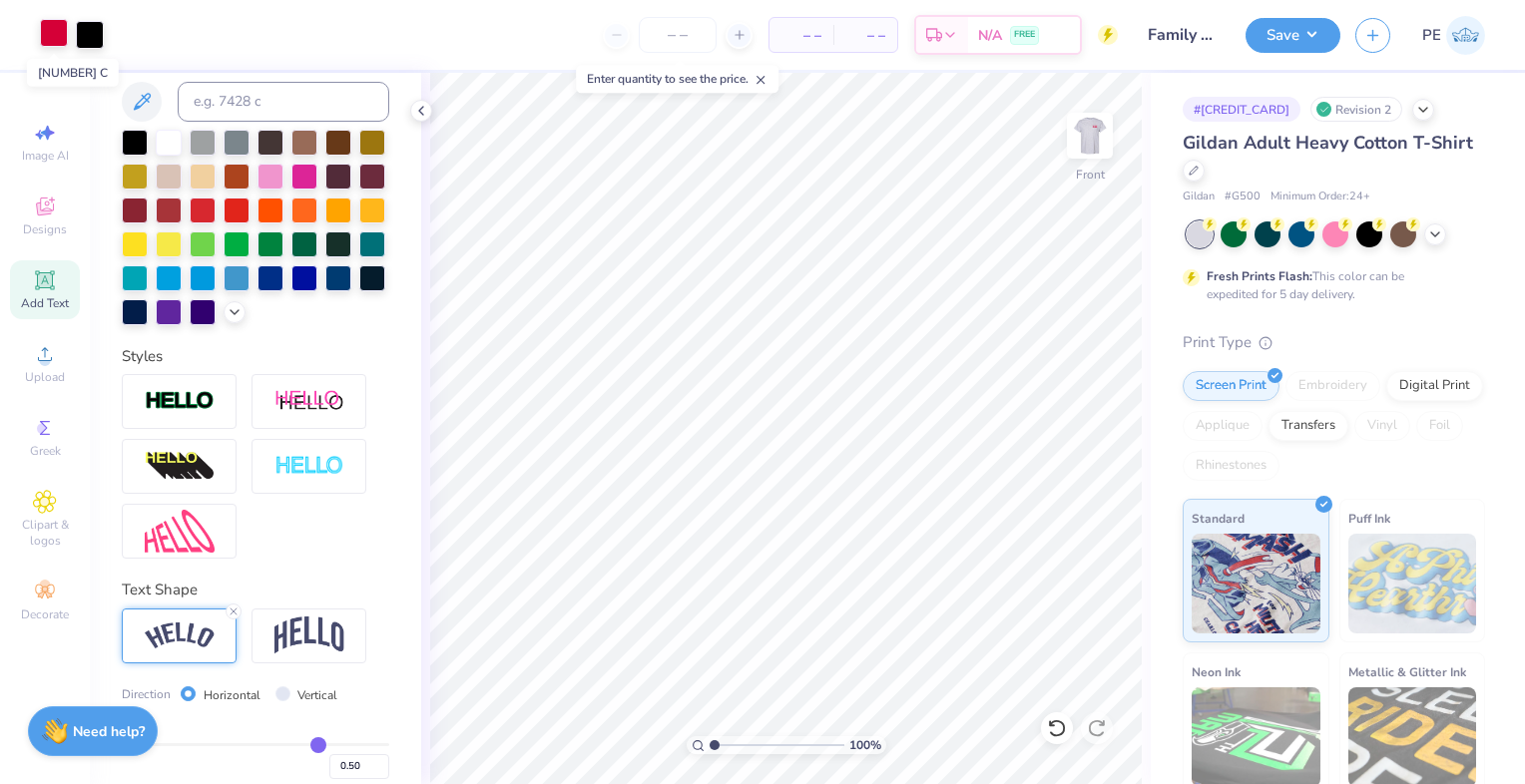click at bounding box center (54, 33) 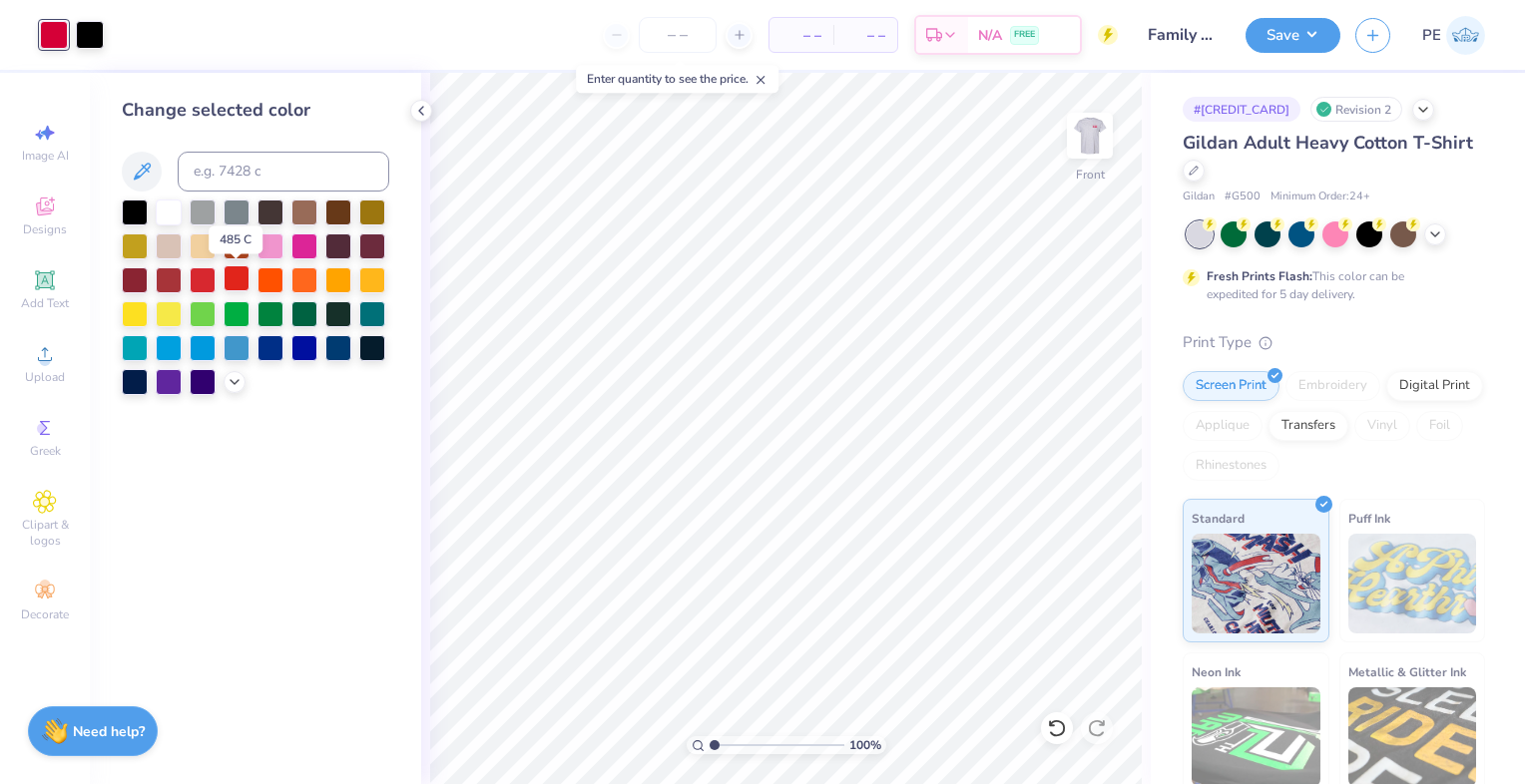 click at bounding box center (237, 278) 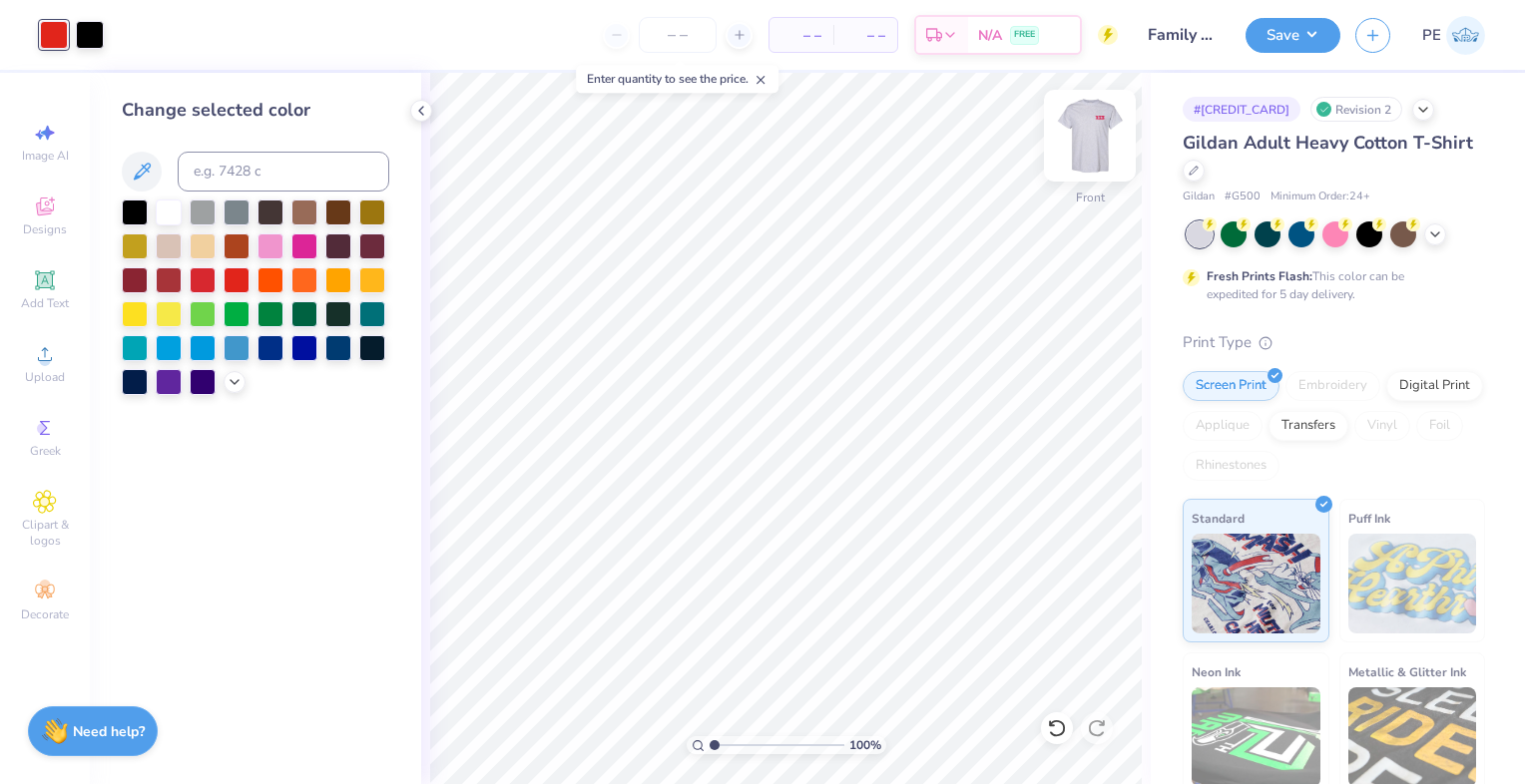 click at bounding box center [1090, 136] 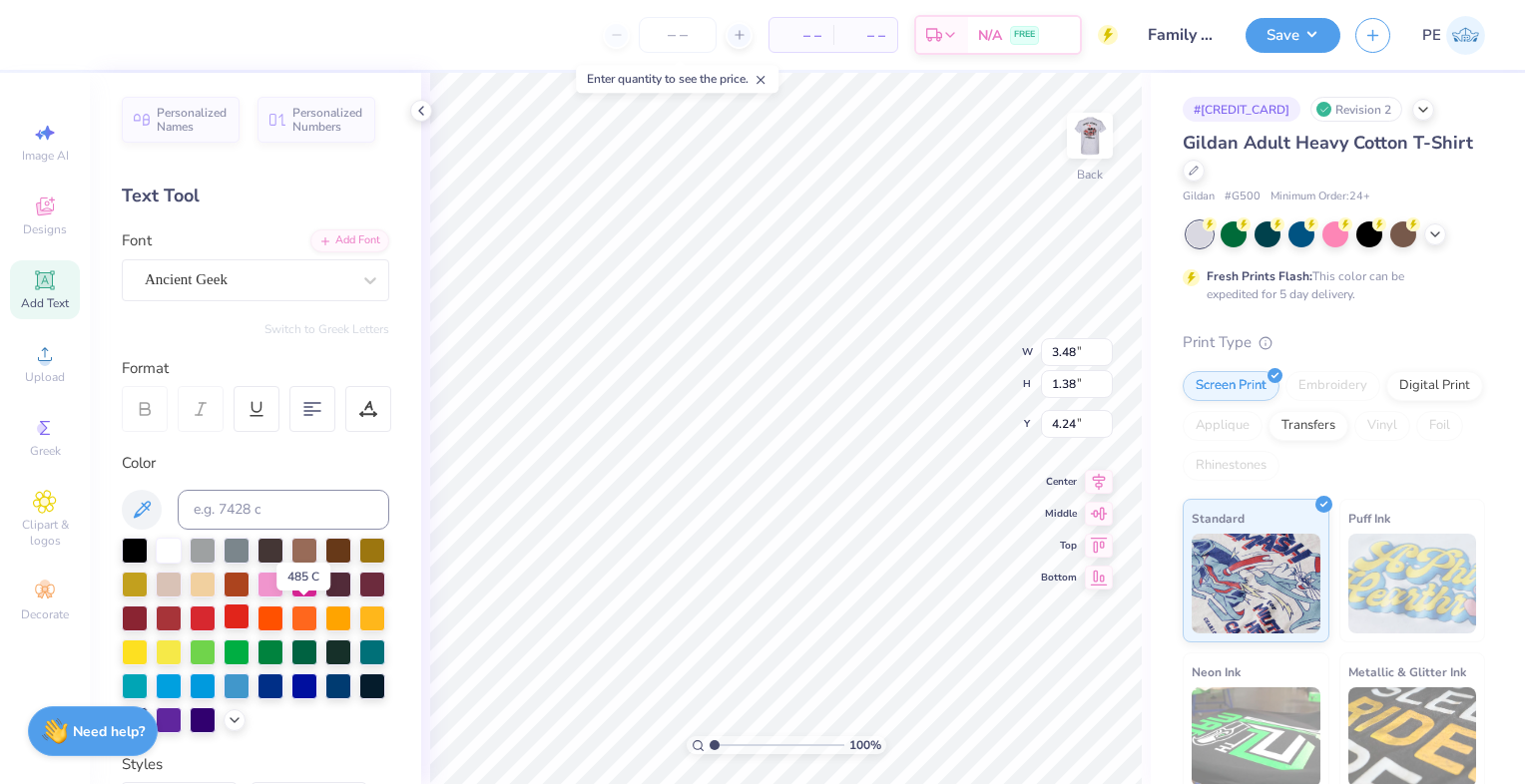 click at bounding box center (237, 616) 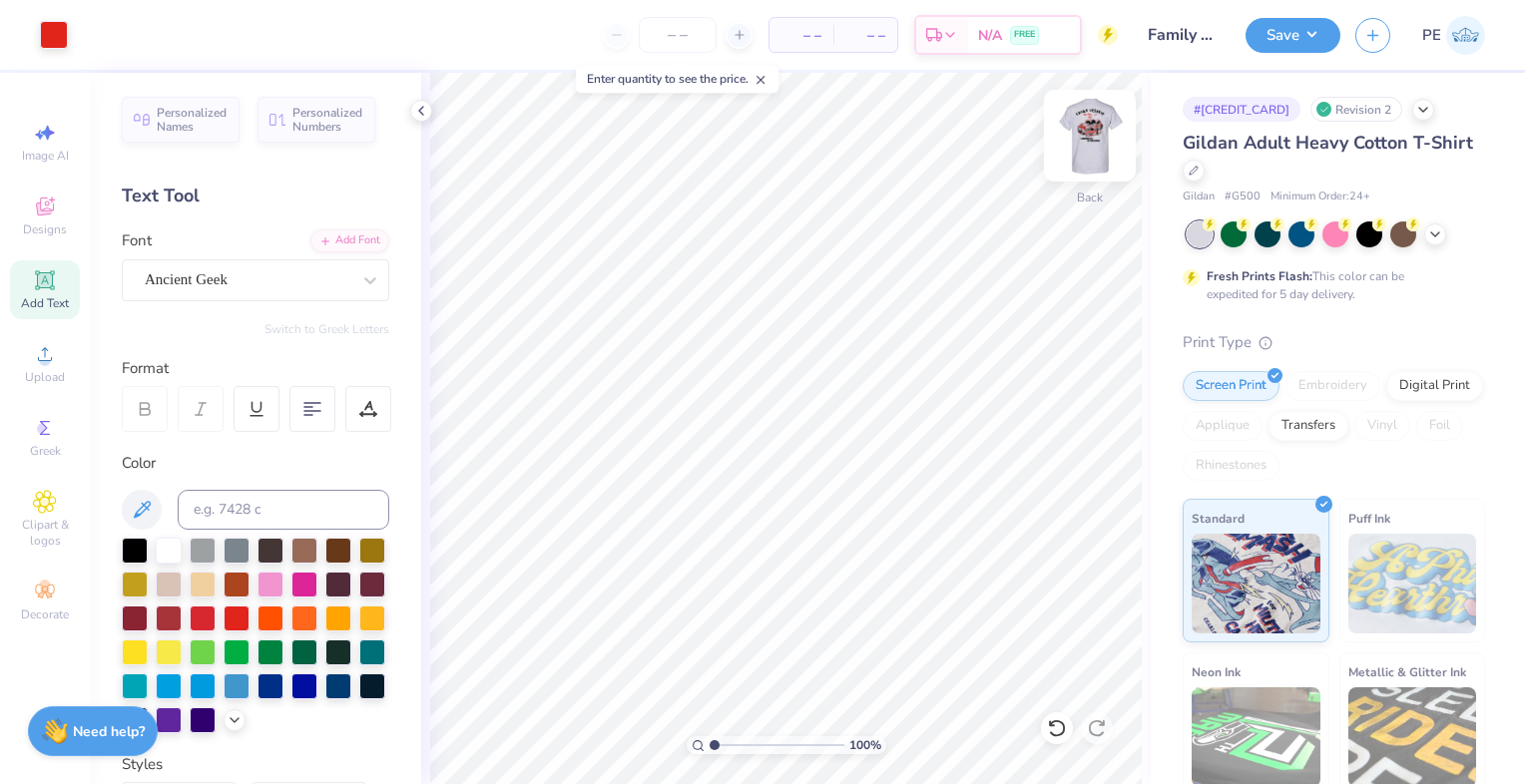 click at bounding box center (1090, 136) 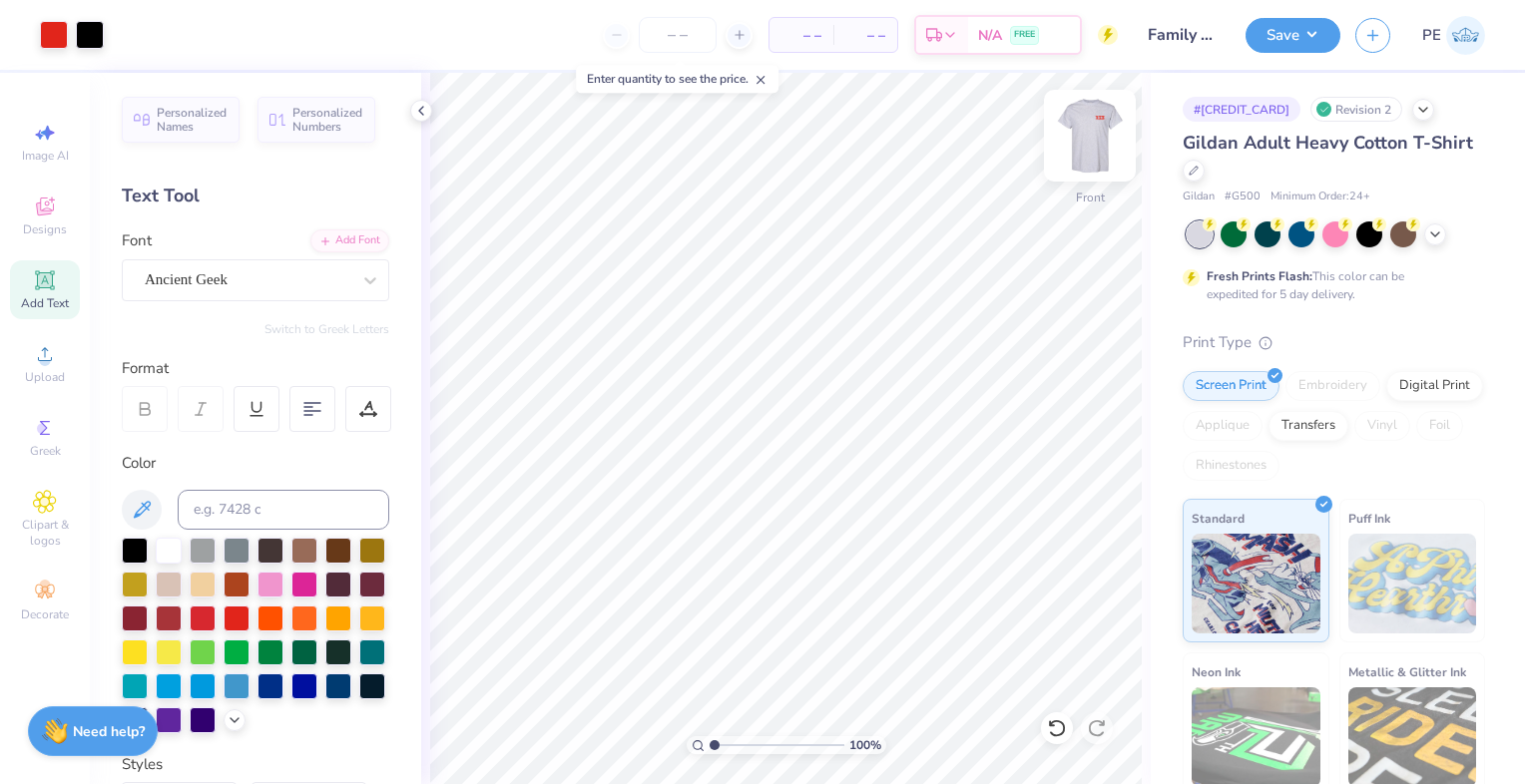 click at bounding box center (1090, 136) 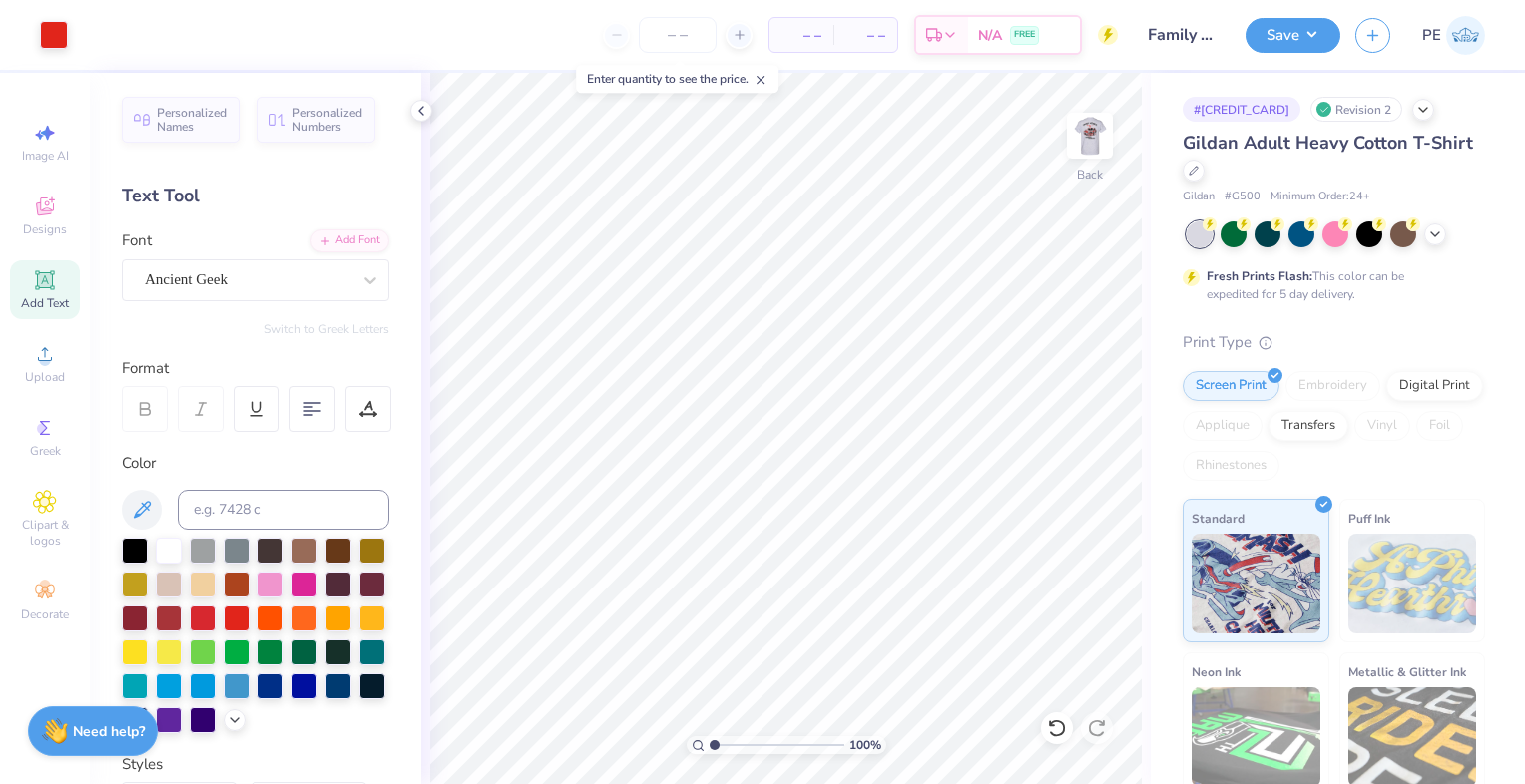 click at bounding box center (1090, 136) 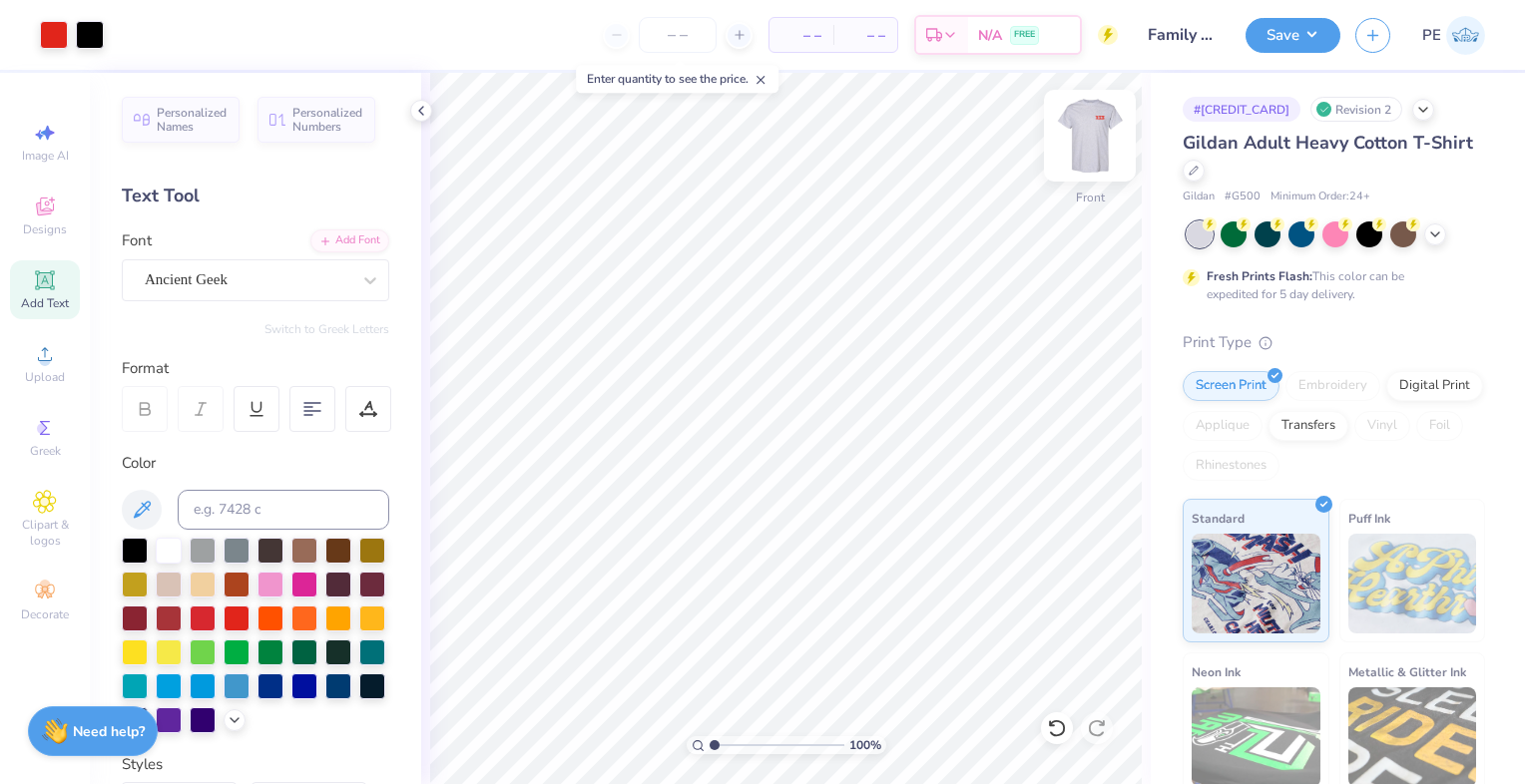 click at bounding box center [1090, 136] 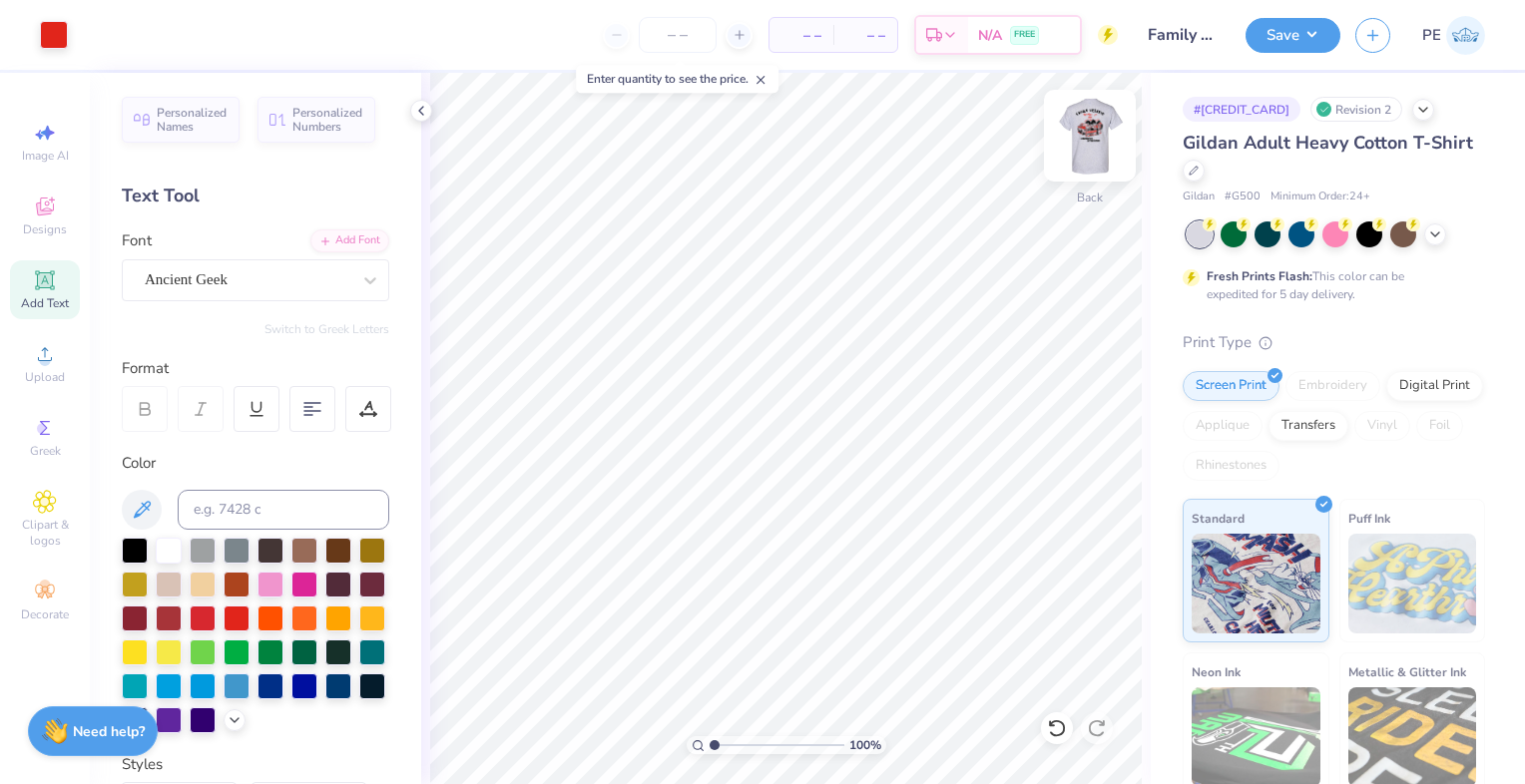 click at bounding box center [1090, 136] 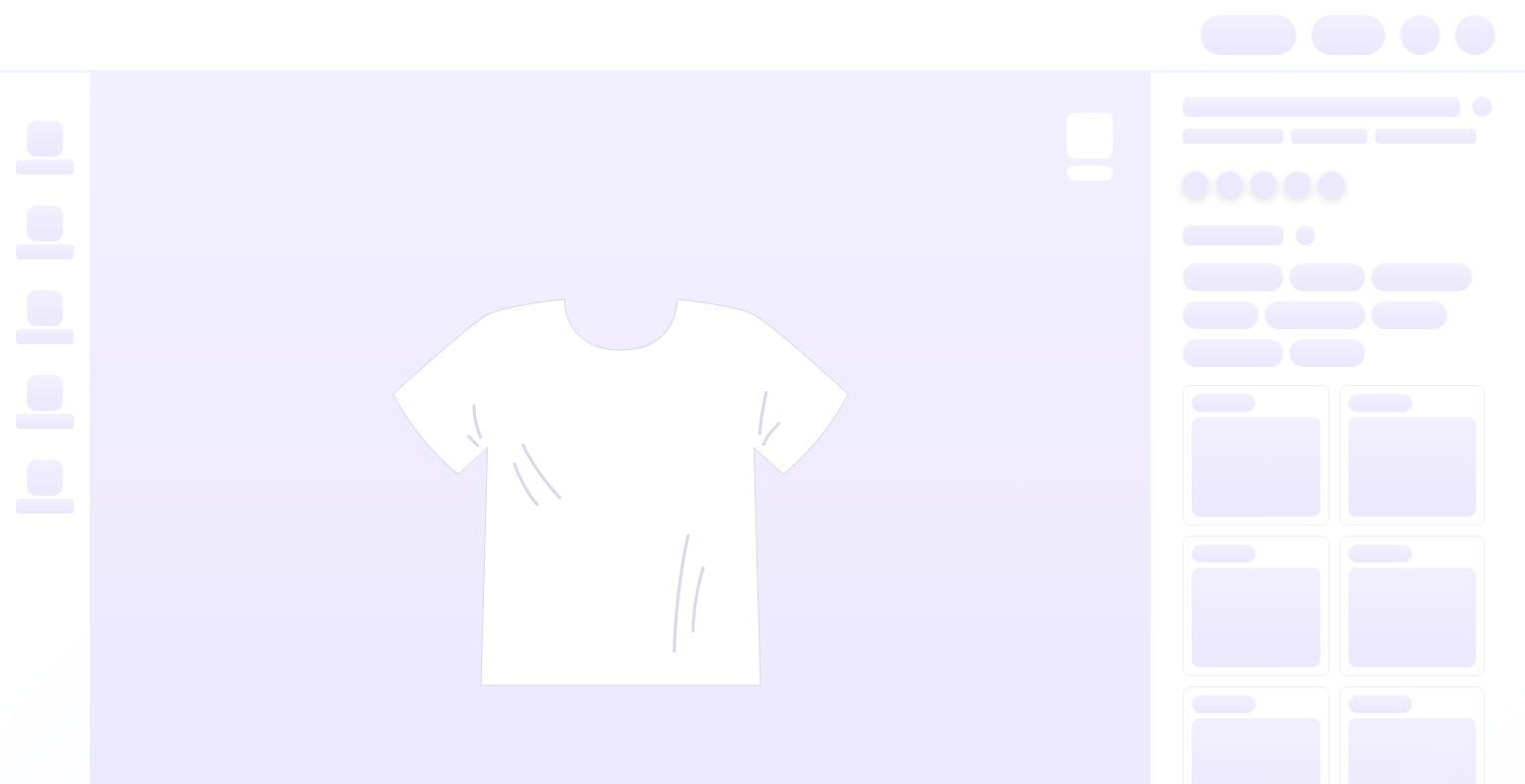 scroll, scrollTop: 0, scrollLeft: 0, axis: both 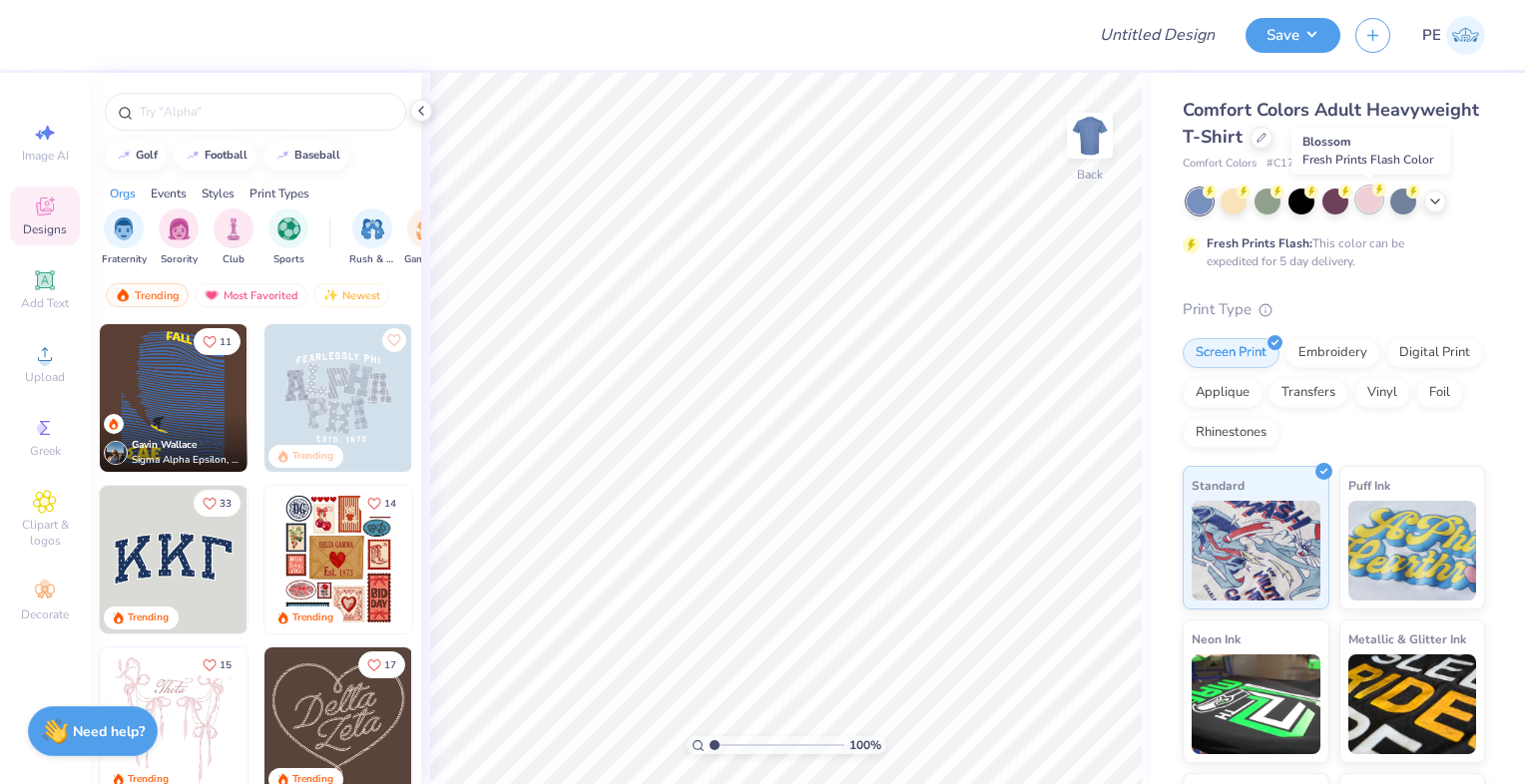 click at bounding box center (1369, 199) 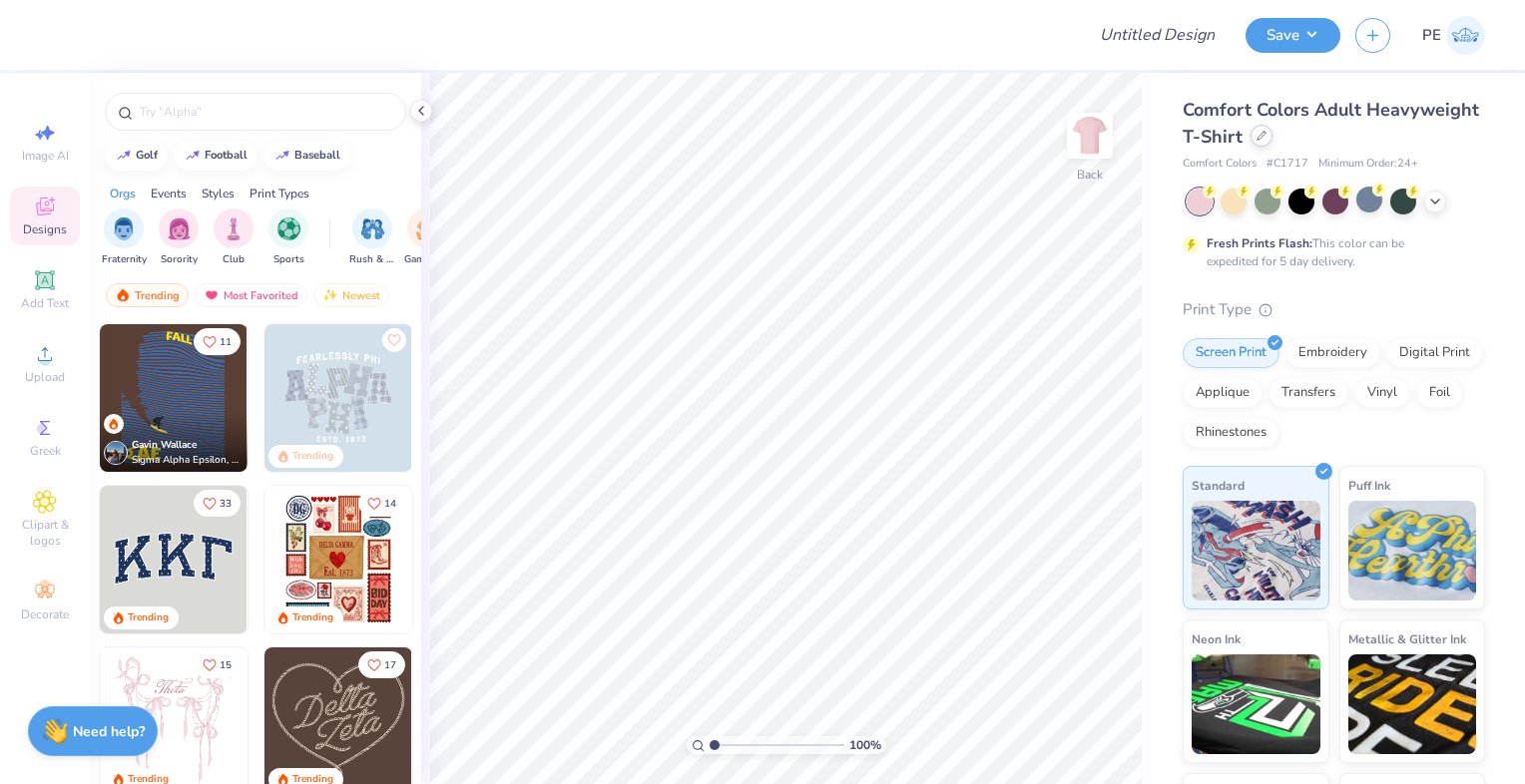 click at bounding box center [1262, 136] 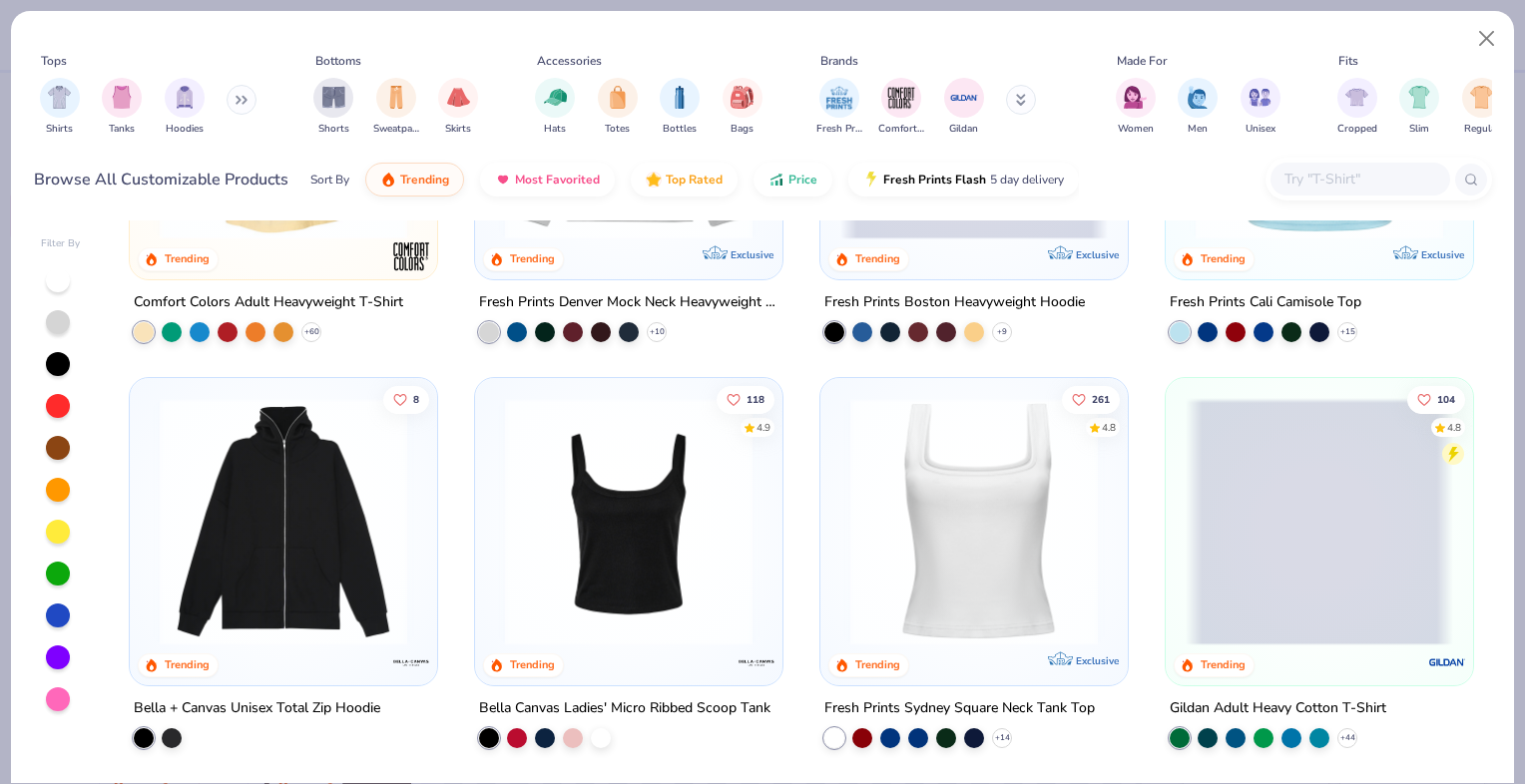 scroll, scrollTop: 399, scrollLeft: 0, axis: vertical 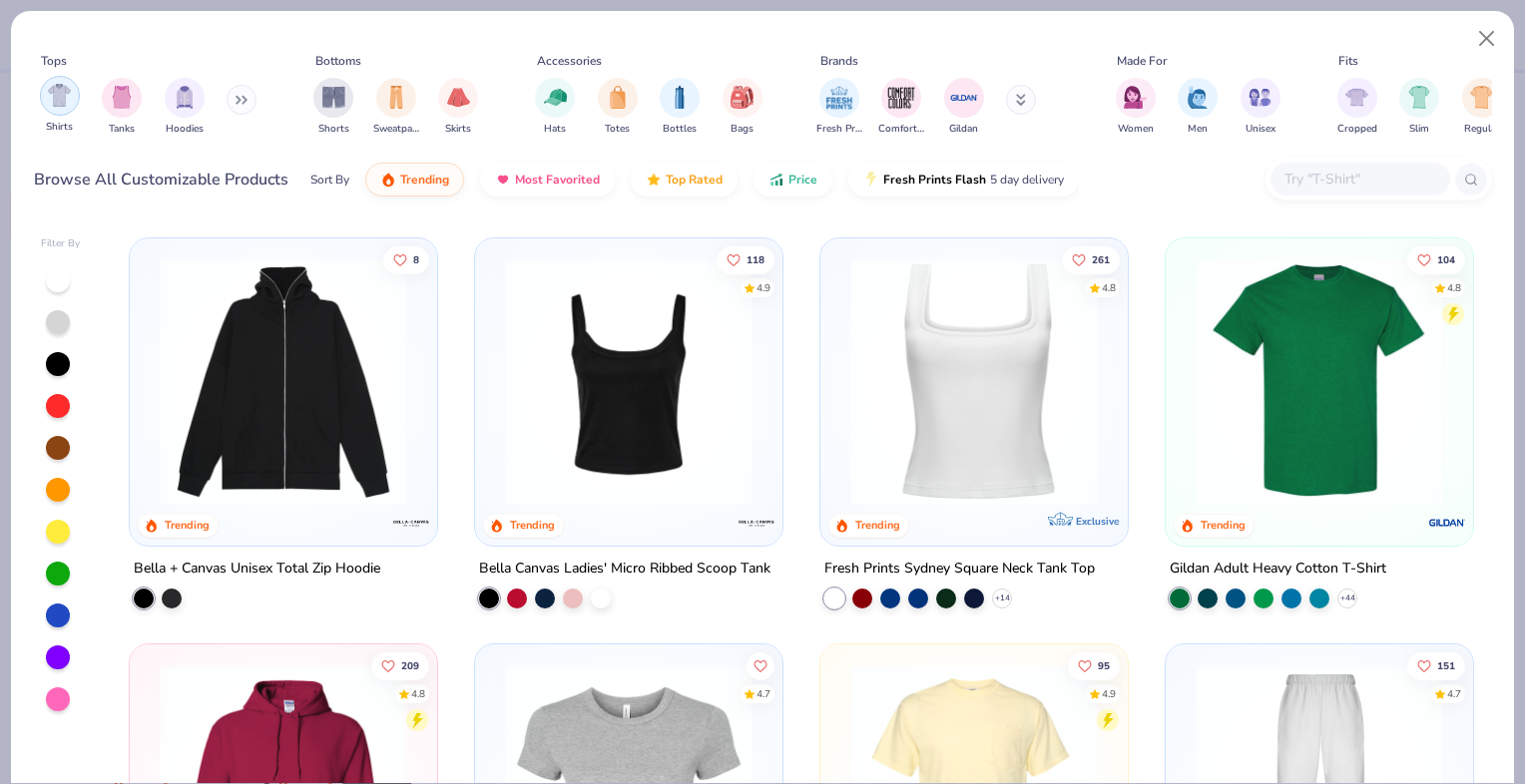 click at bounding box center (59, 95) 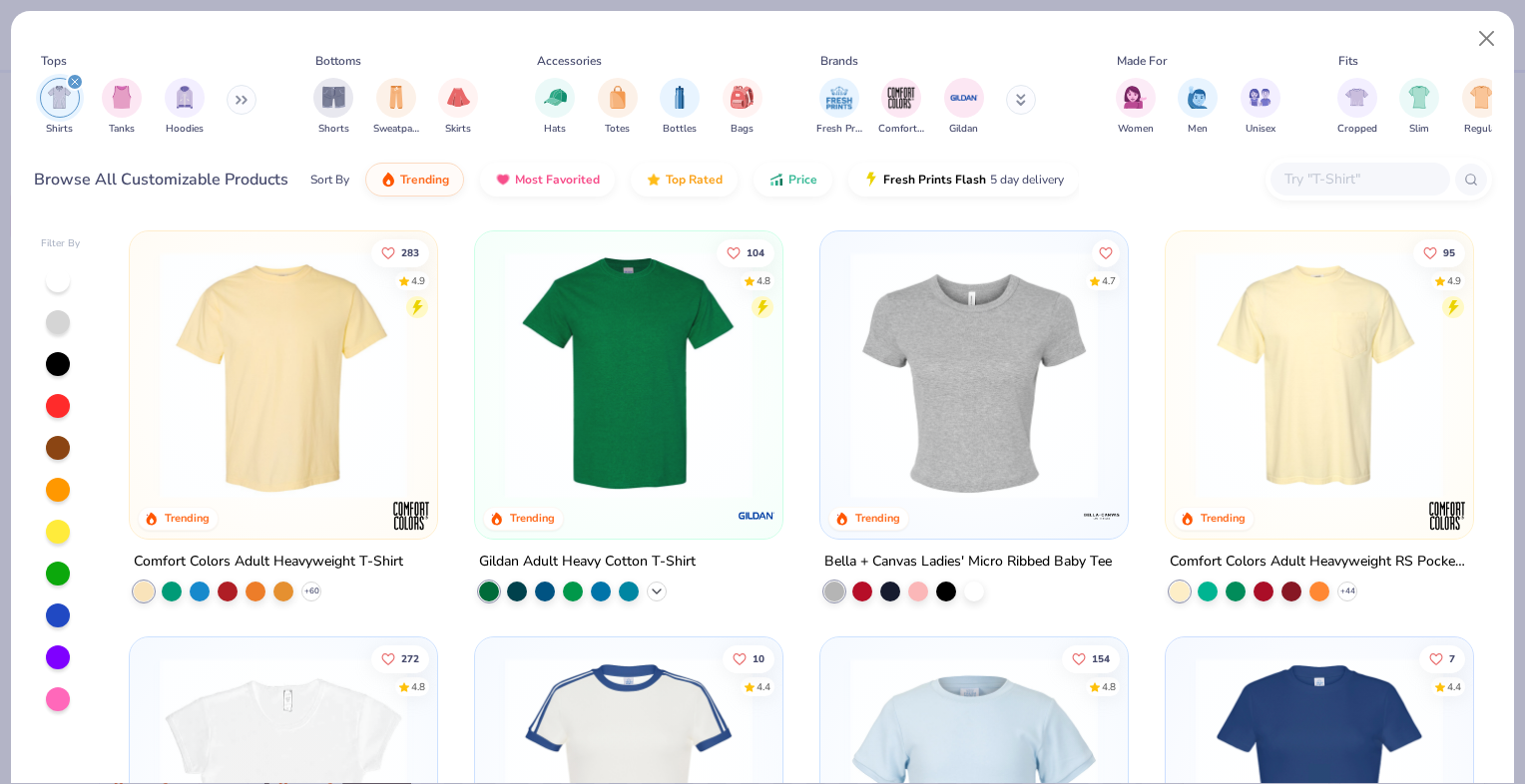 click 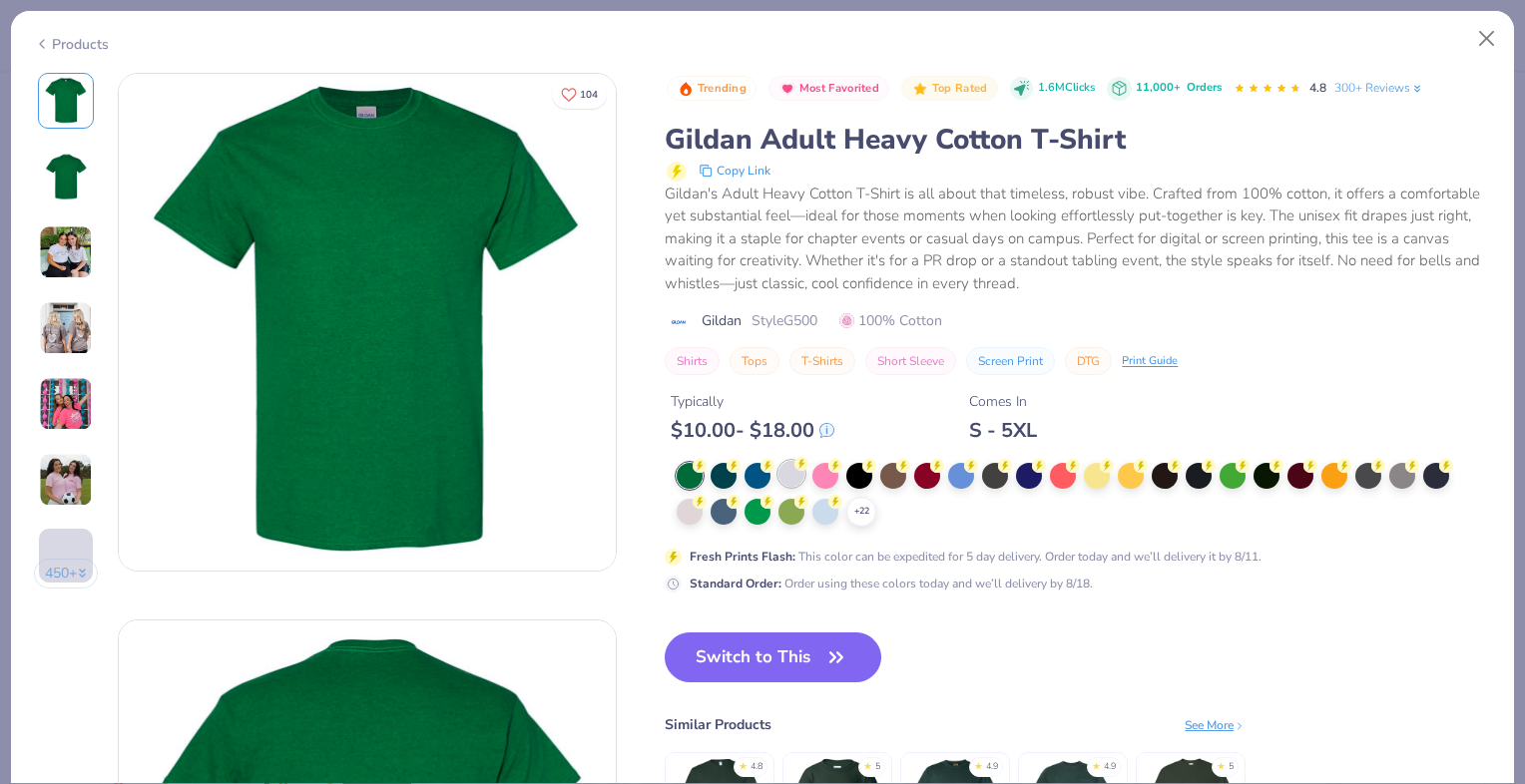 click at bounding box center [791, 474] 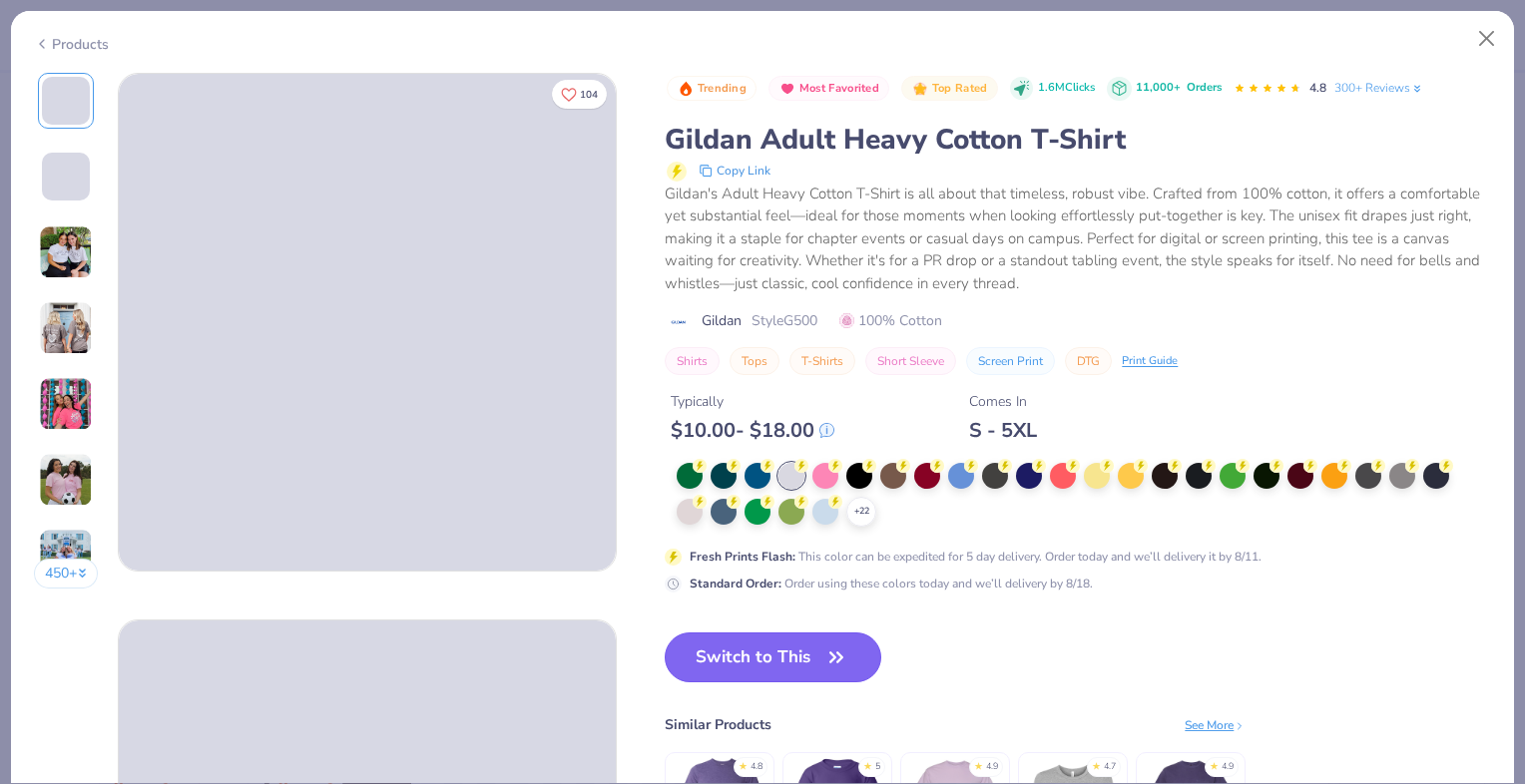 click on "Switch to This" at bounding box center (772, 657) 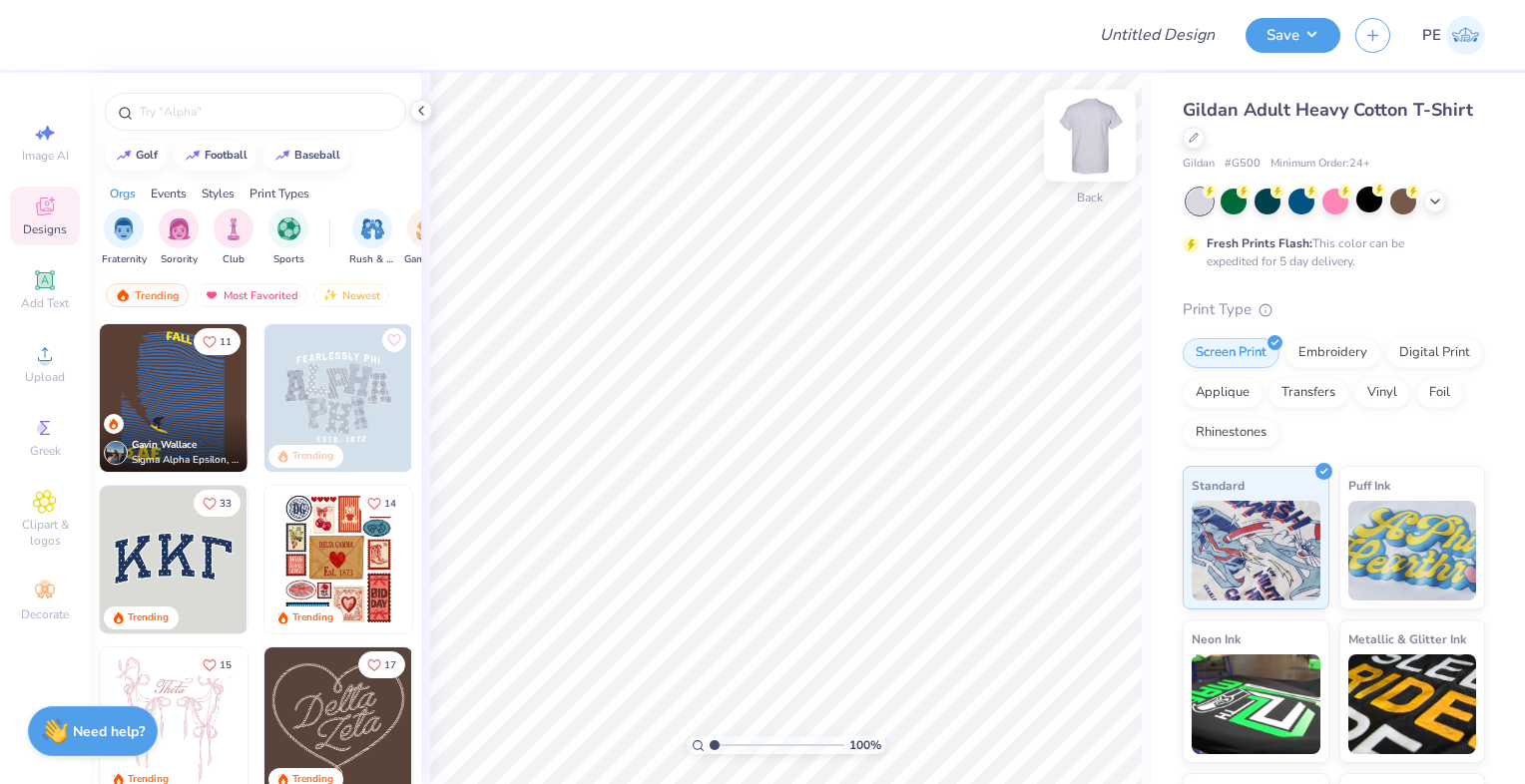 click at bounding box center [1090, 136] 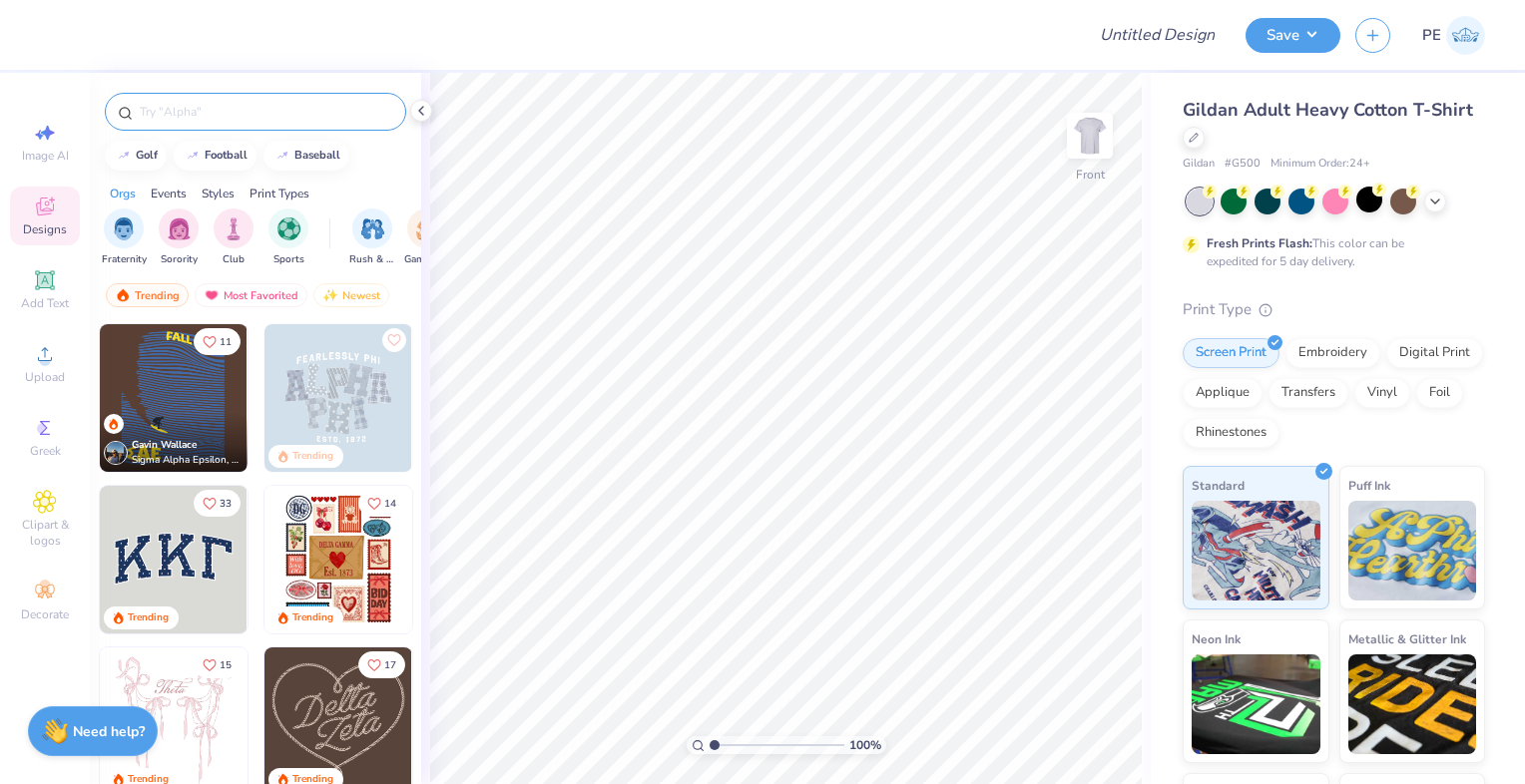 click at bounding box center [265, 112] 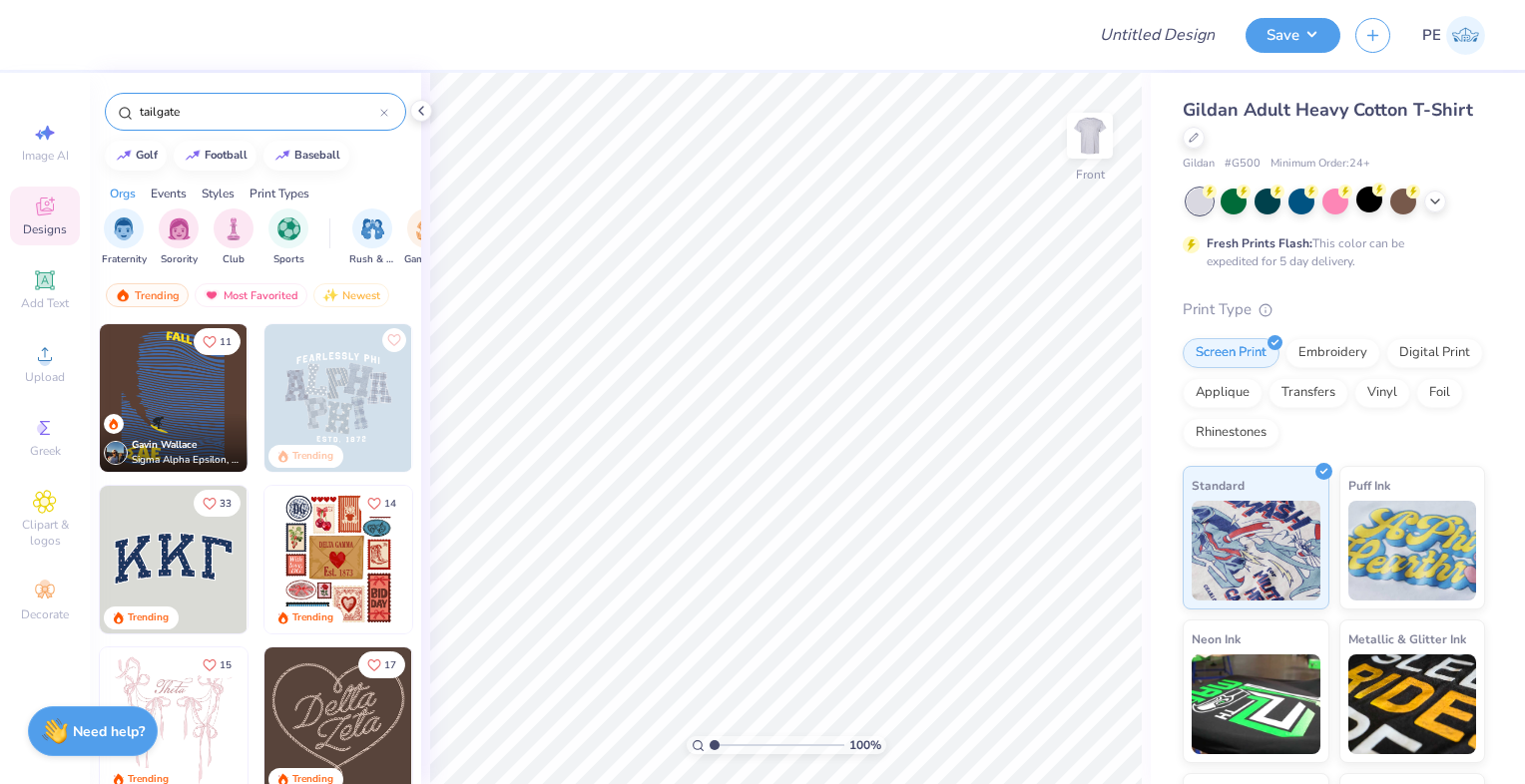 type on "tailgate" 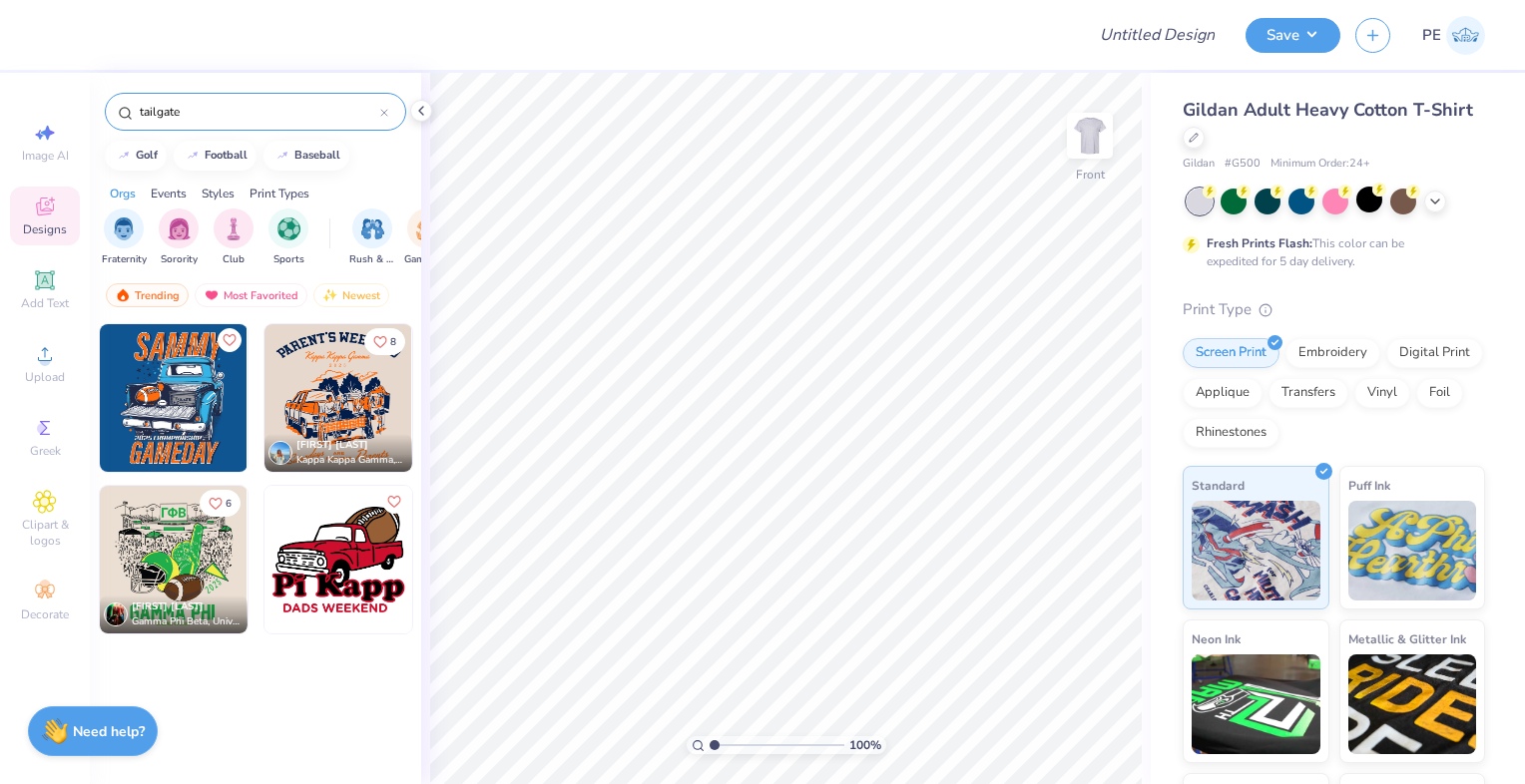 click 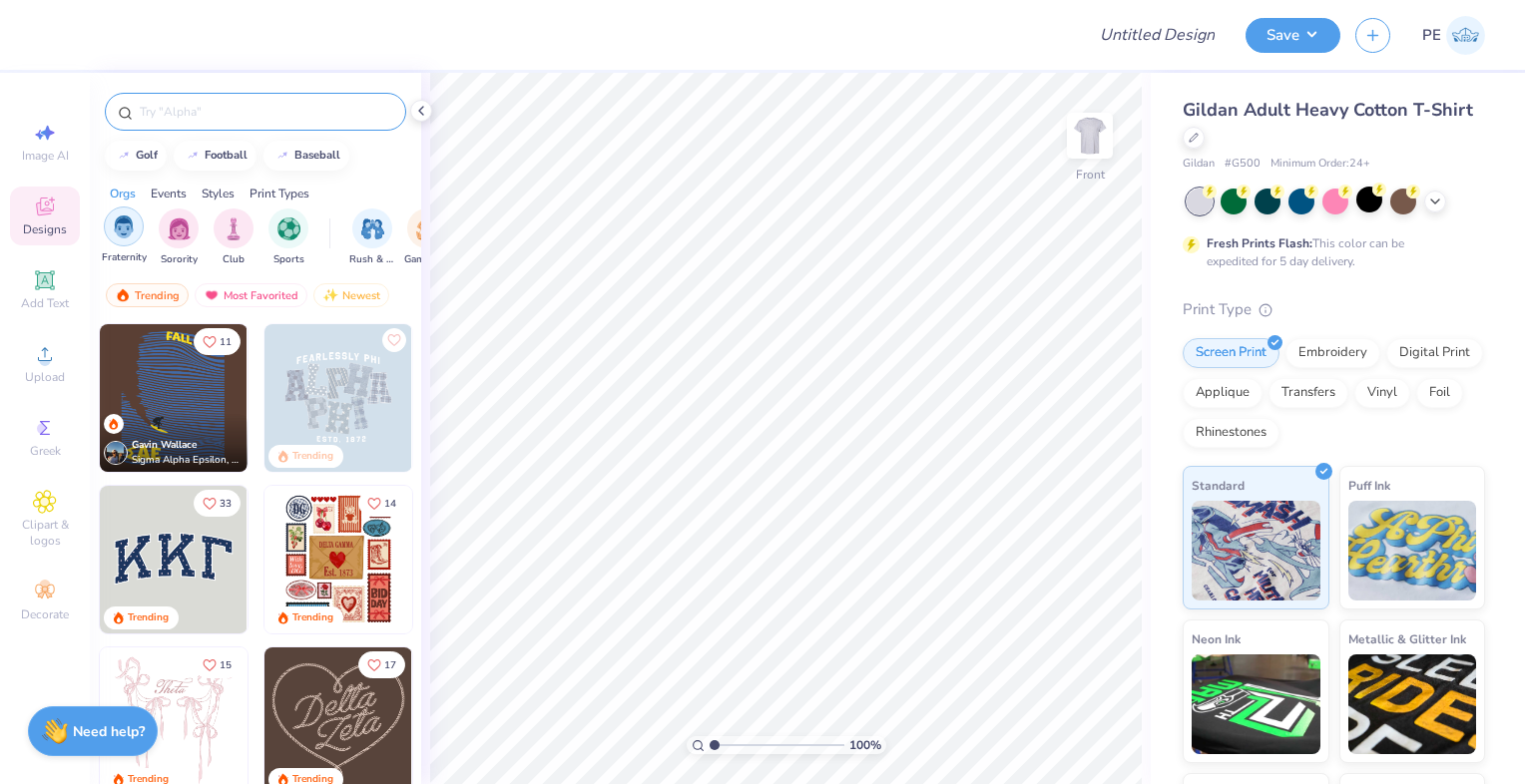 click at bounding box center (124, 226) 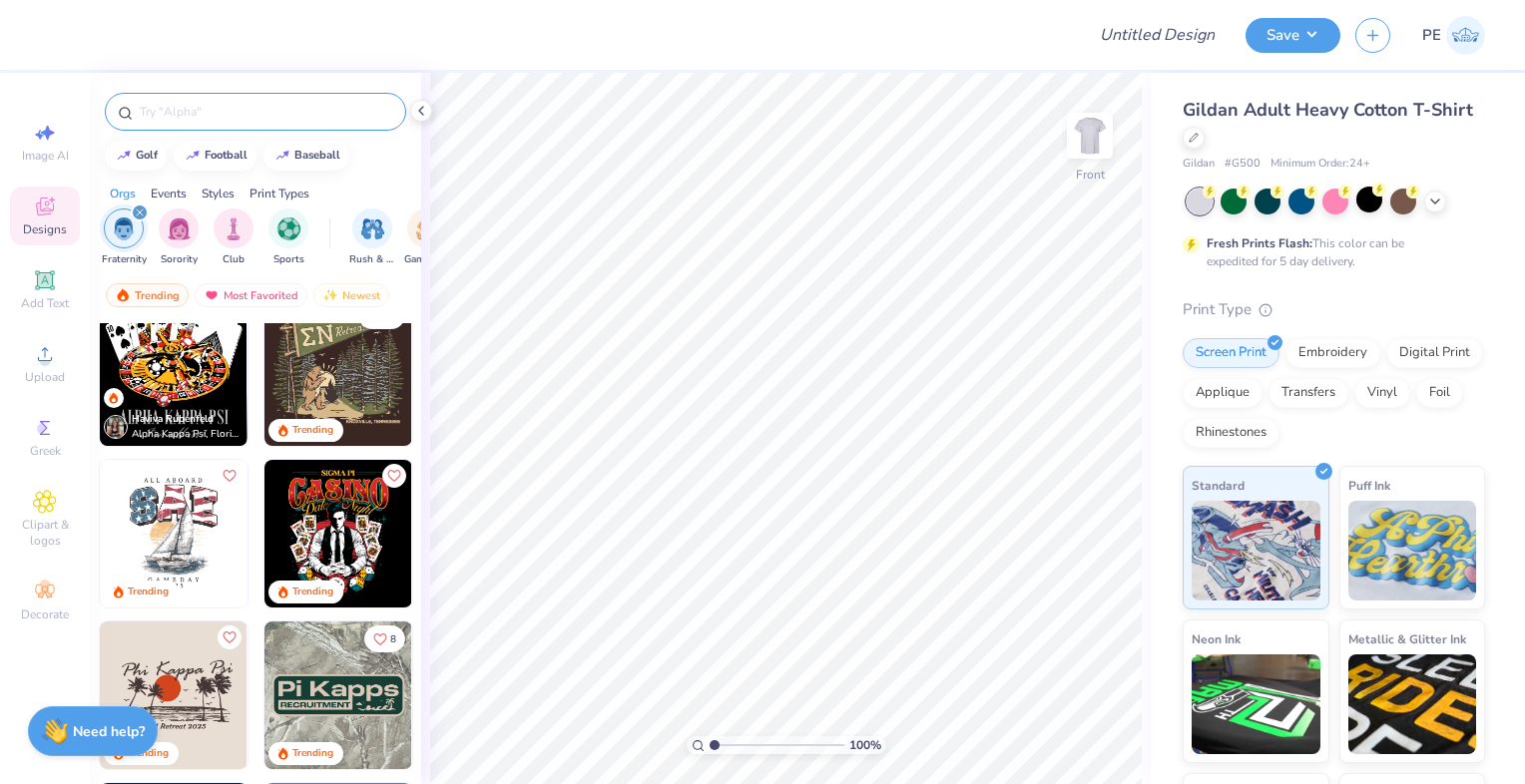 scroll, scrollTop: 898, scrollLeft: 0, axis: vertical 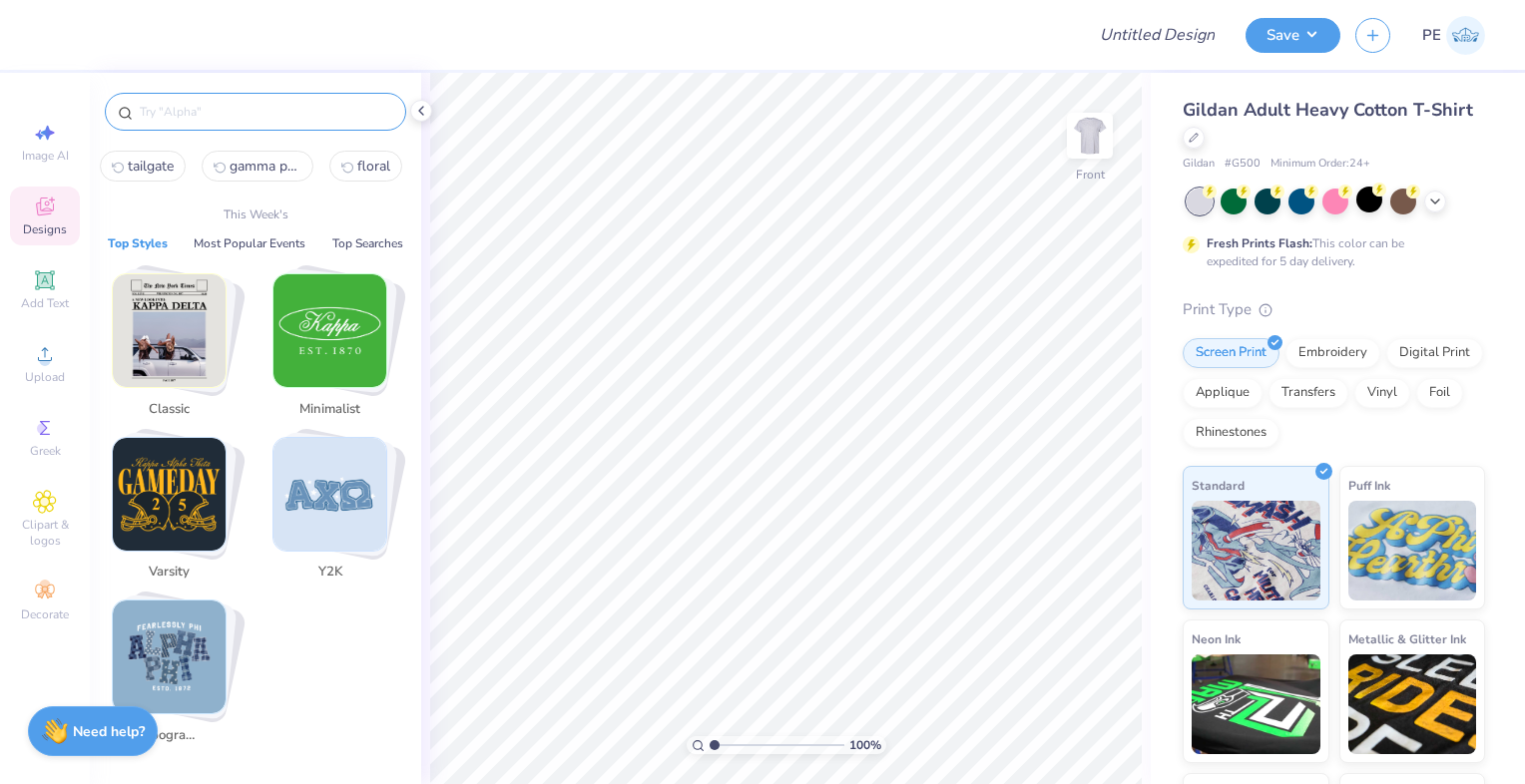 click at bounding box center (265, 112) 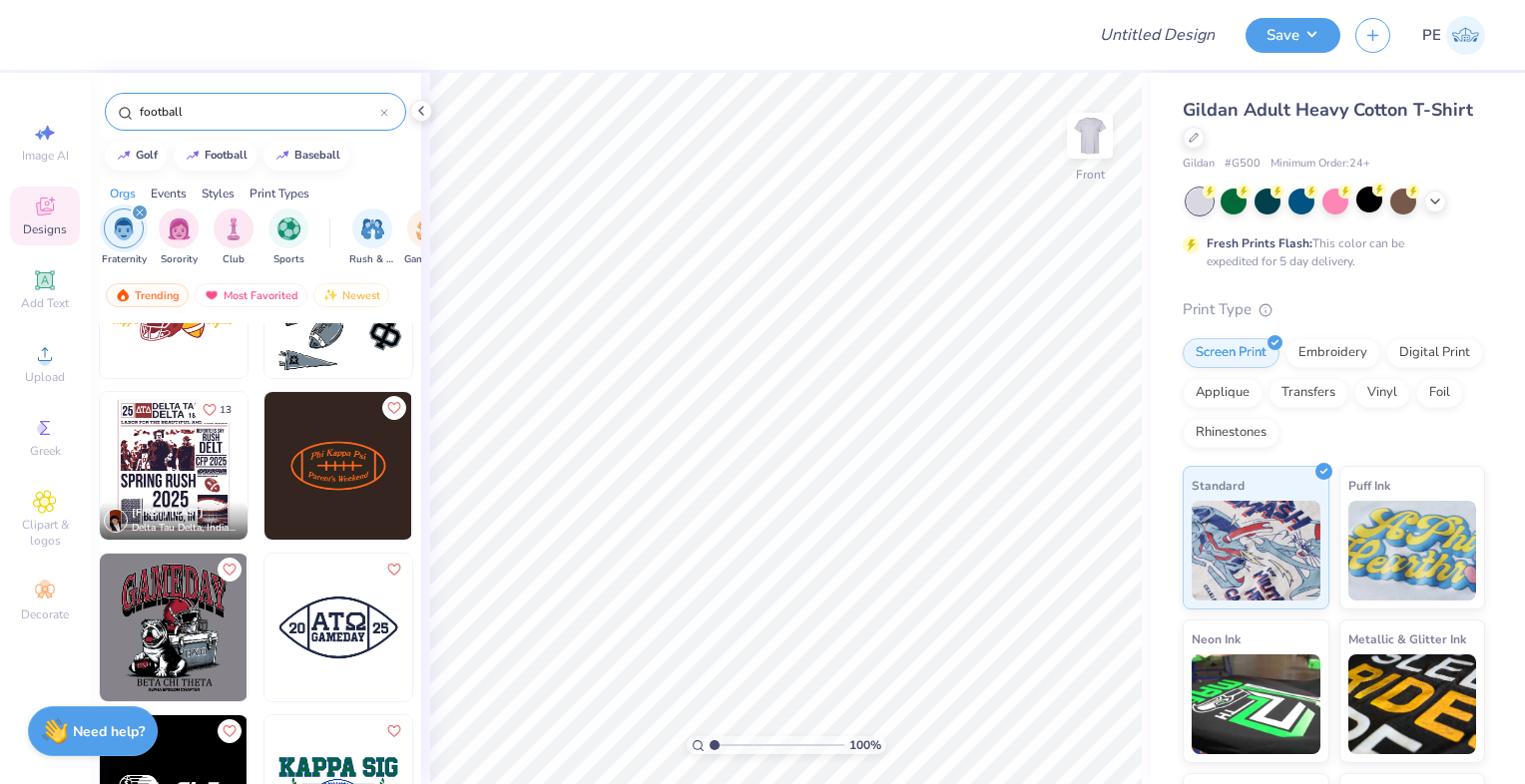 scroll, scrollTop: 698, scrollLeft: 0, axis: vertical 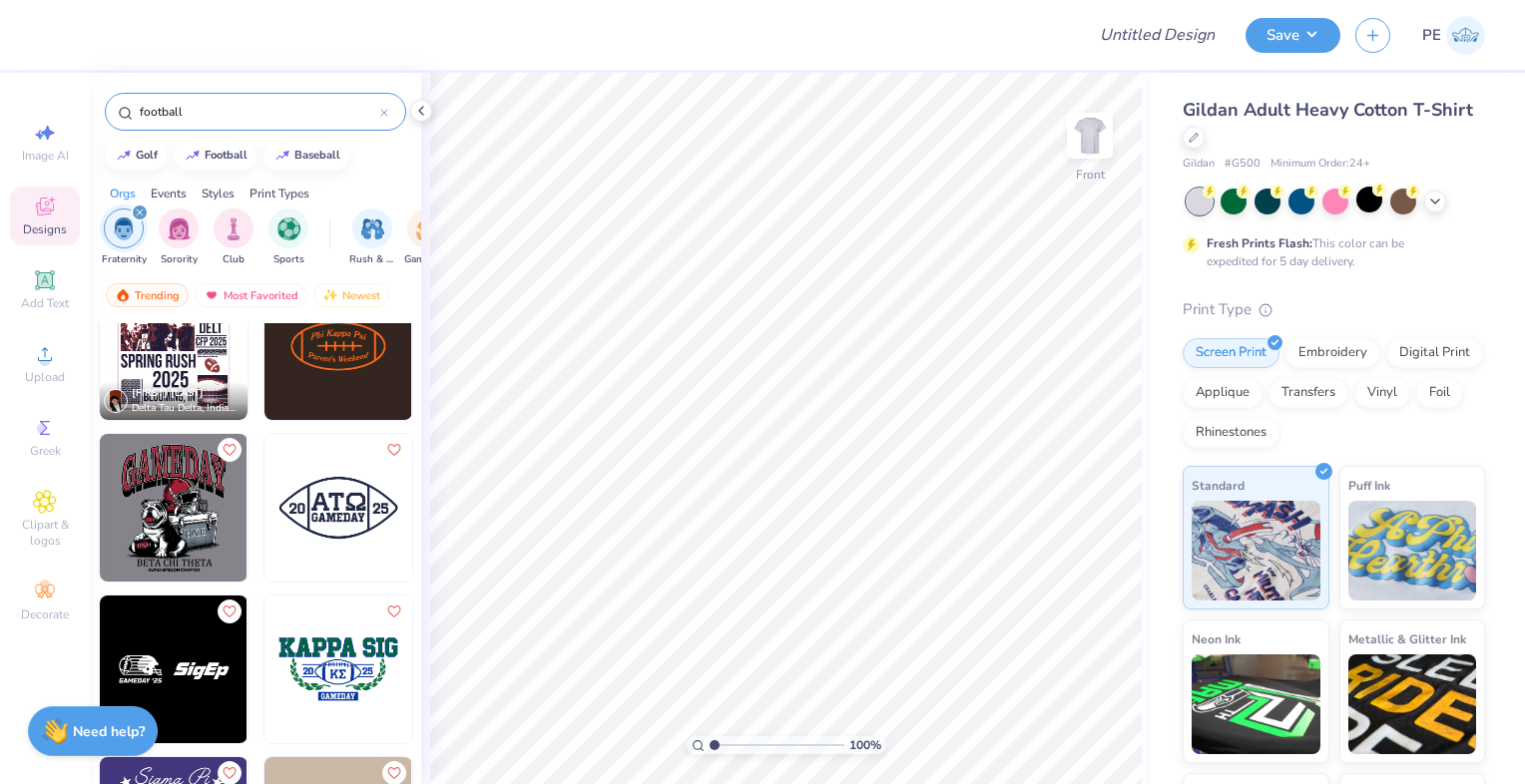 drag, startPoint x: 260, startPoint y: 101, endPoint x: 128, endPoint y: 114, distance: 132.63861 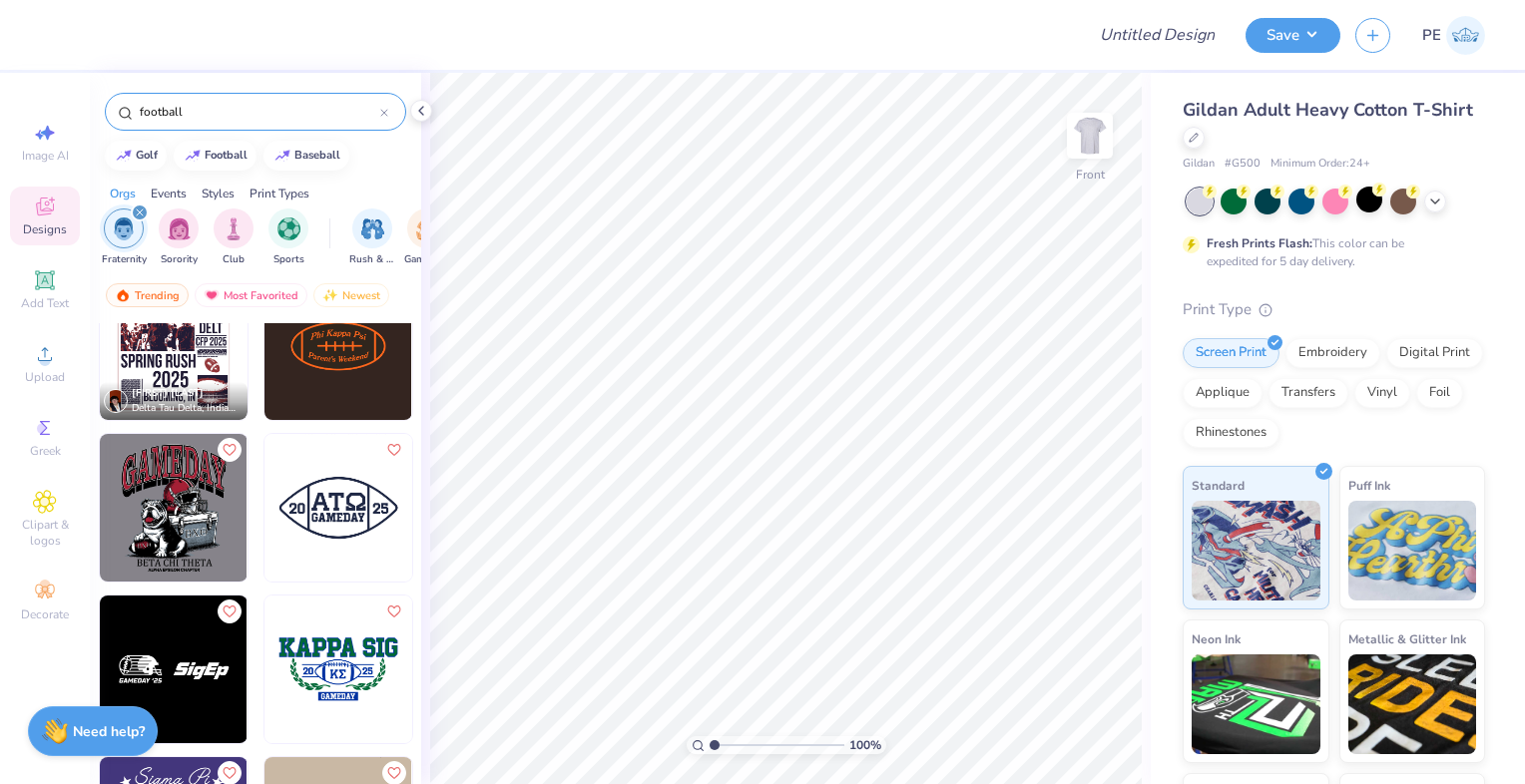 click on "football" at bounding box center (255, 112) 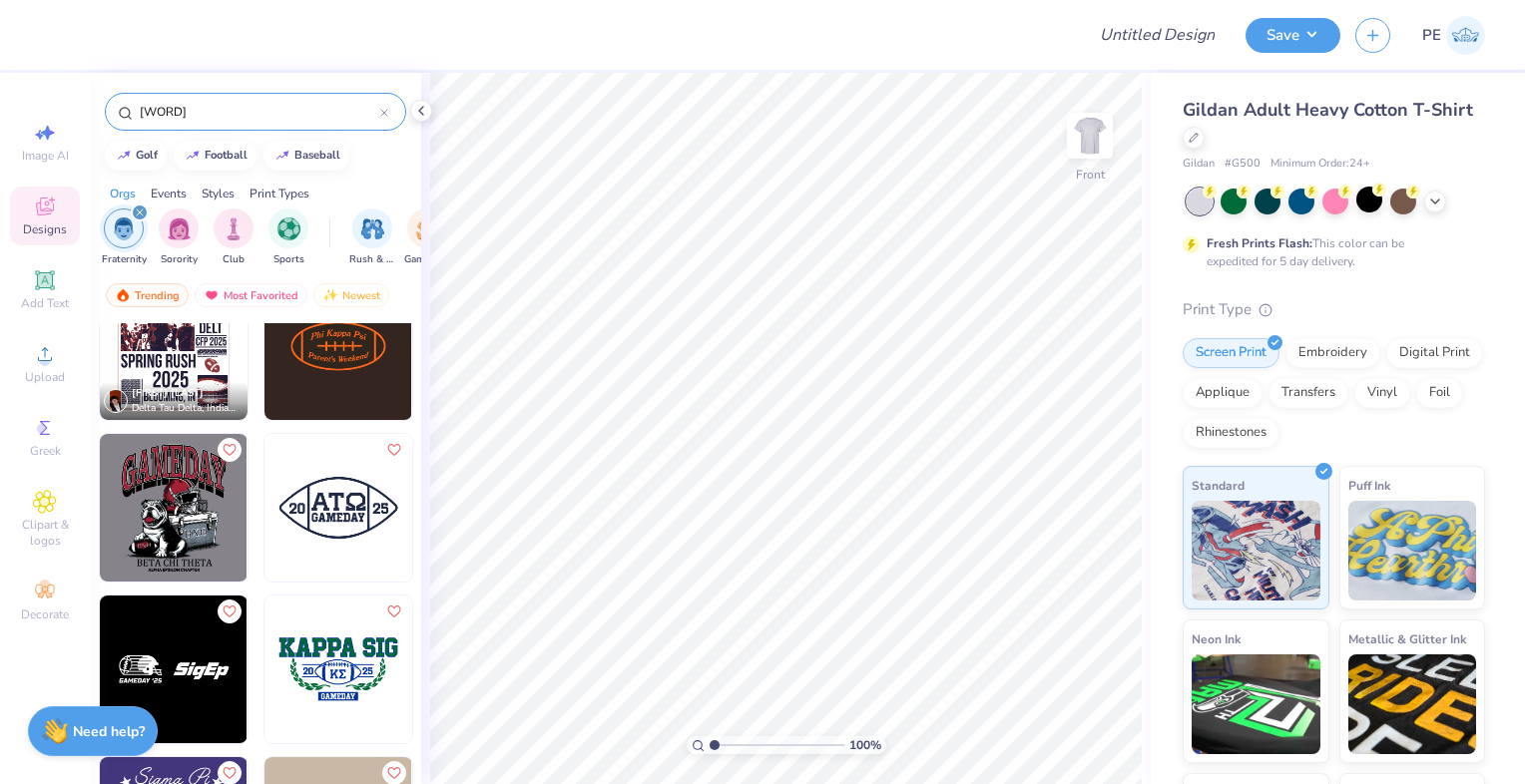 type on "[WORD]" 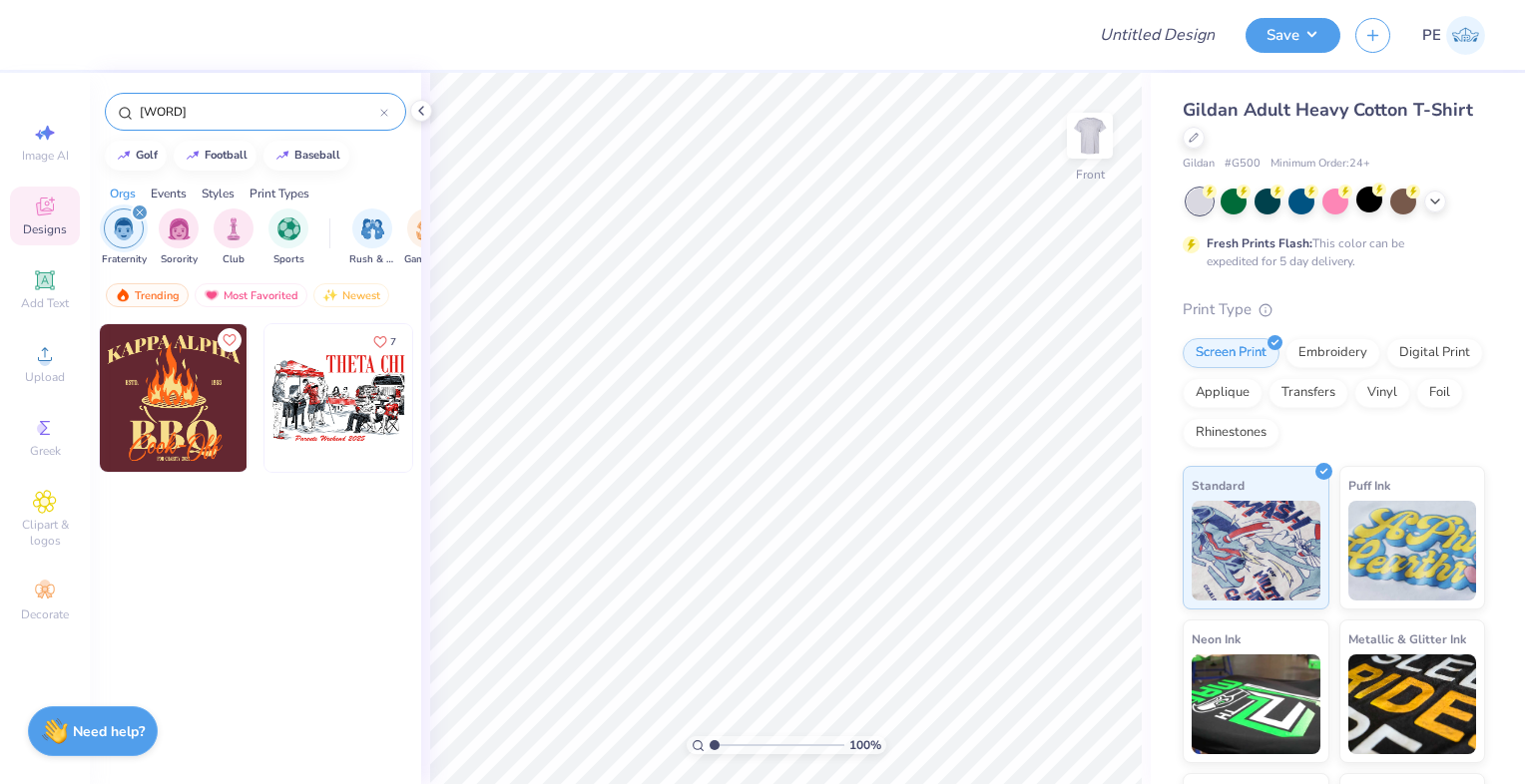 click at bounding box center (338, 398) 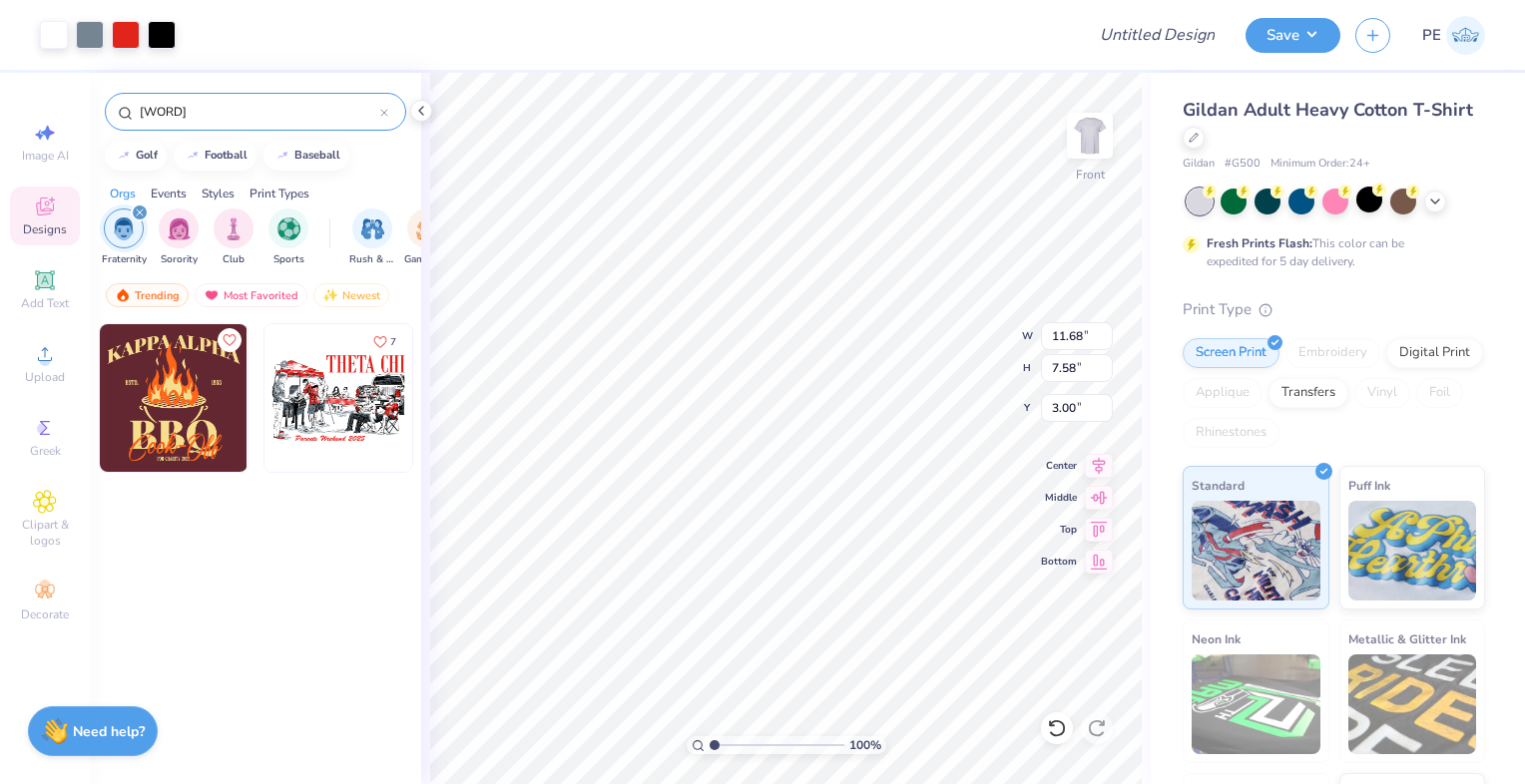 type on "13.15" 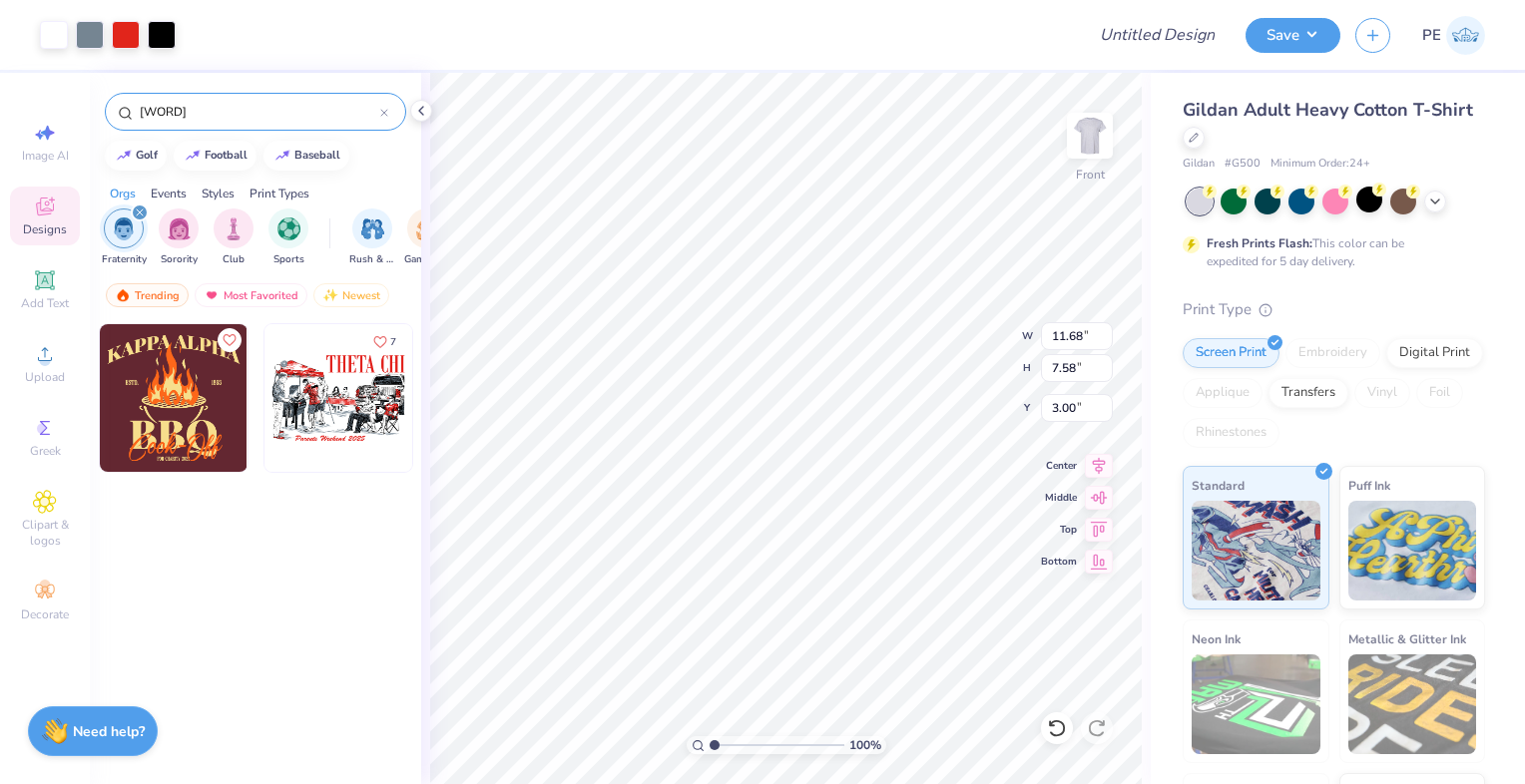 type on "8.54" 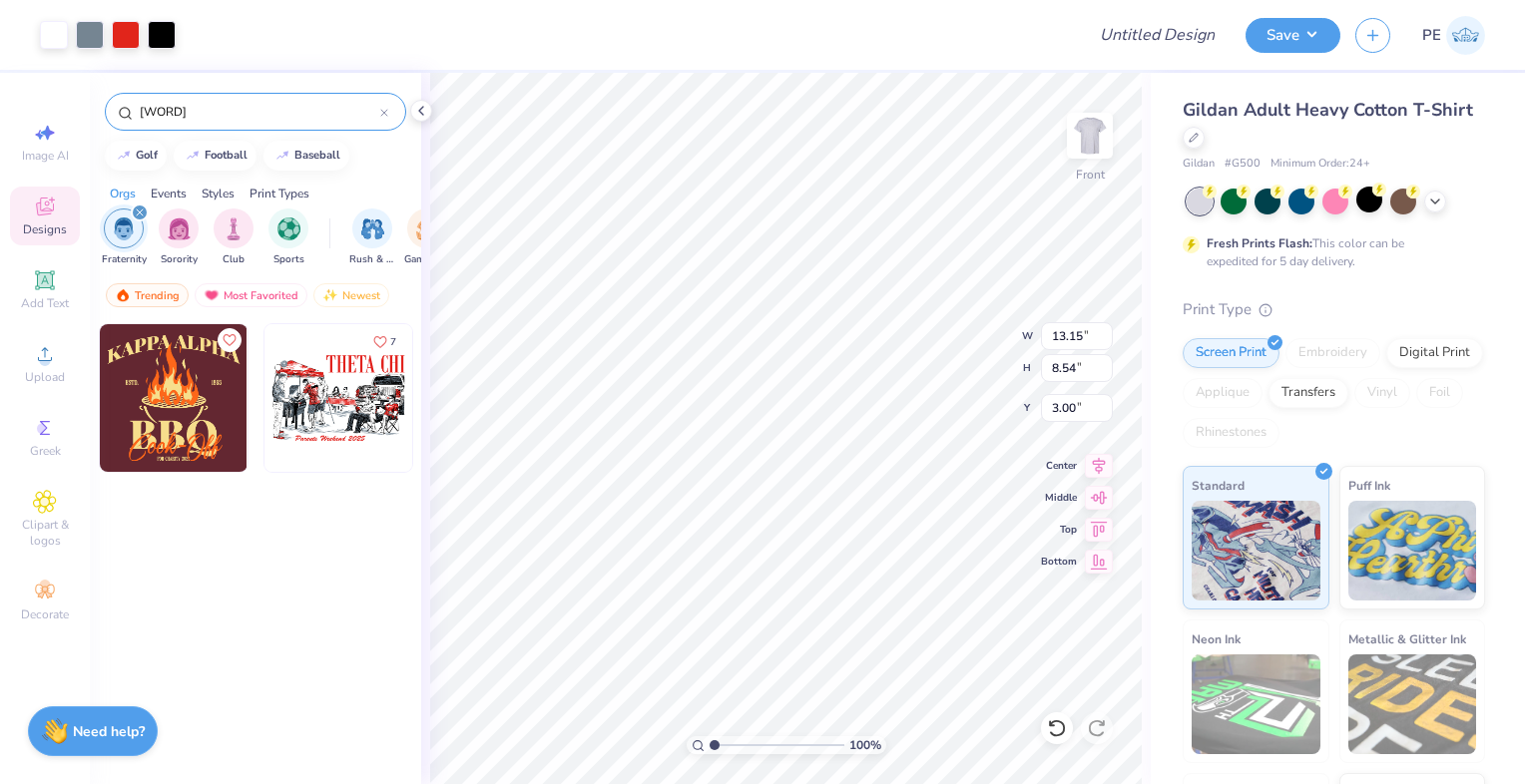 type on "13.81" 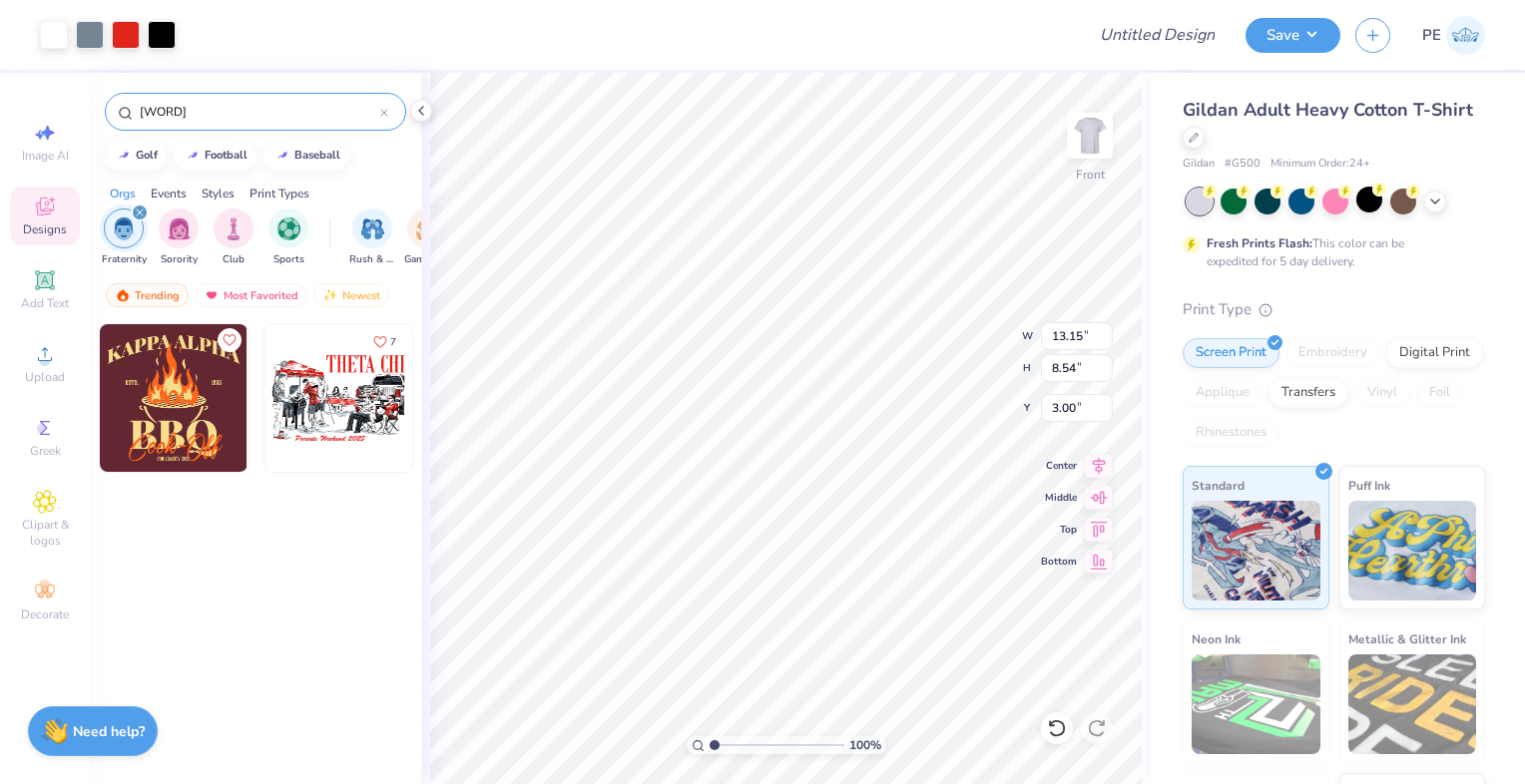 type on "8.97" 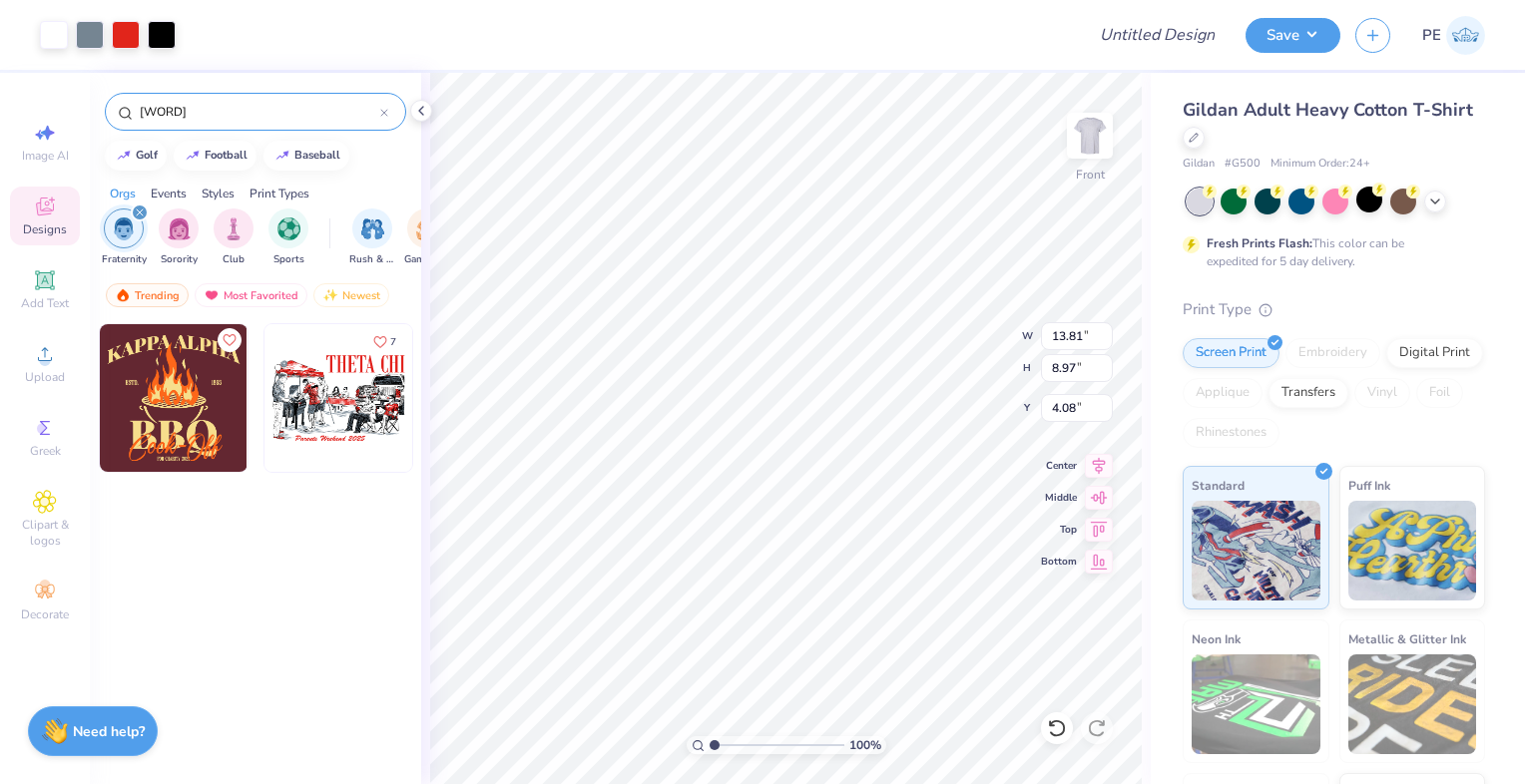 type on "4.08" 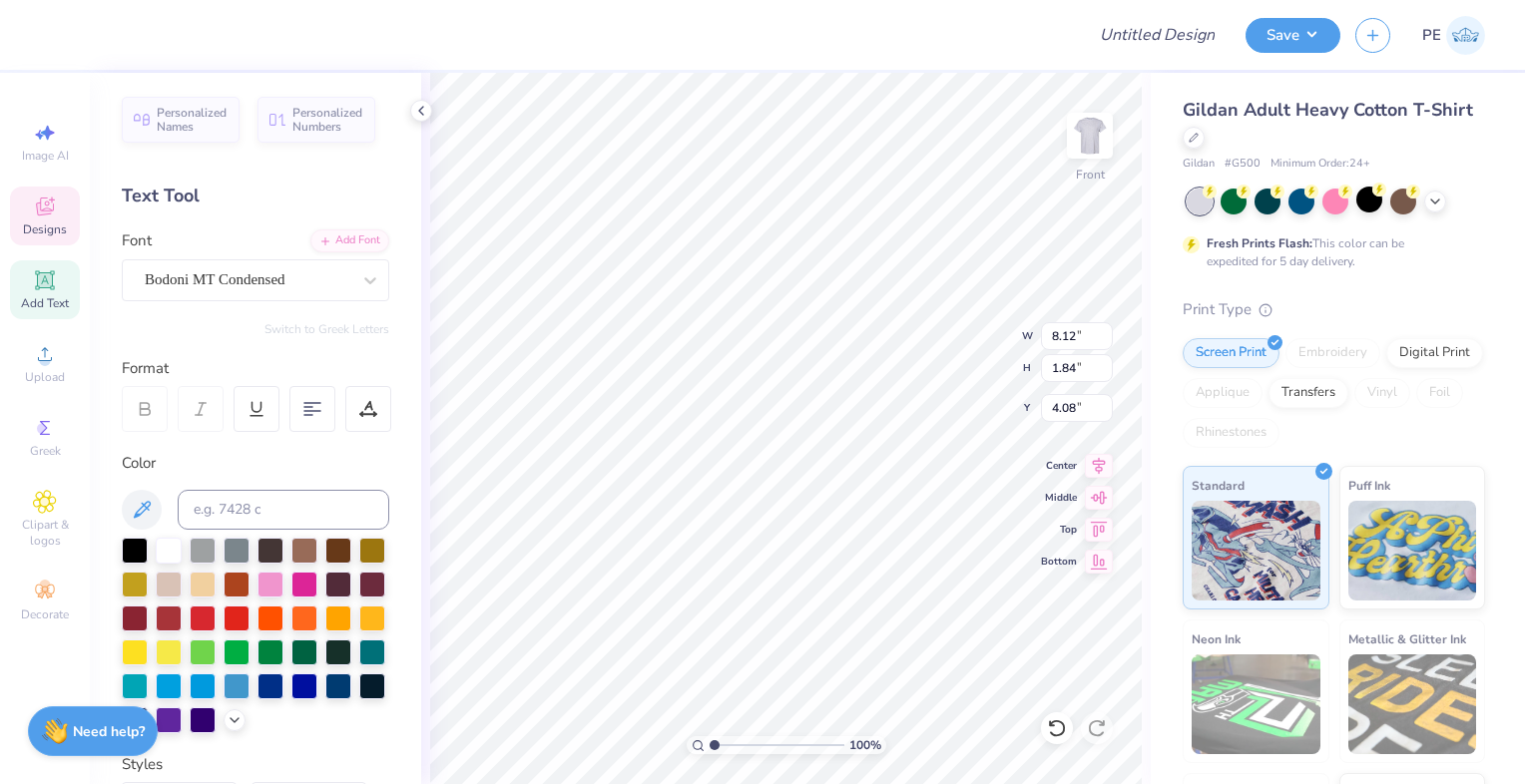 scroll, scrollTop: 16, scrollLeft: 4, axis: both 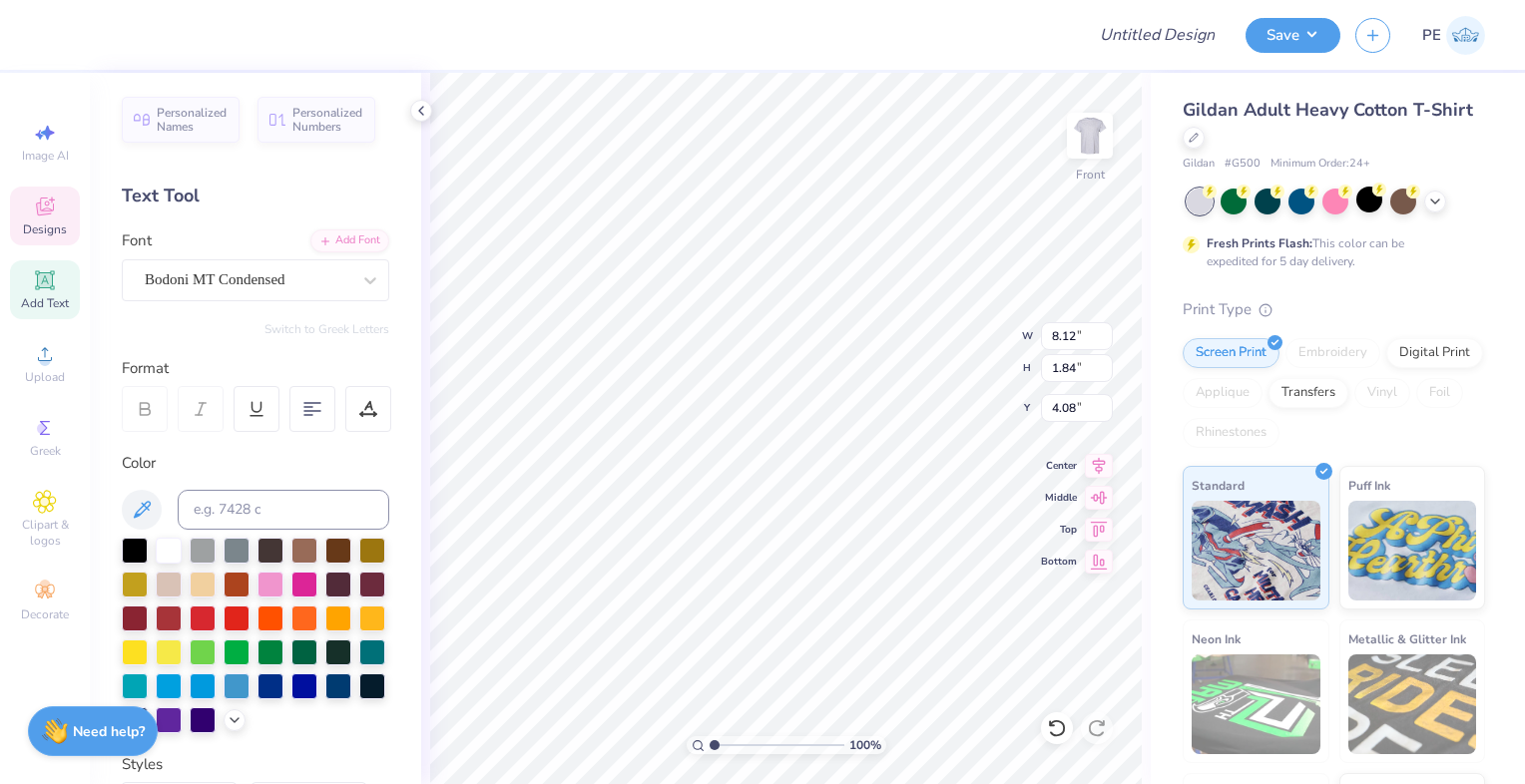 type on "t" 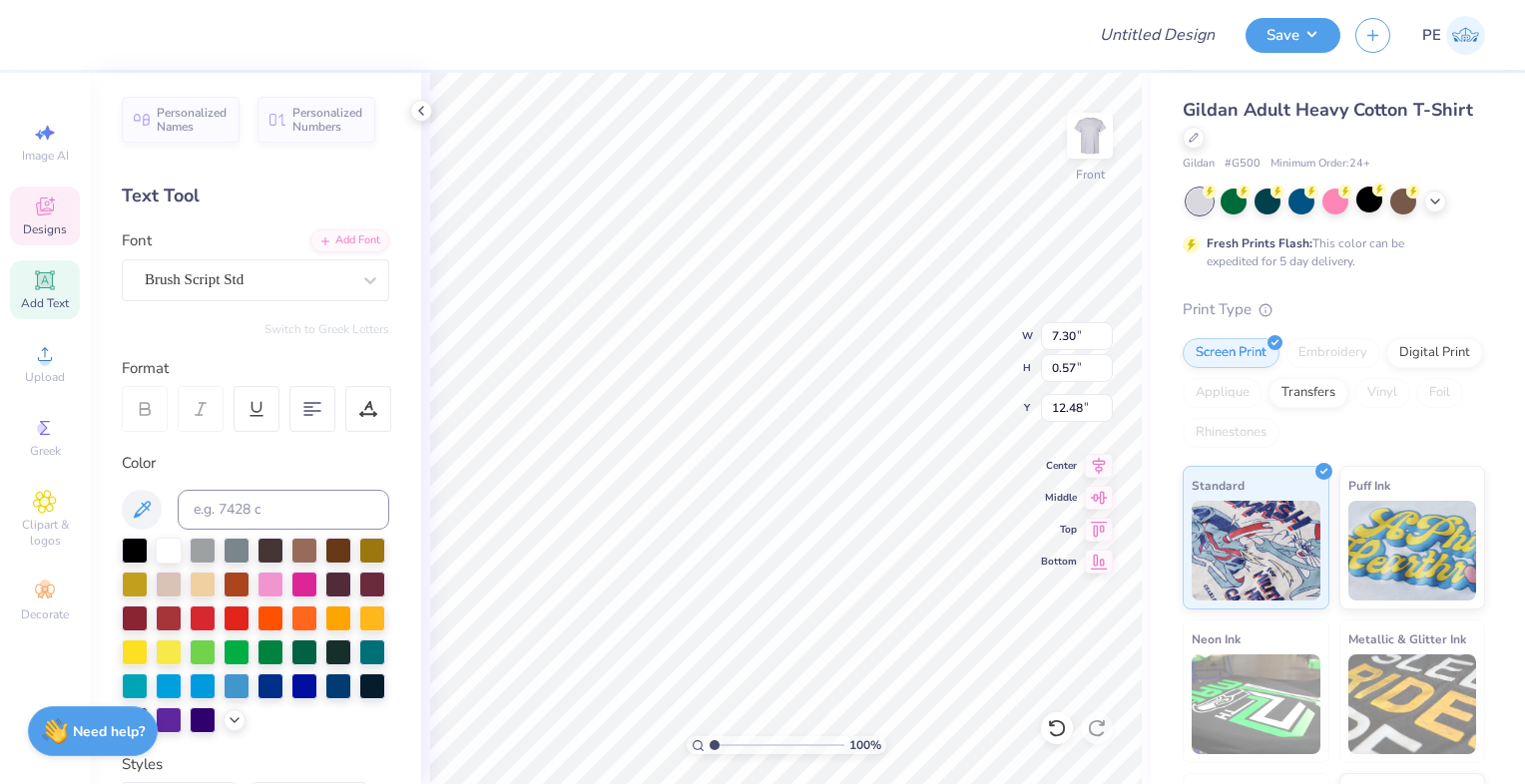scroll, scrollTop: 16, scrollLeft: 3, axis: both 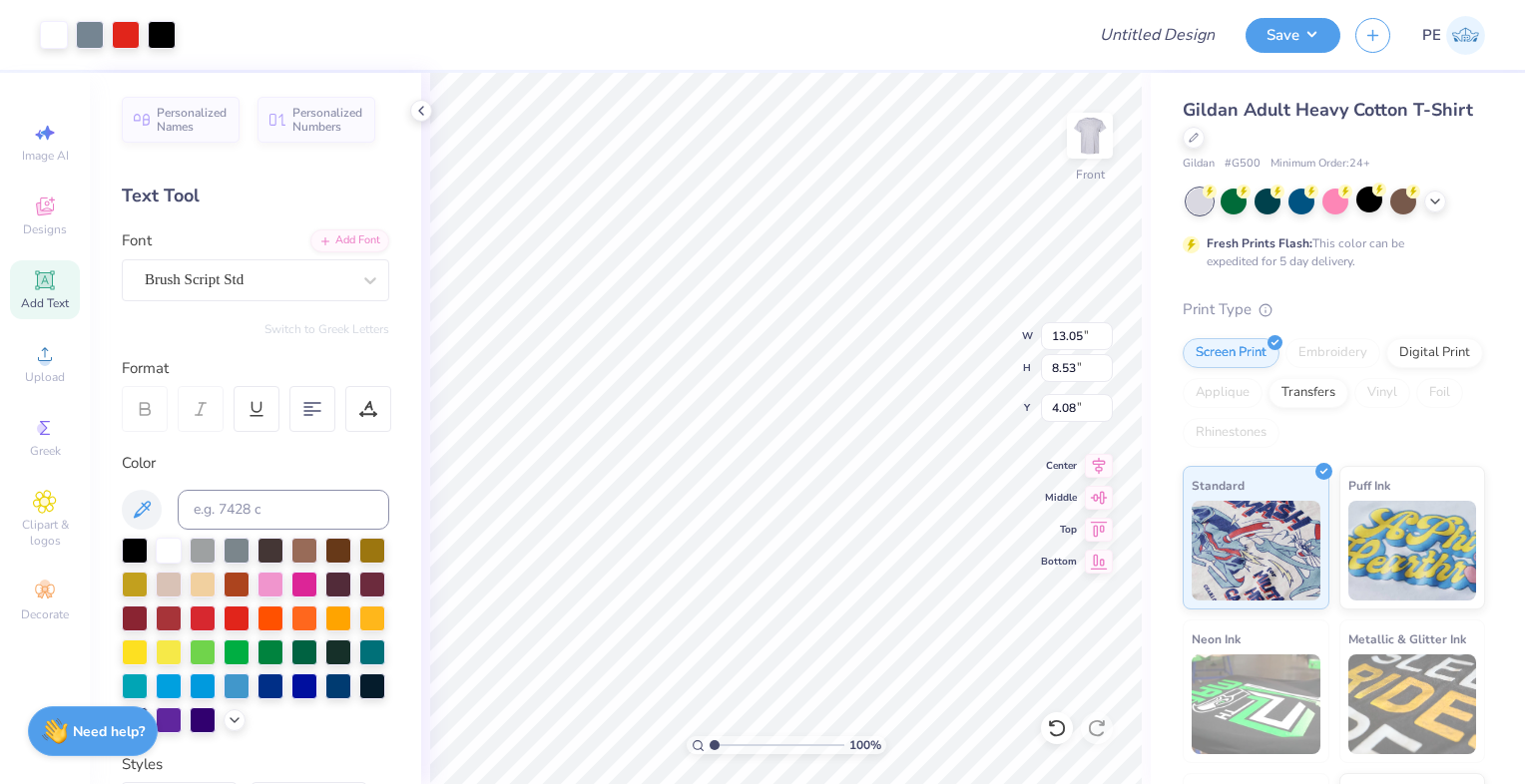 type on "13.05" 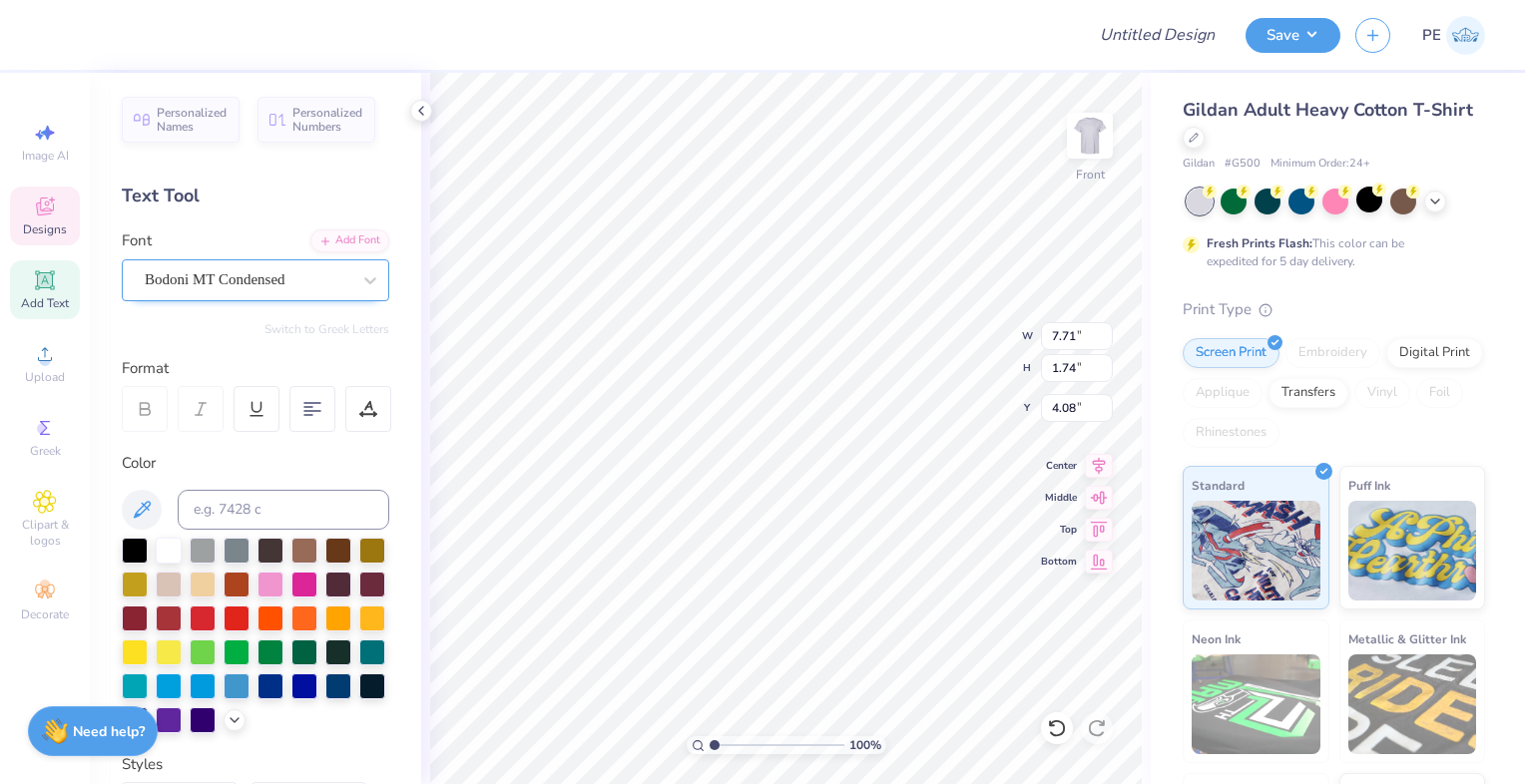 click on "Bodoni MT Condensed" at bounding box center (248, 279) 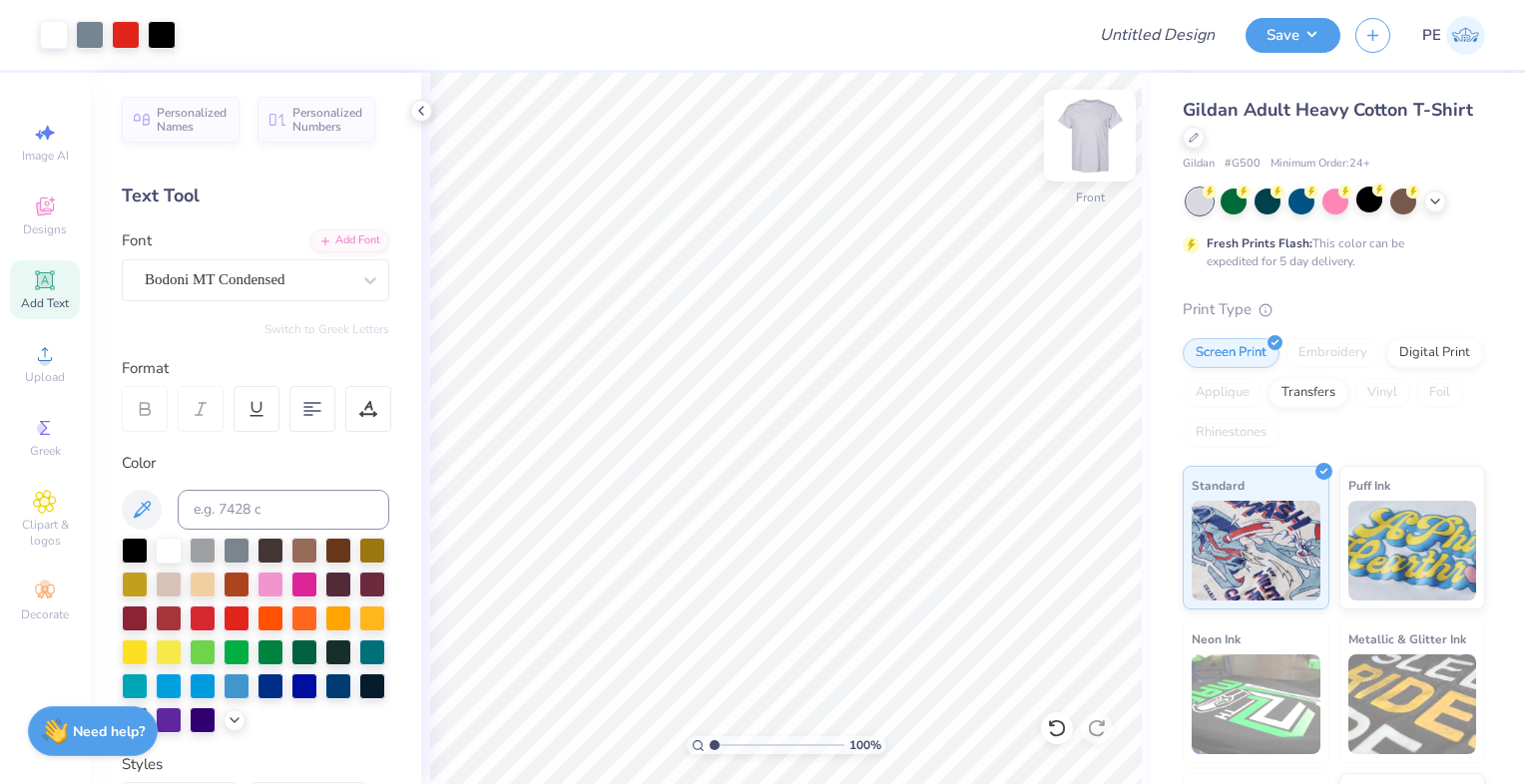 click at bounding box center (1090, 136) 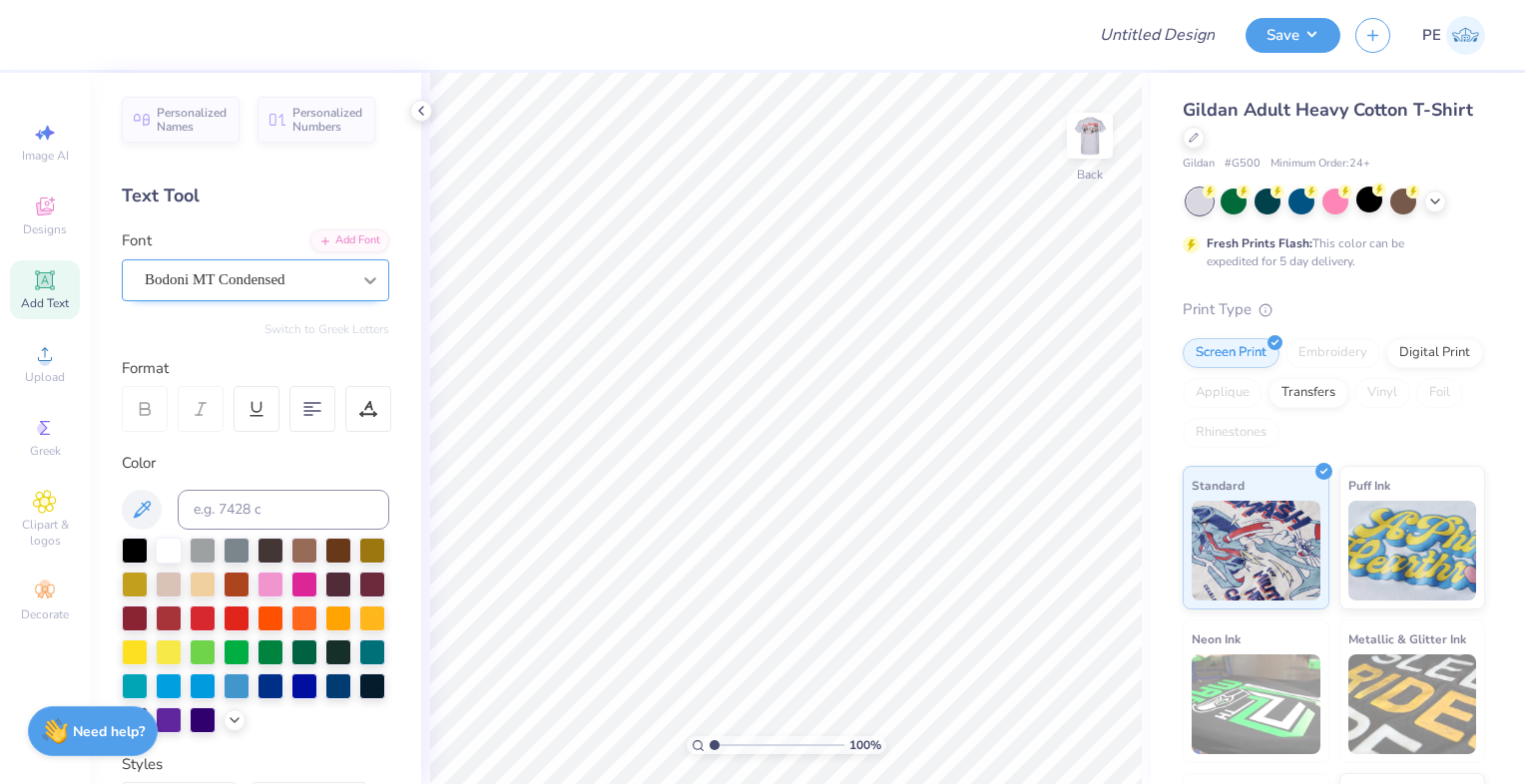 click at bounding box center [370, 280] 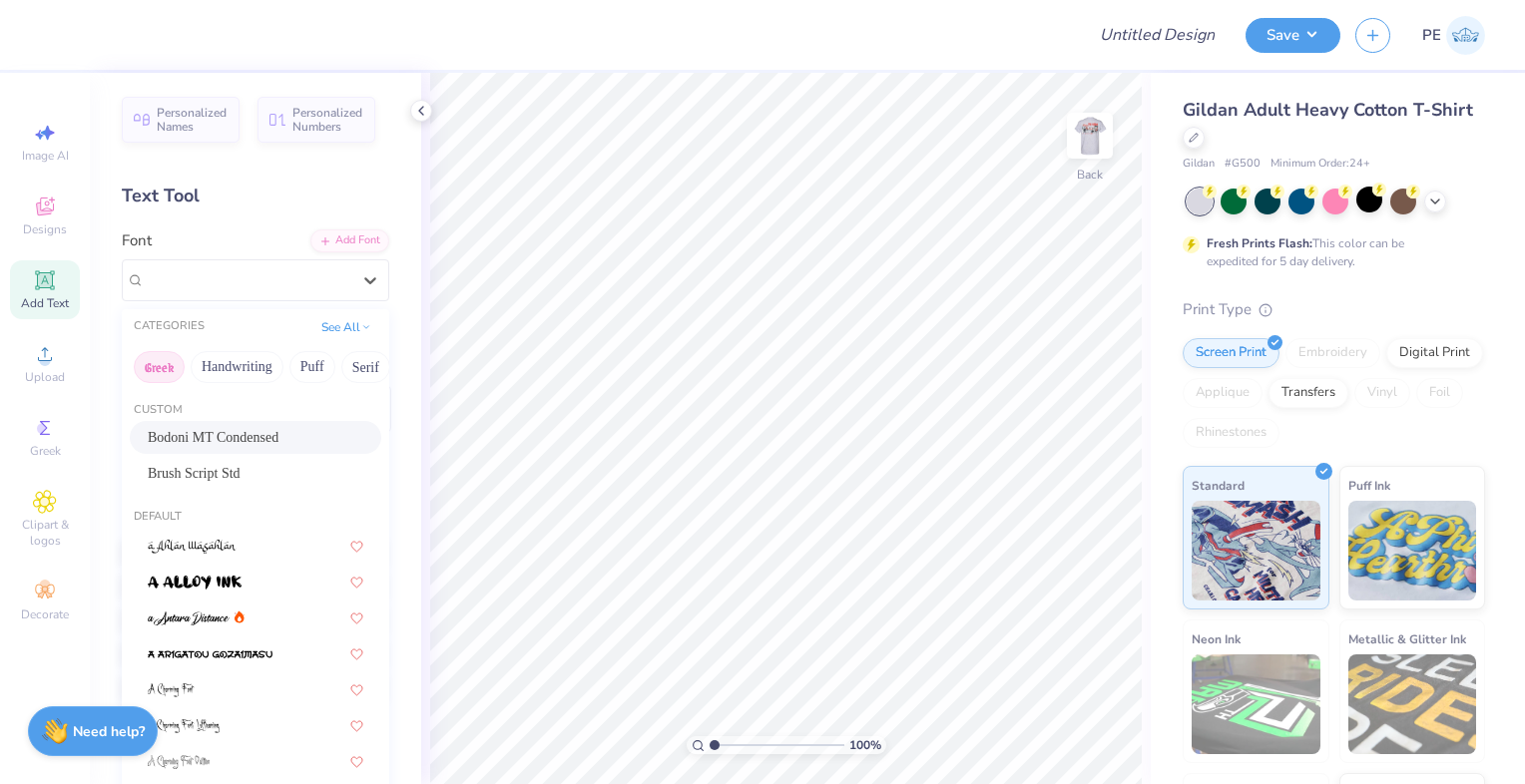 click on "Greek" at bounding box center (159, 367) 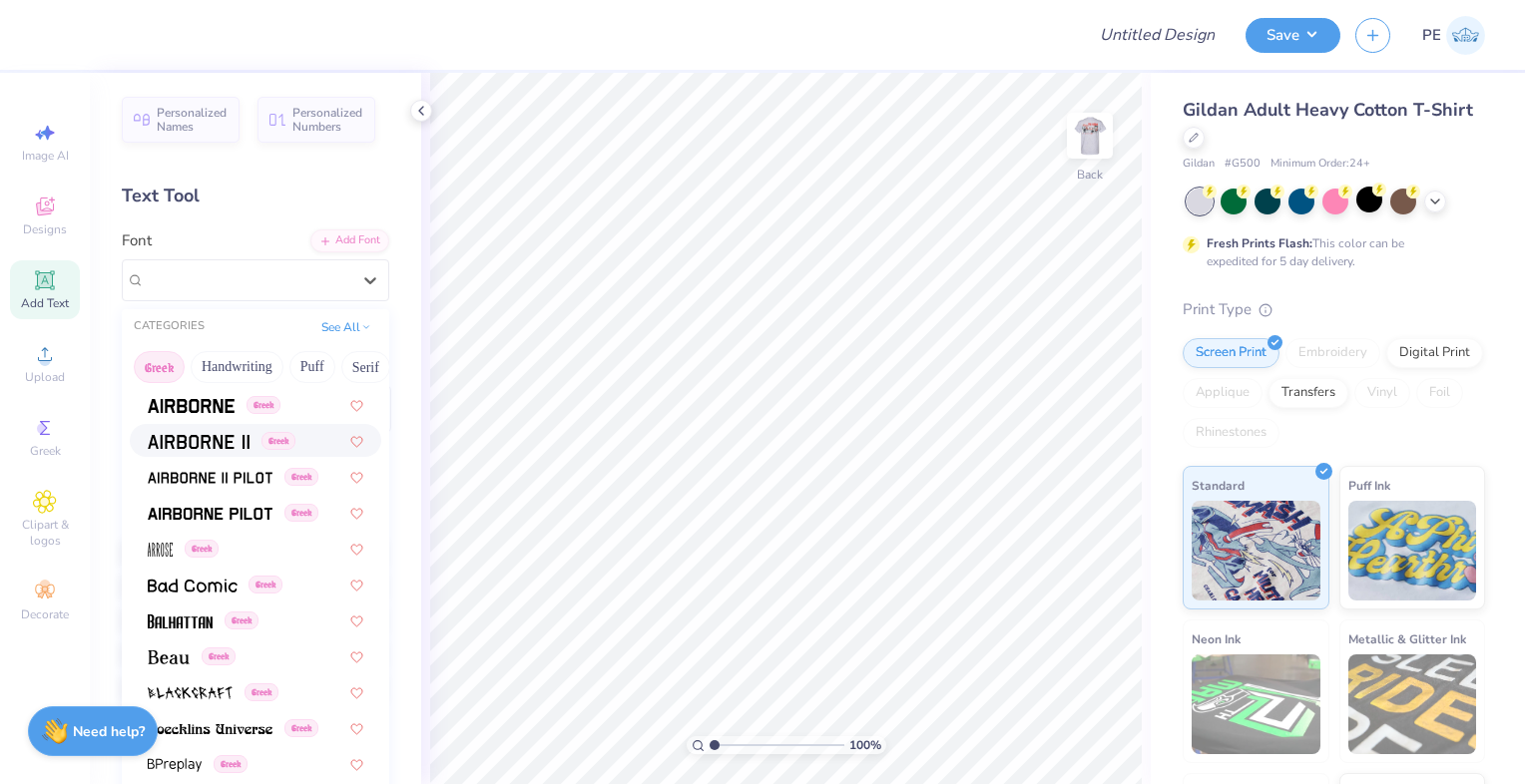 scroll, scrollTop: 0, scrollLeft: 0, axis: both 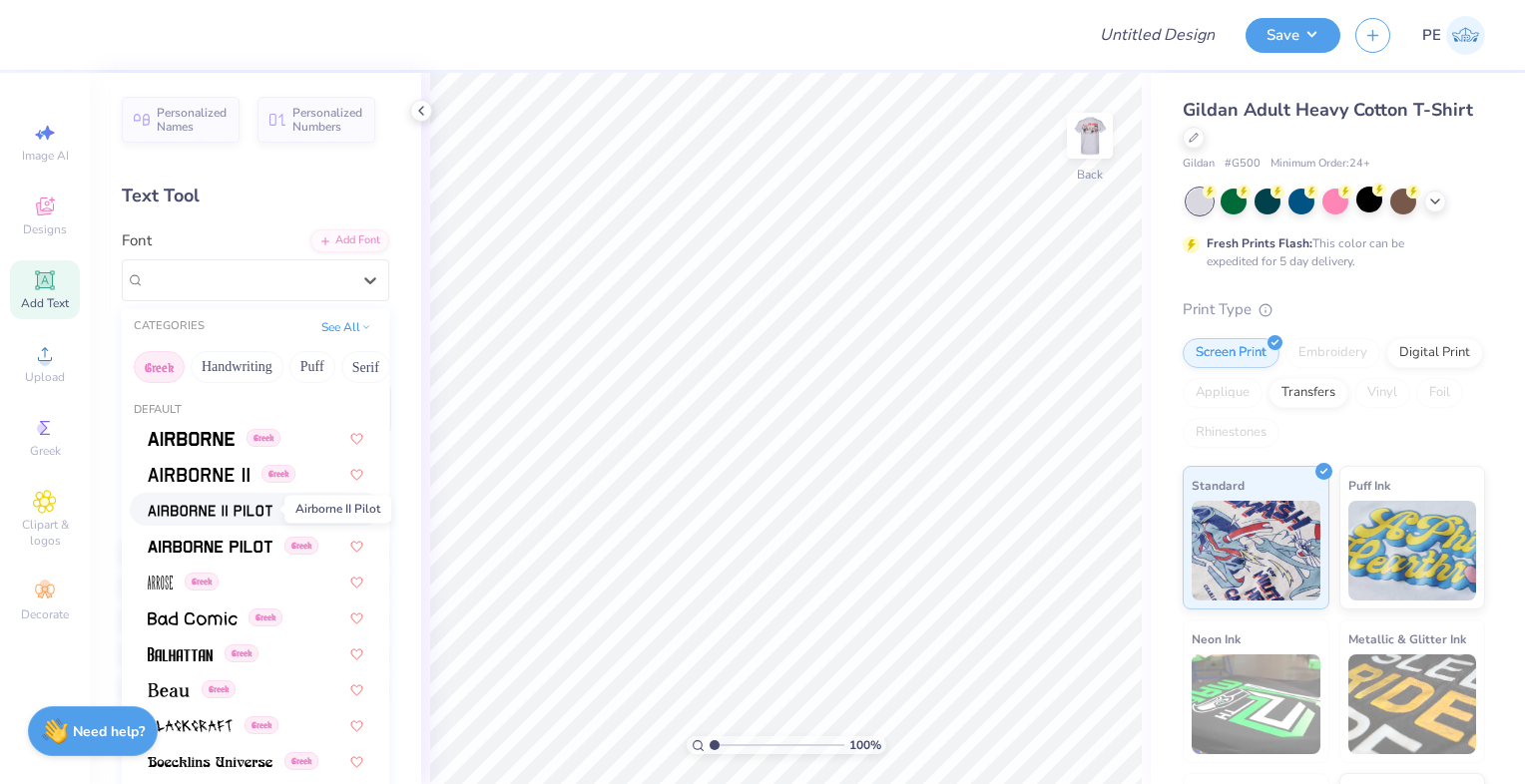 click at bounding box center [210, 511] 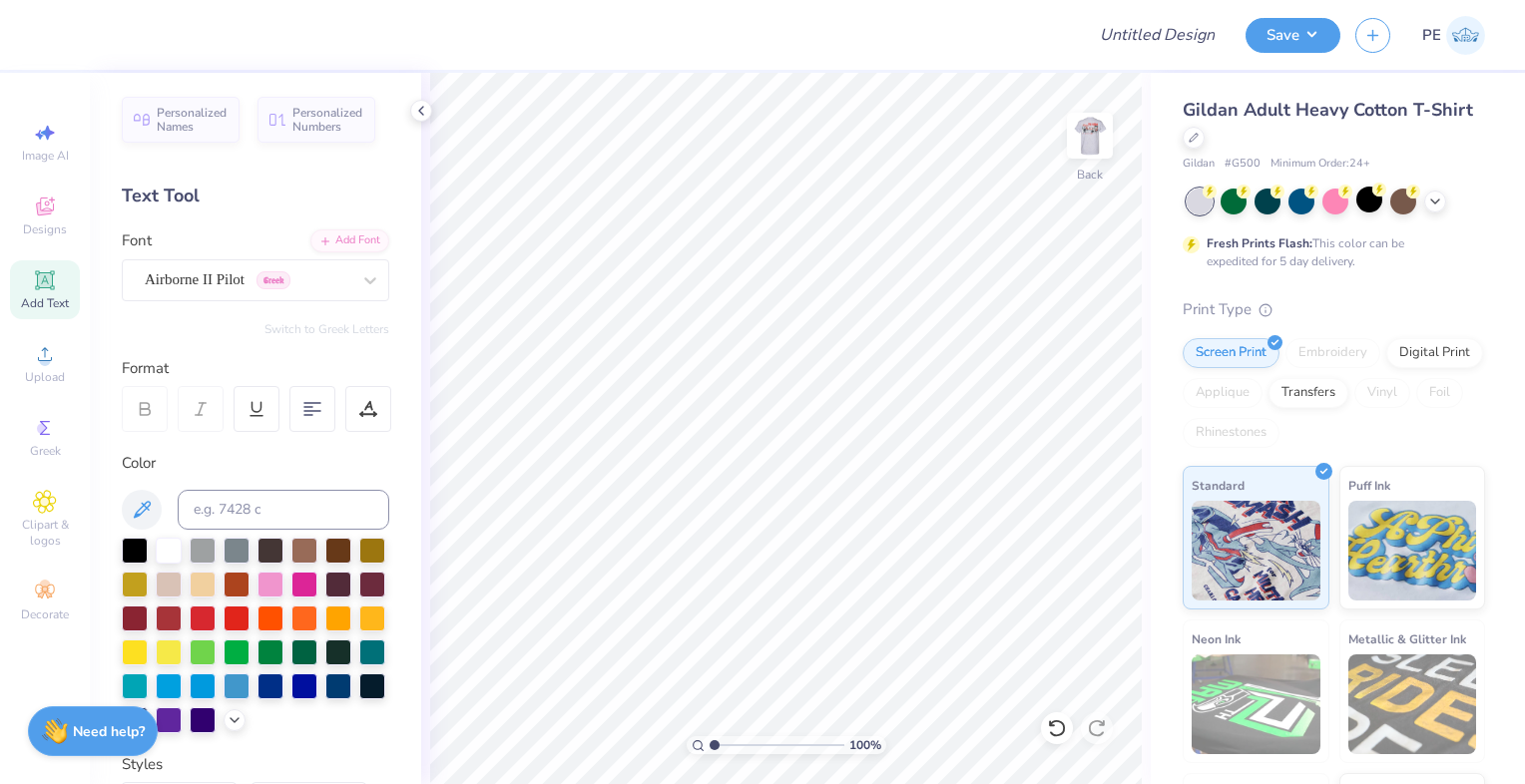 click on "Add Text" at bounding box center [45, 303] 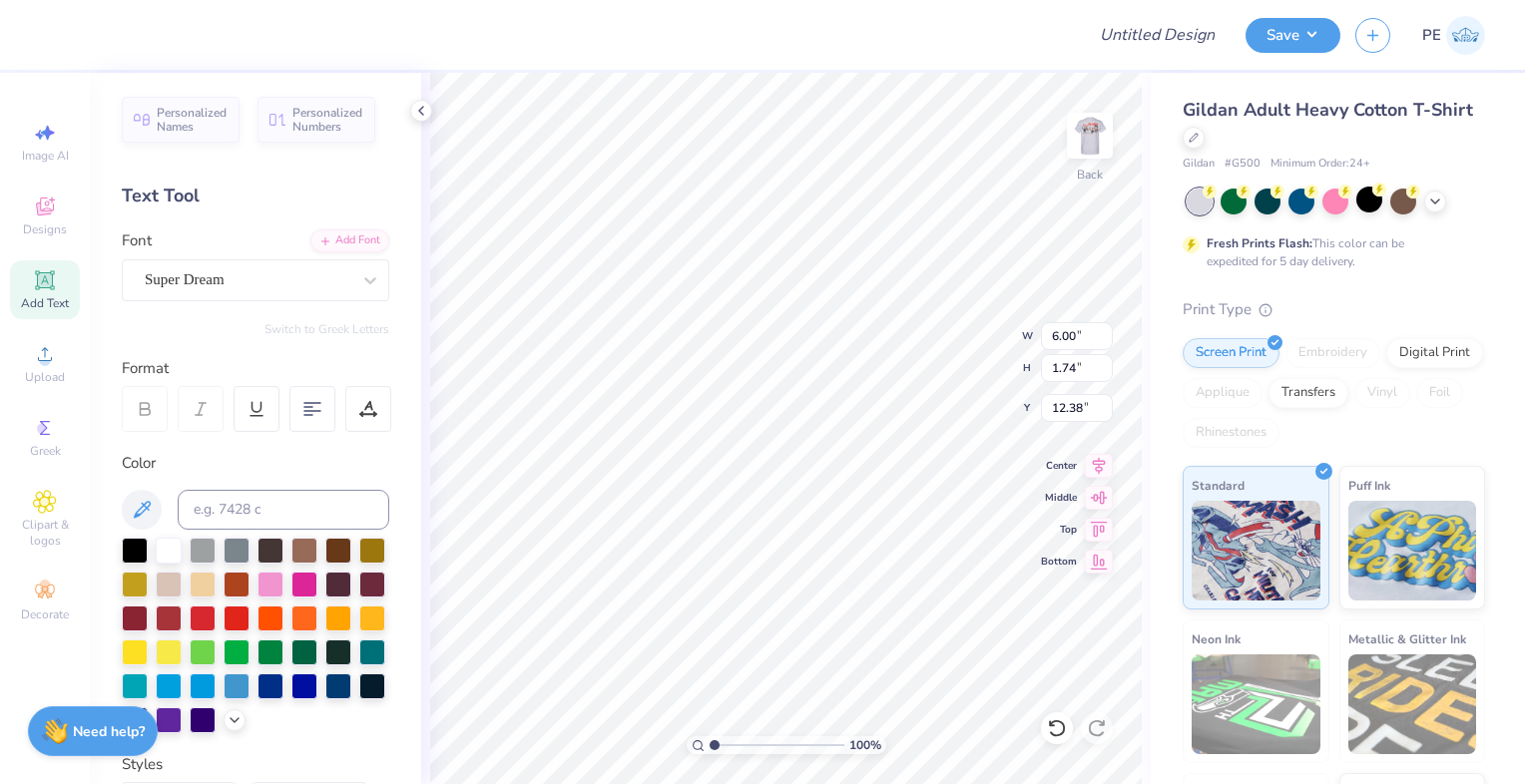 type on "7.73" 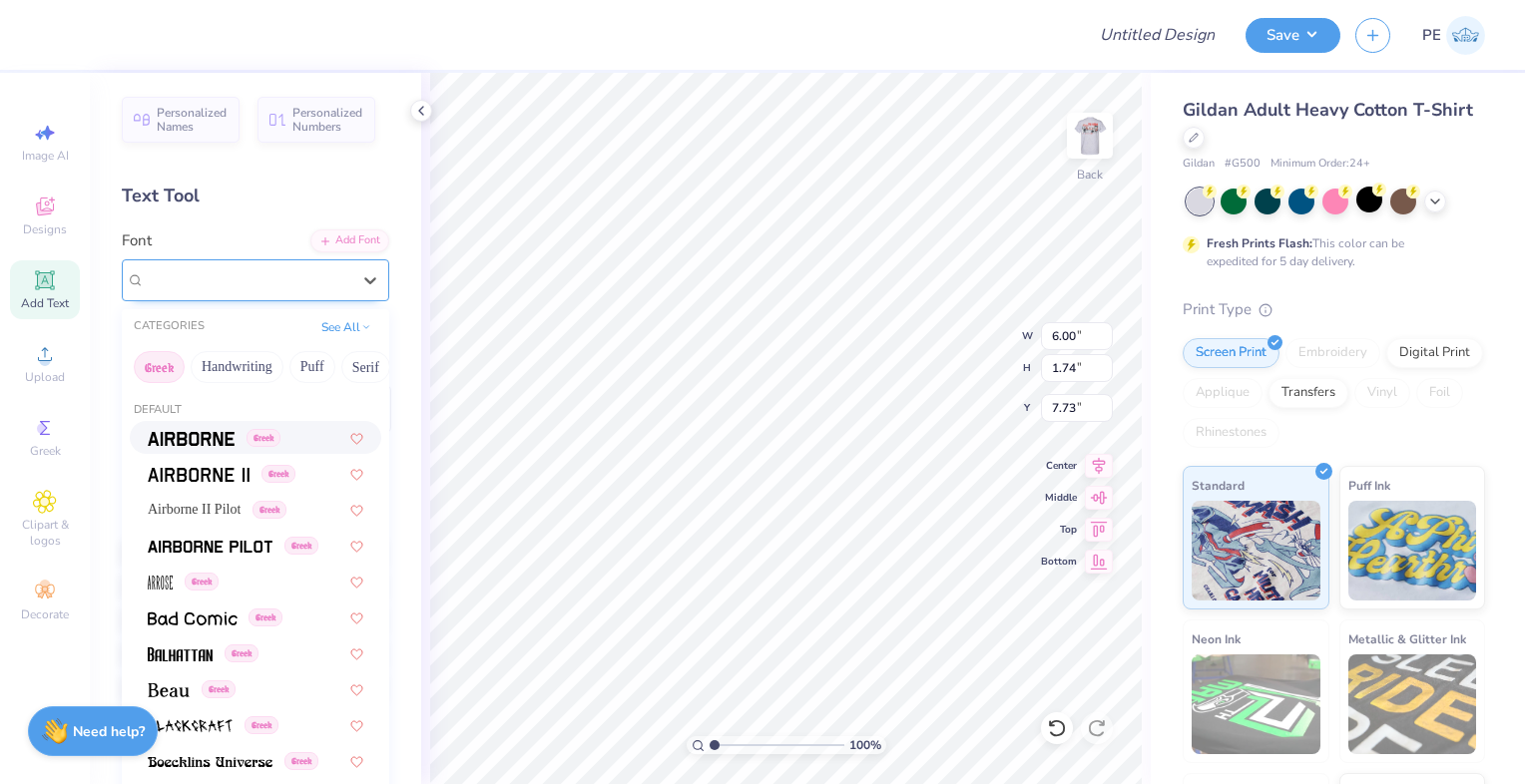 click on "Super Dream" at bounding box center (248, 279) 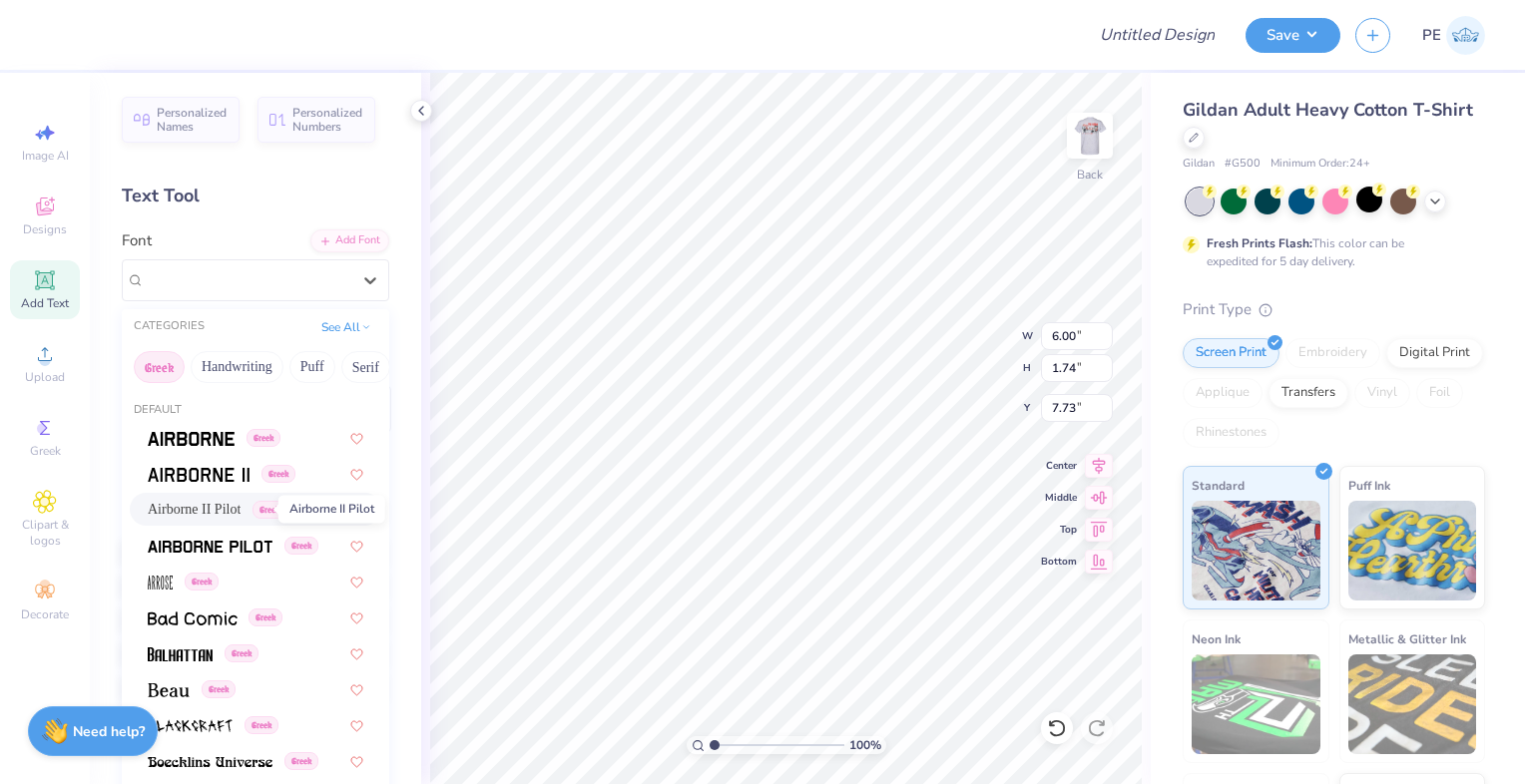 click on "Airborne II Pilot" at bounding box center (194, 509) 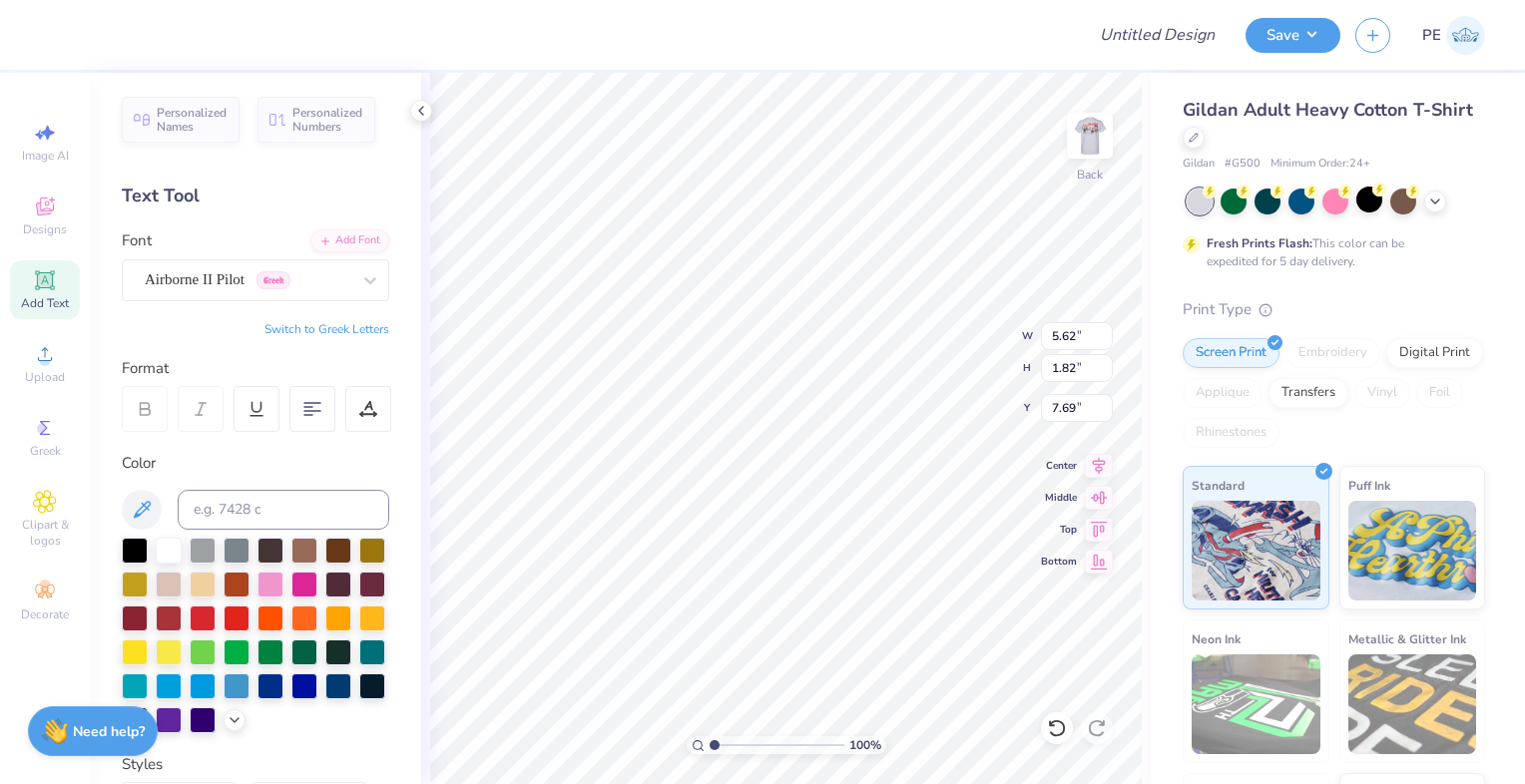 scroll, scrollTop: 16, scrollLeft: 3, axis: both 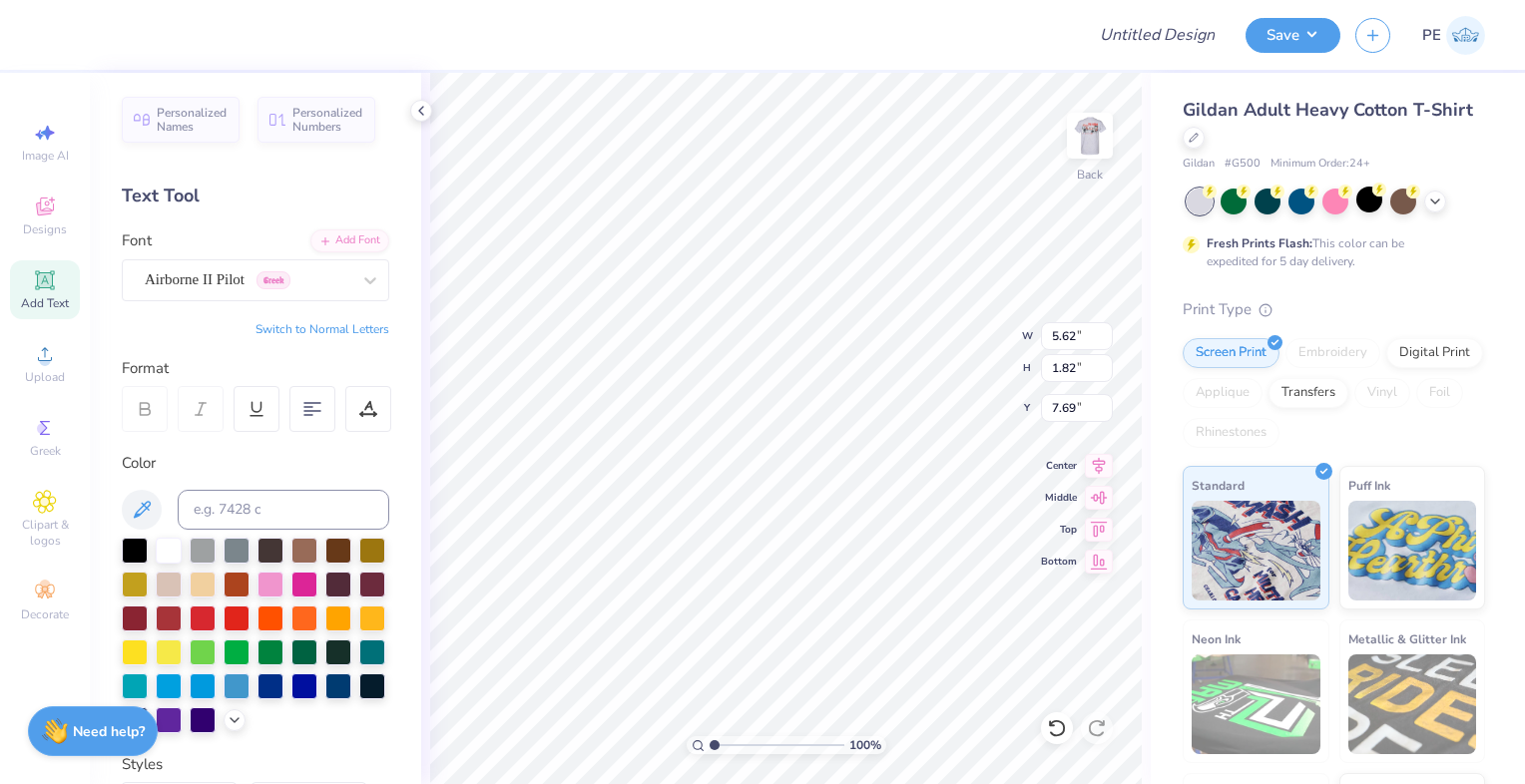 type on "ε" 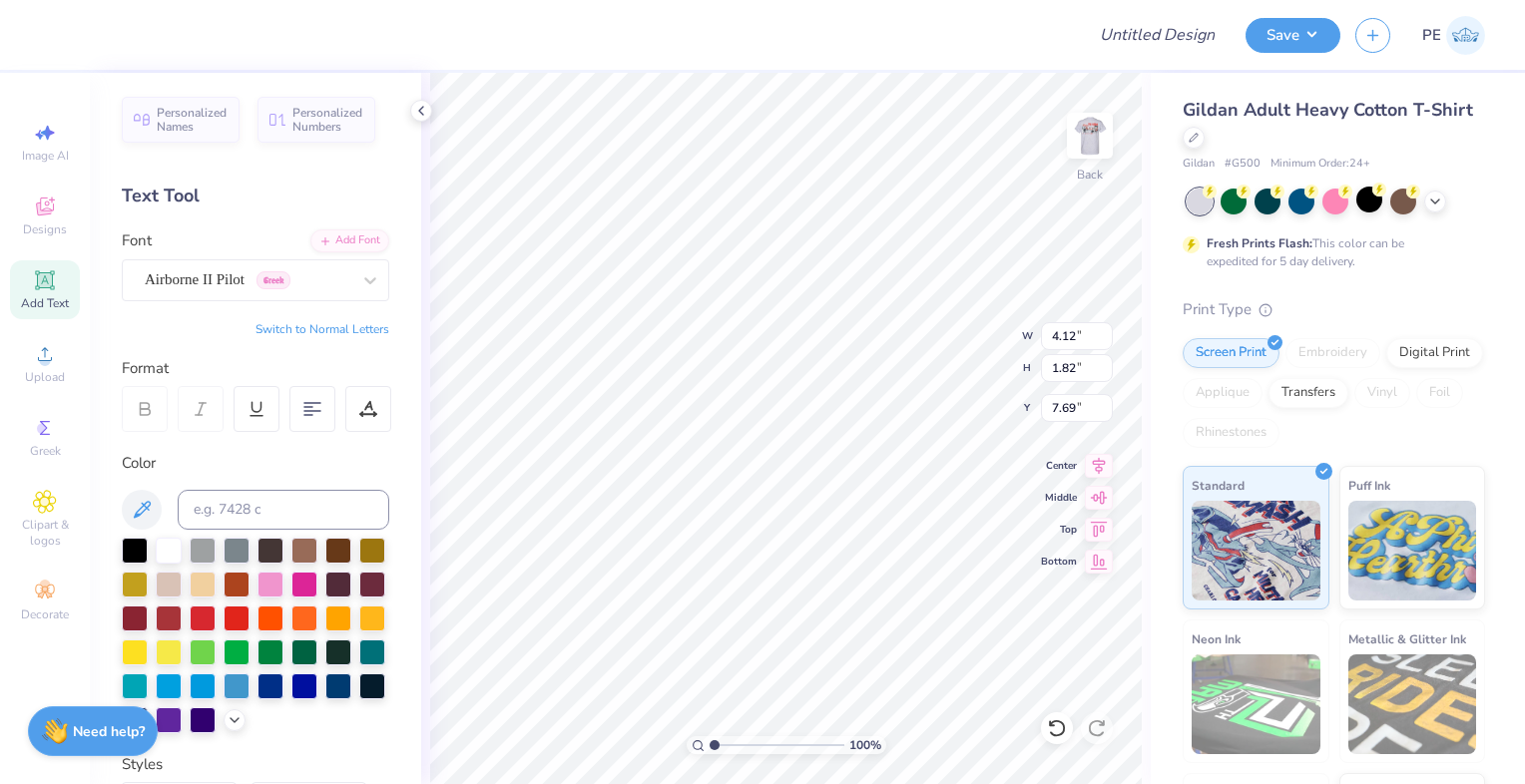 type on "3.36" 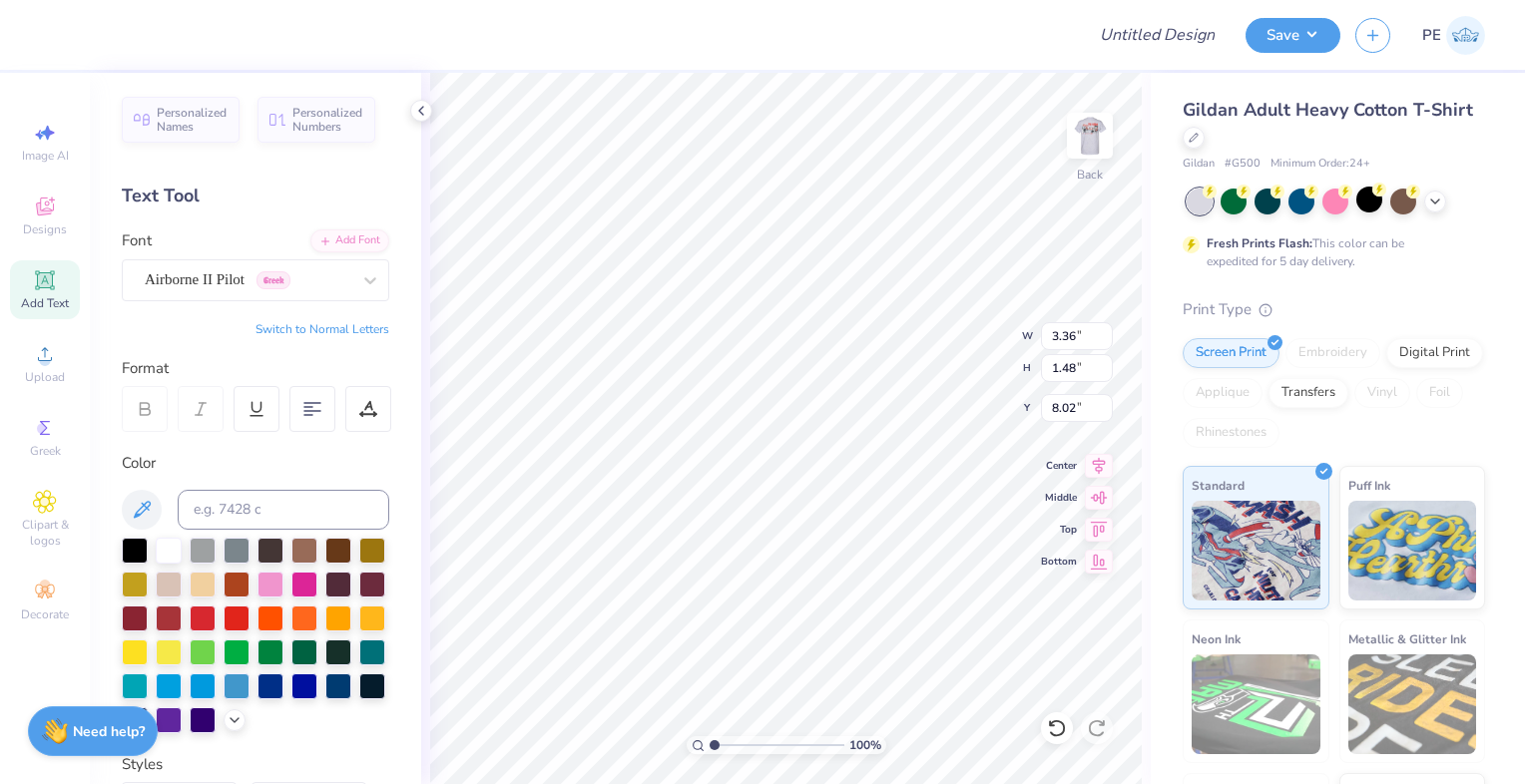 type on "4.47" 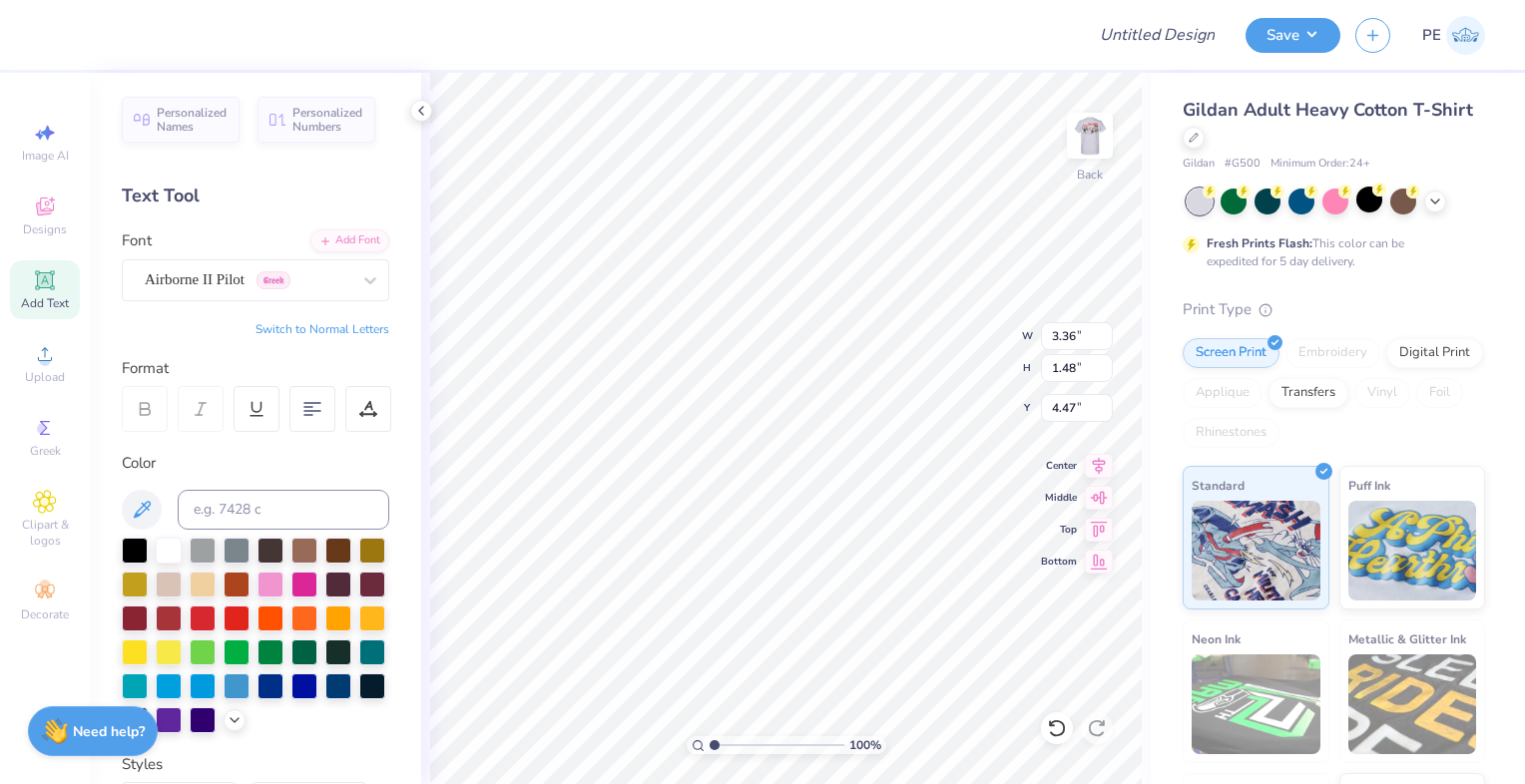 type on "3.90" 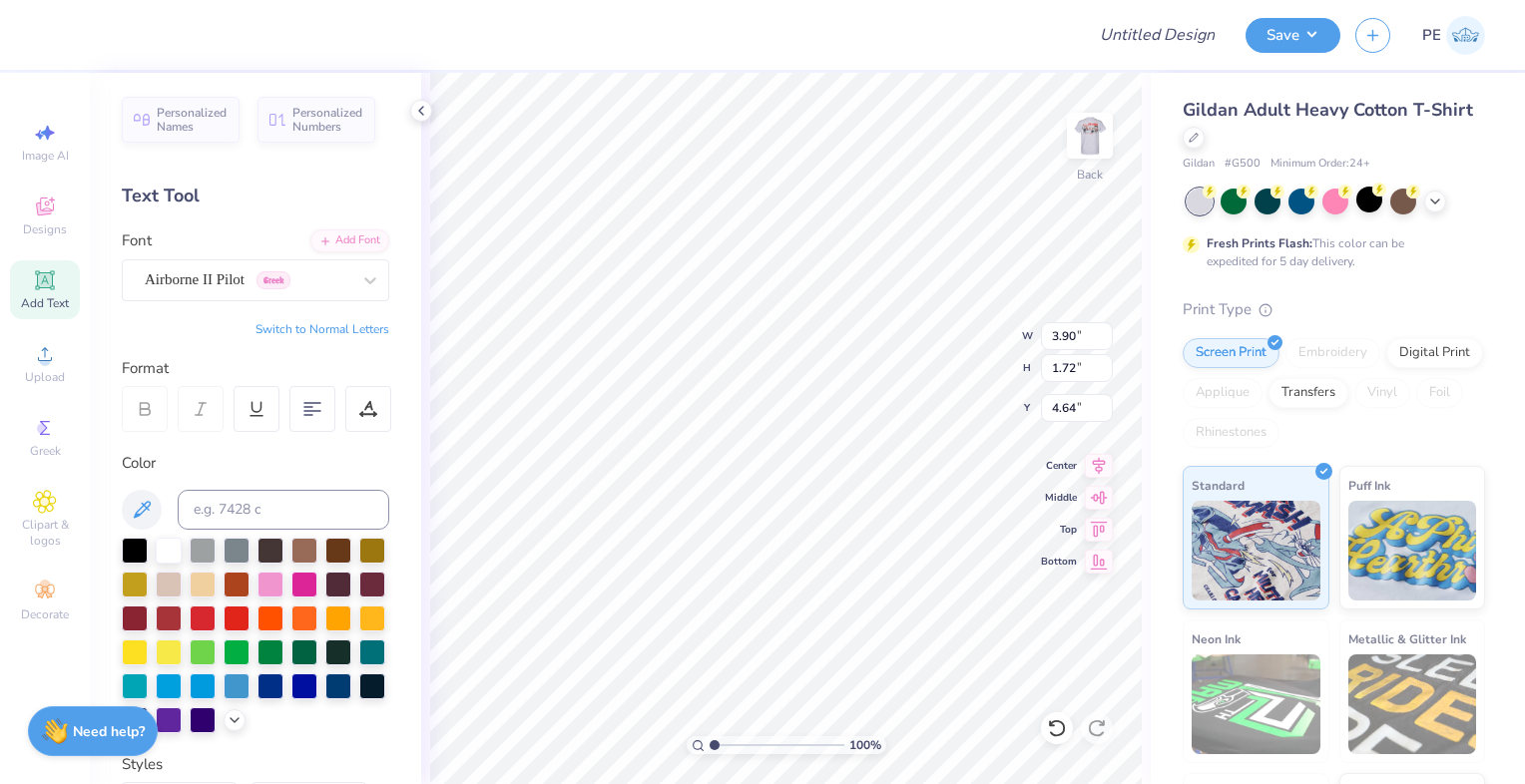 type on "4.78" 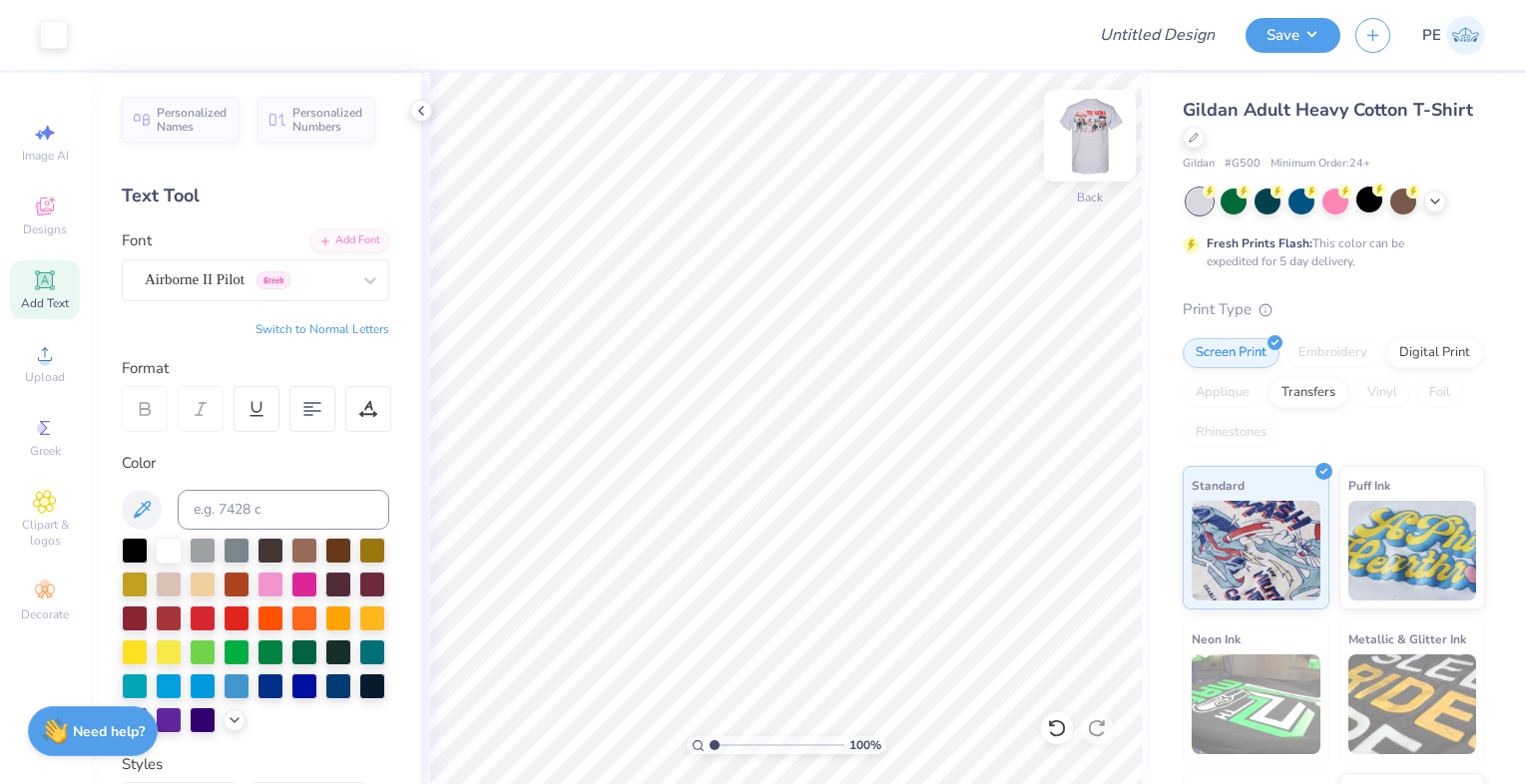 click at bounding box center [1090, 136] 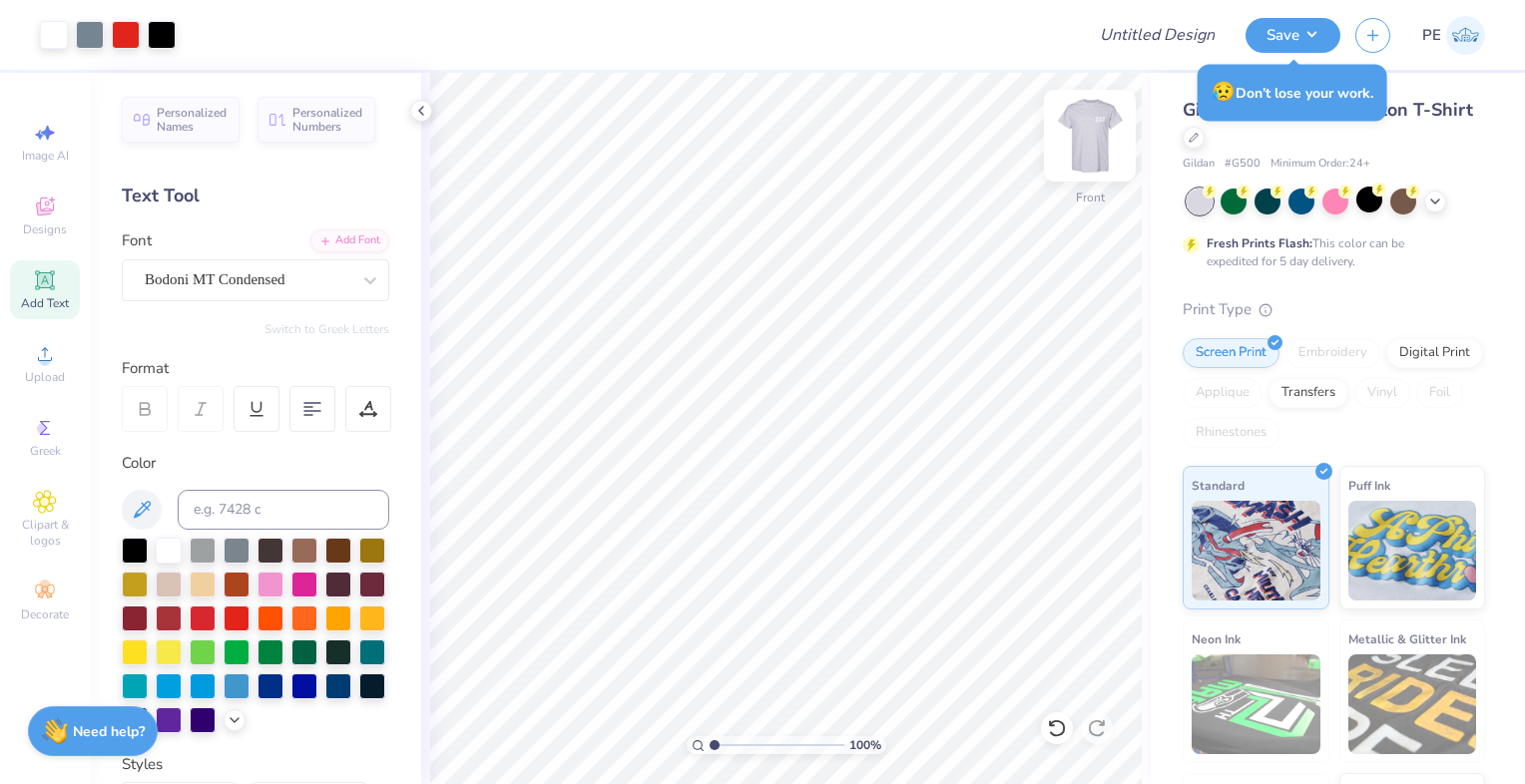 click at bounding box center (1090, 136) 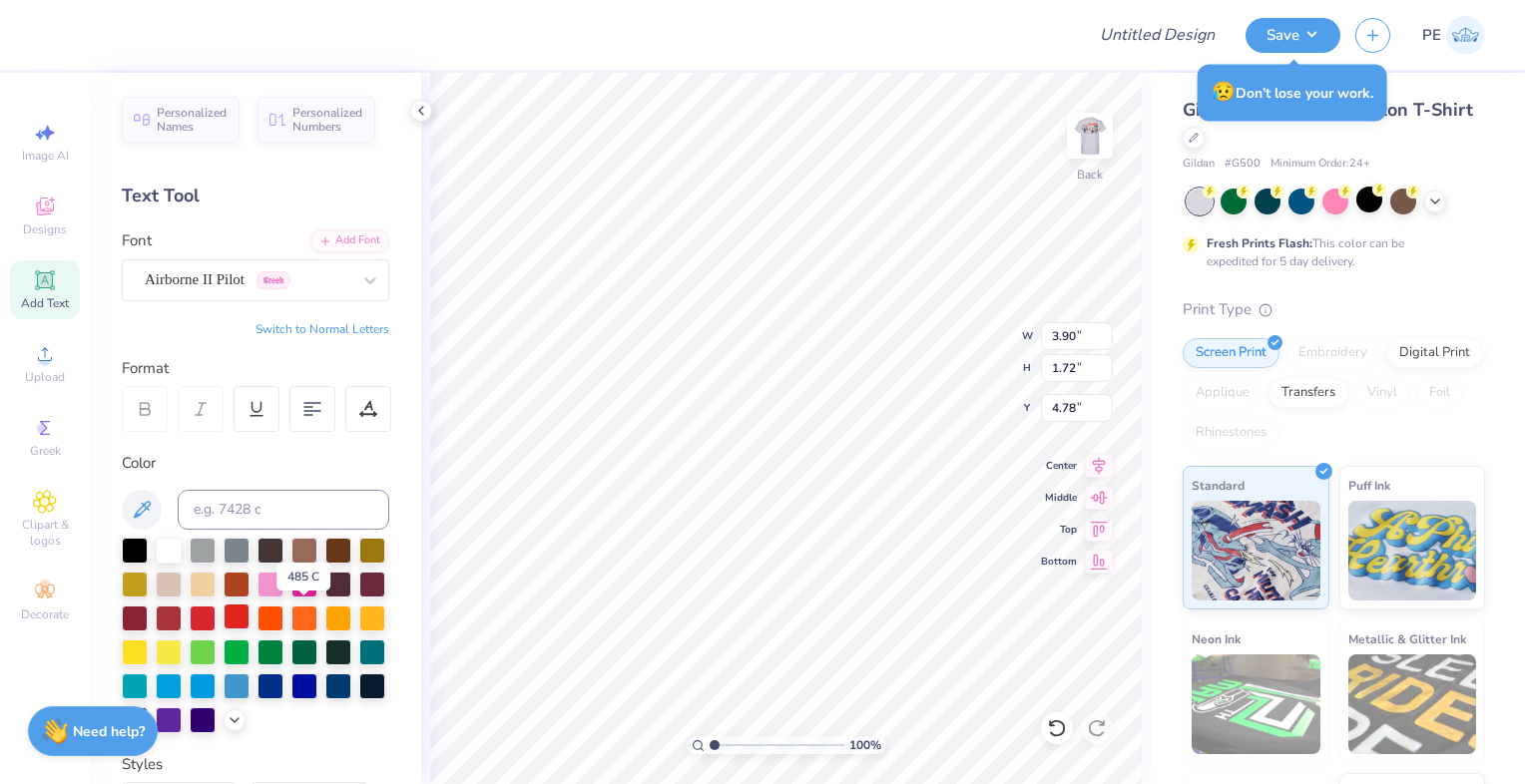 click at bounding box center (237, 616) 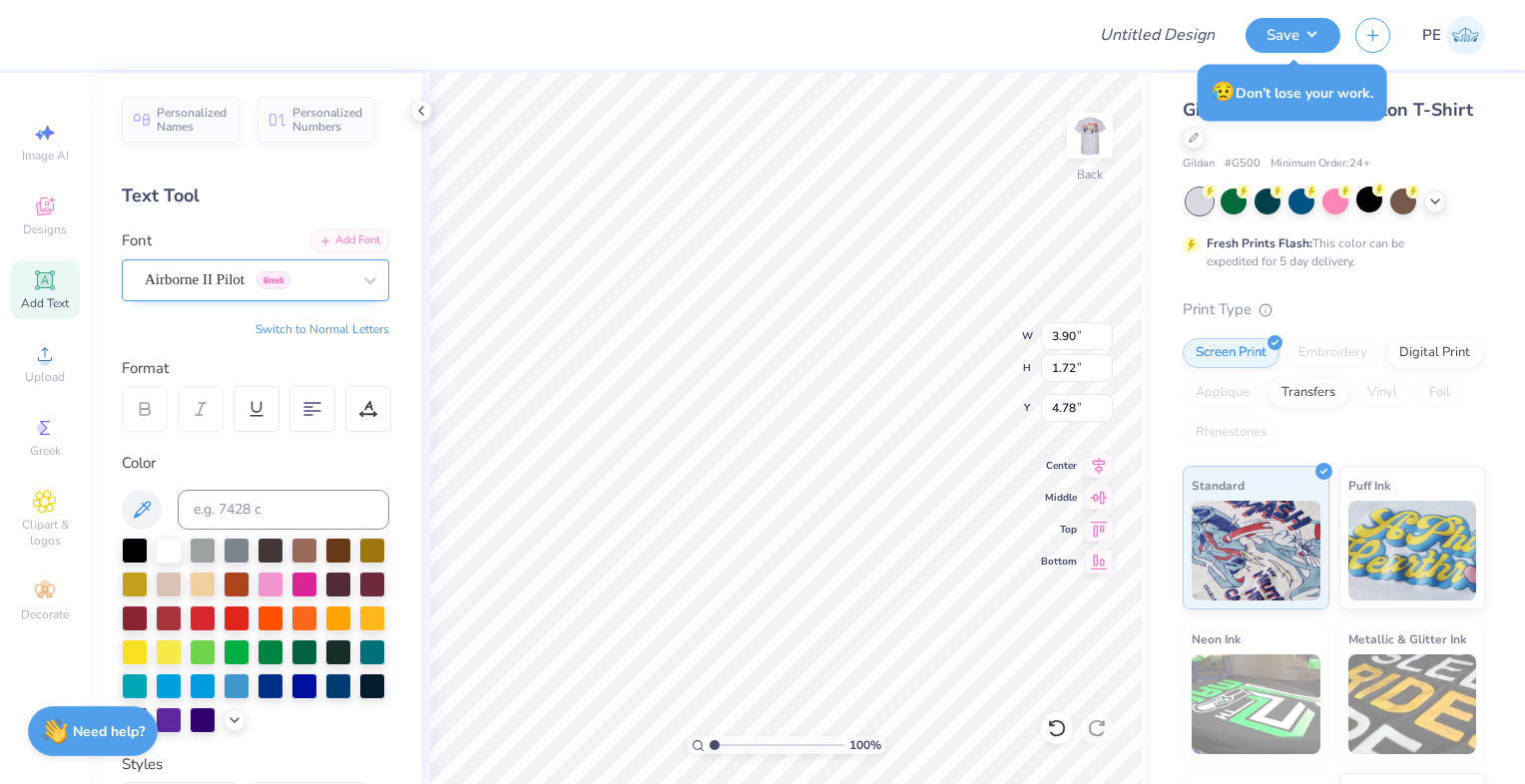 click on "Airborne II Pilot Greek" at bounding box center [248, 279] 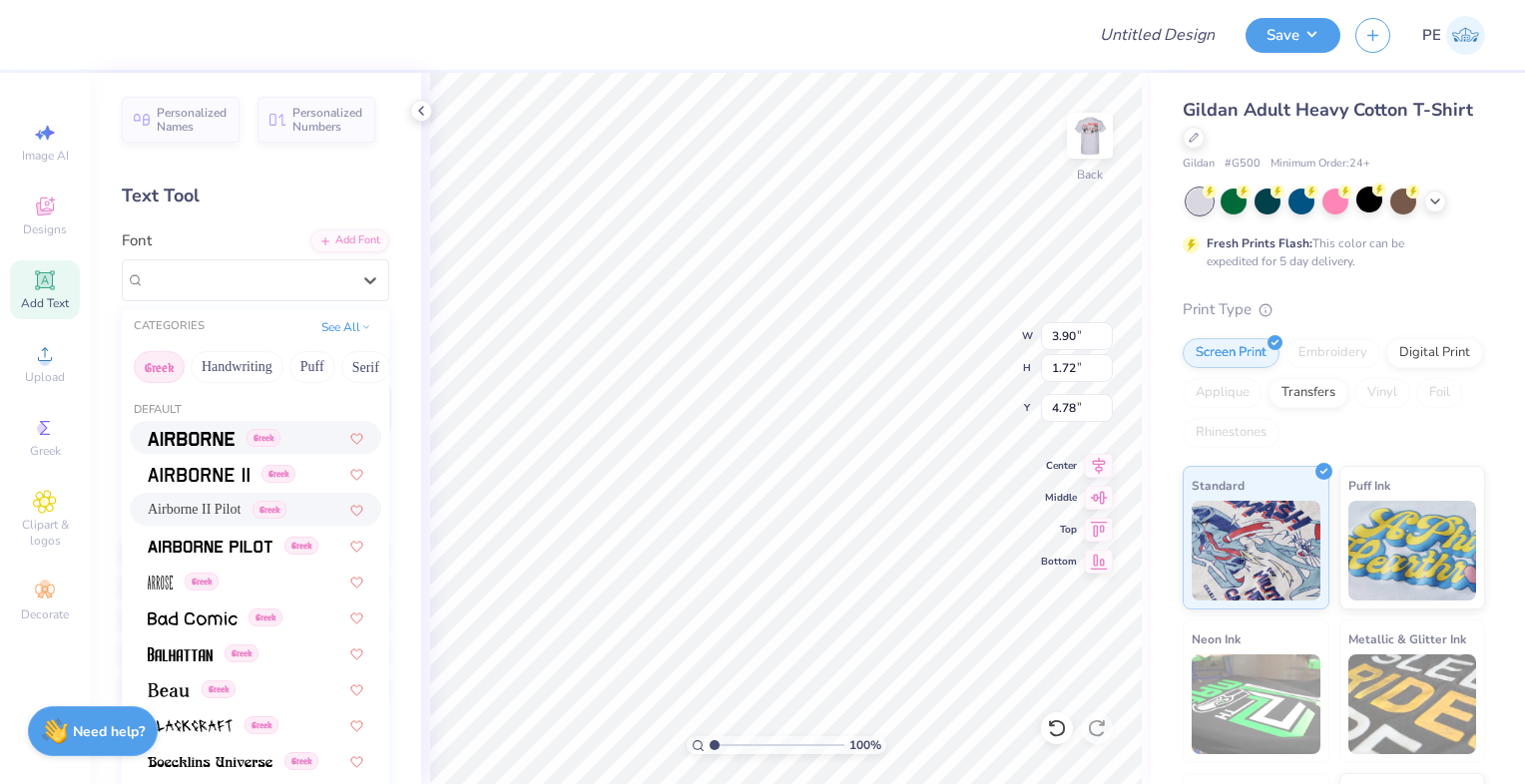 click at bounding box center [191, 439] 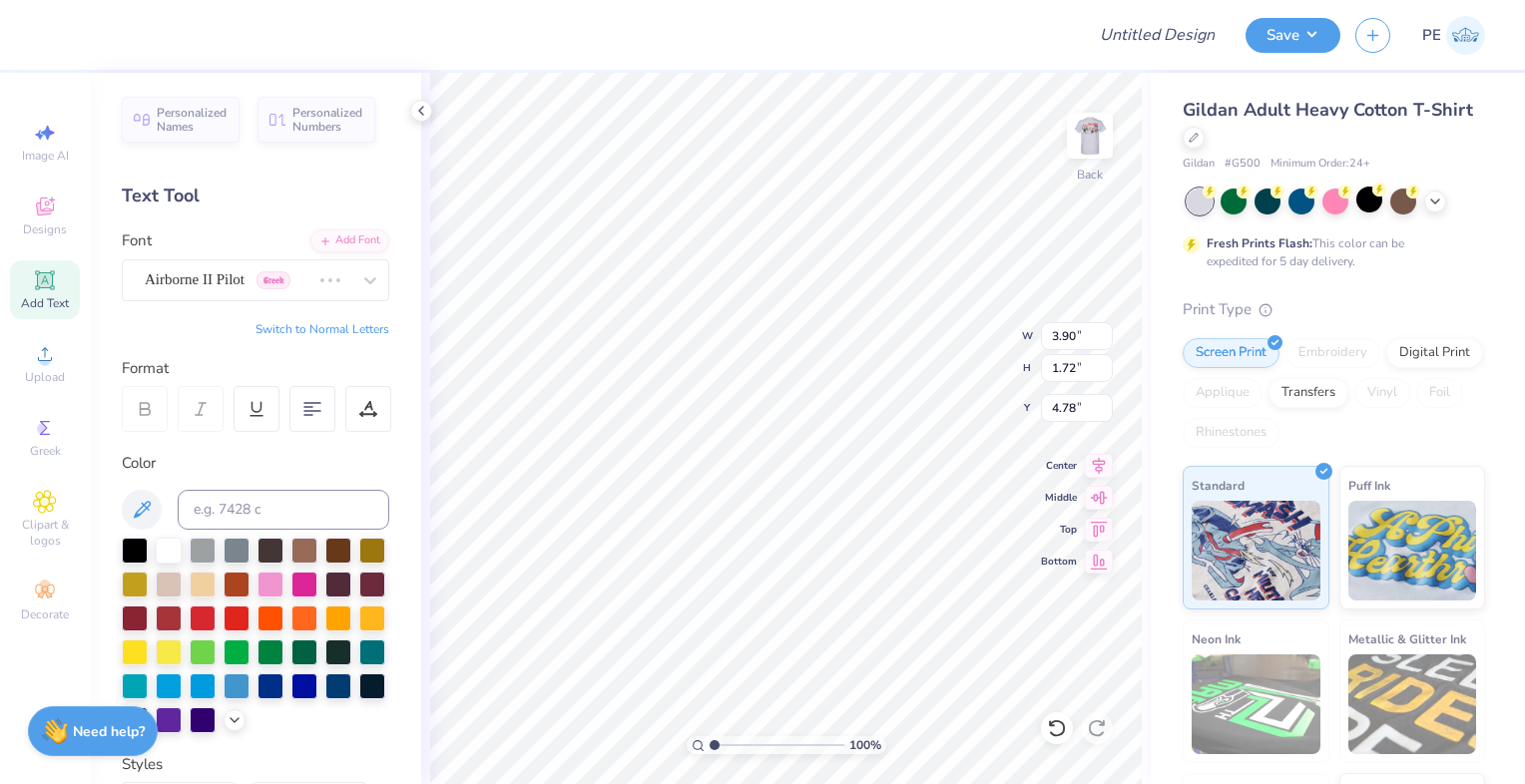 type on "3.95" 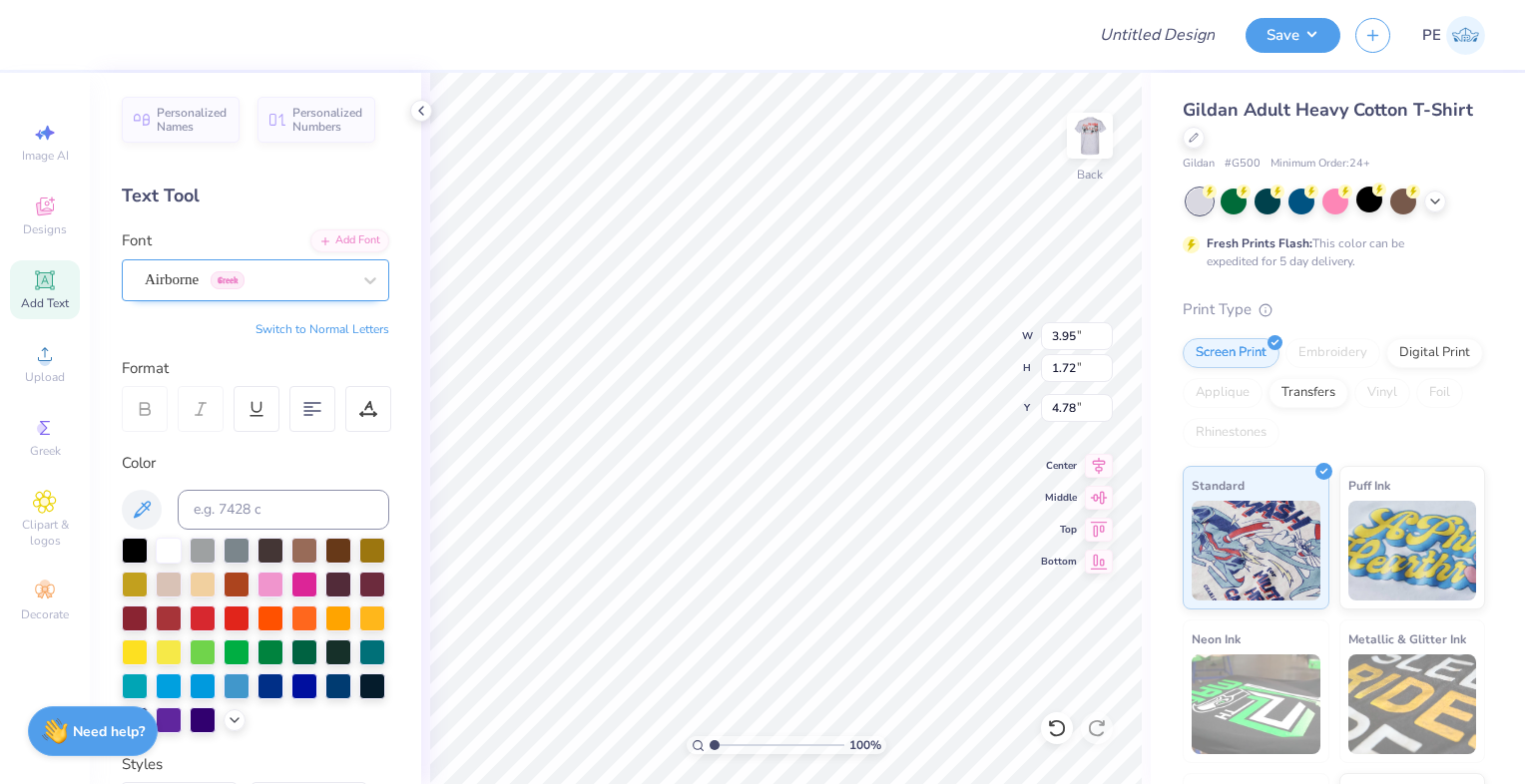 click on "Airborne Greek" at bounding box center (248, 279) 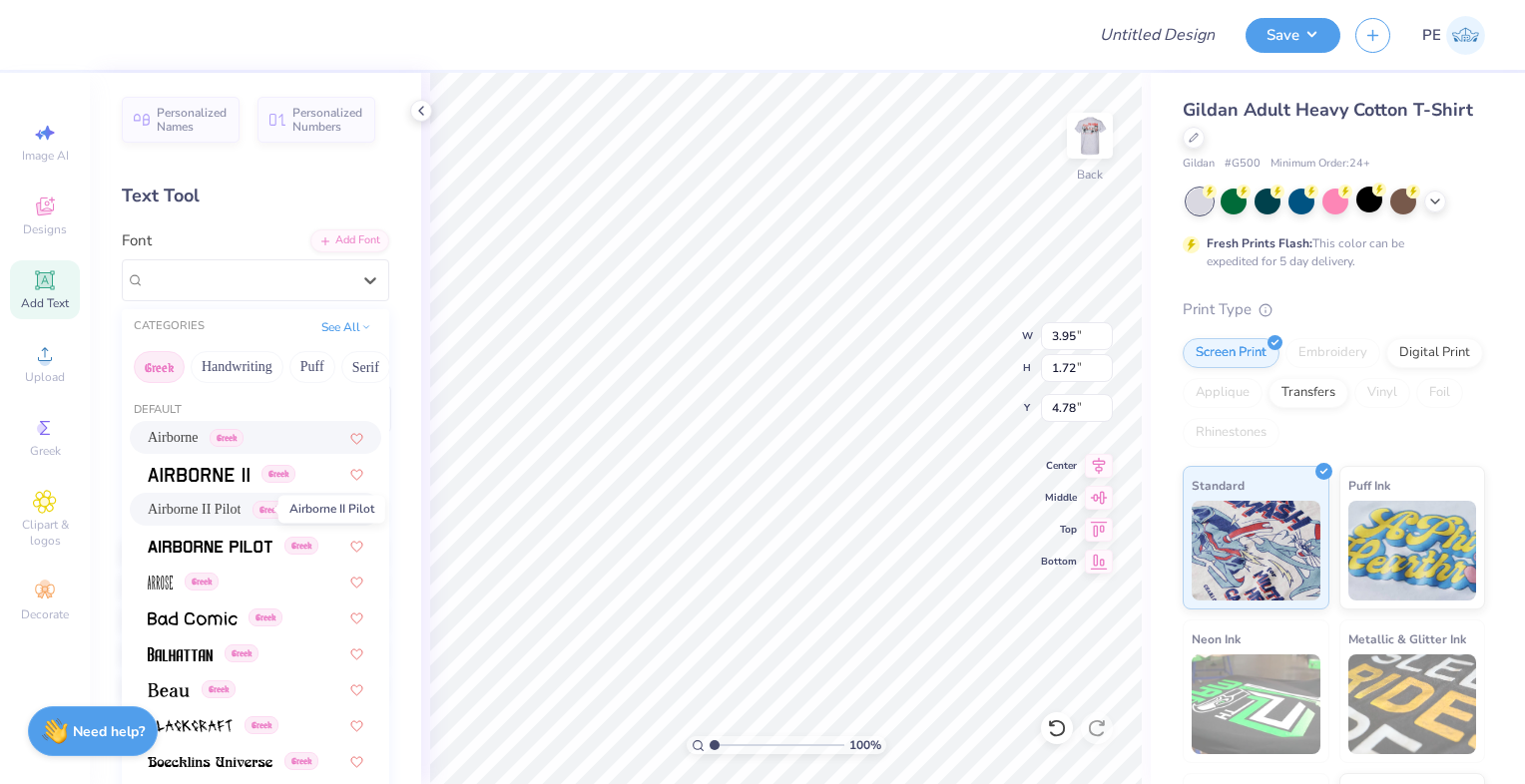 click on "Airborne II Pilot" at bounding box center [194, 509] 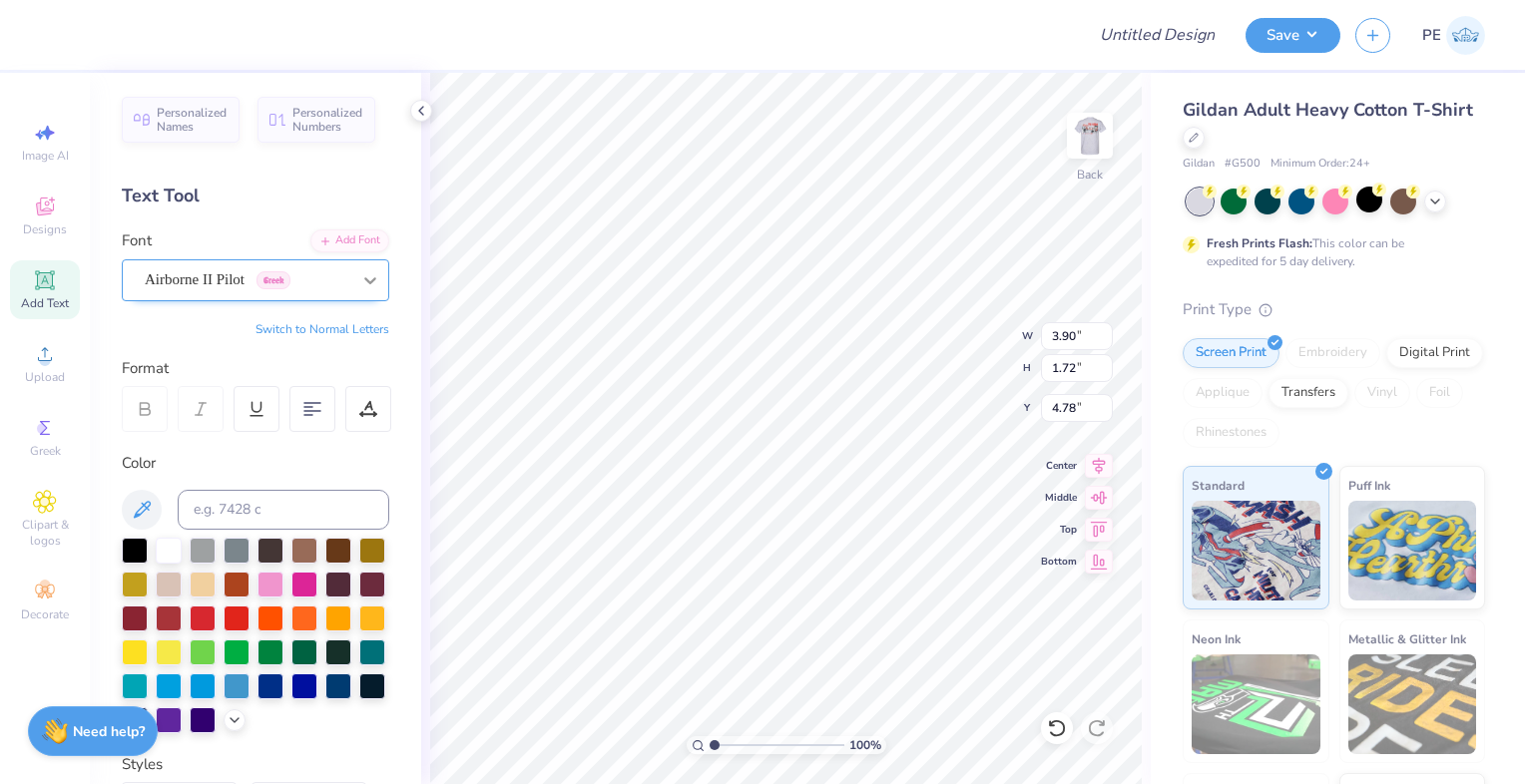 click at bounding box center (370, 280) 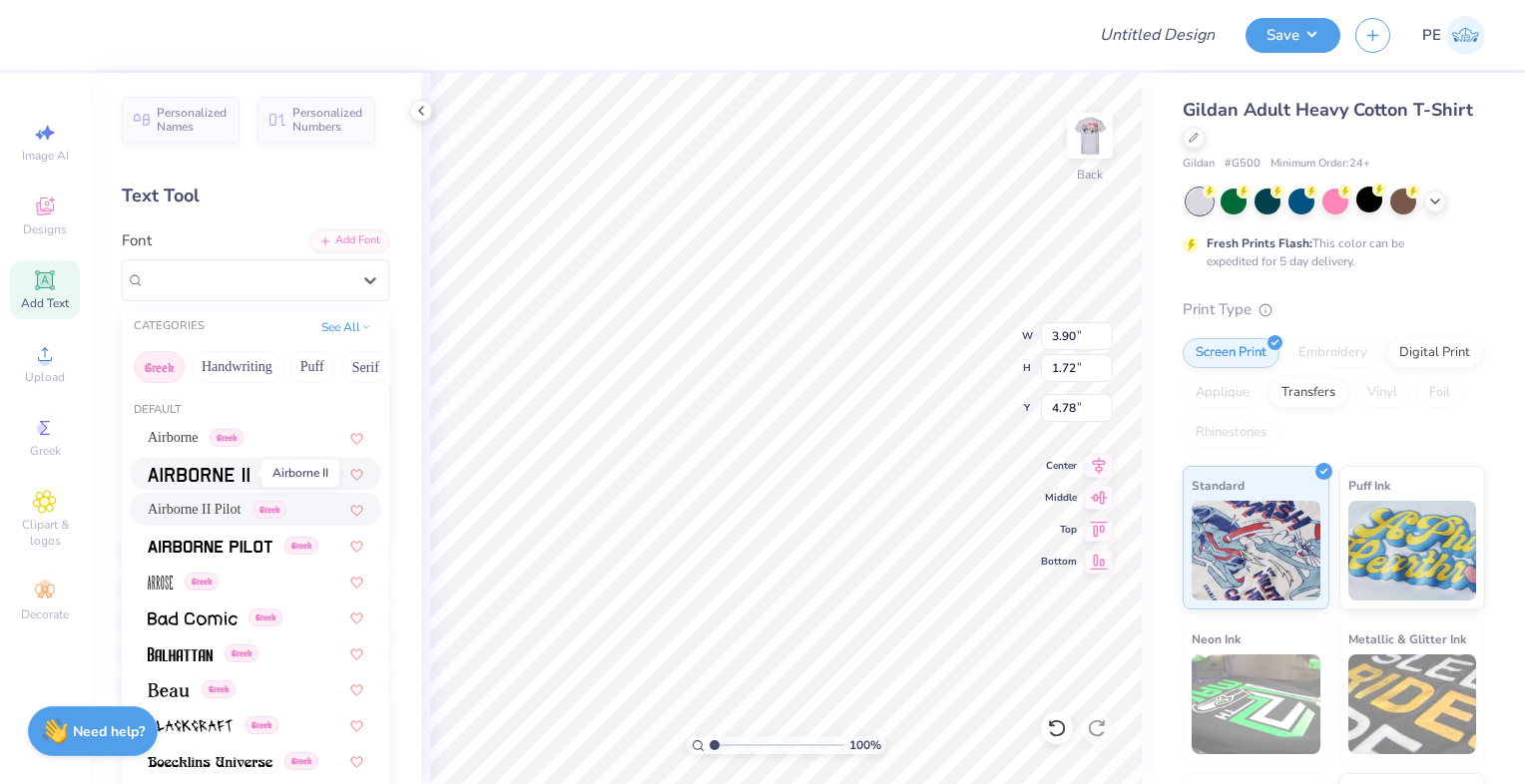 click at bounding box center (199, 475) 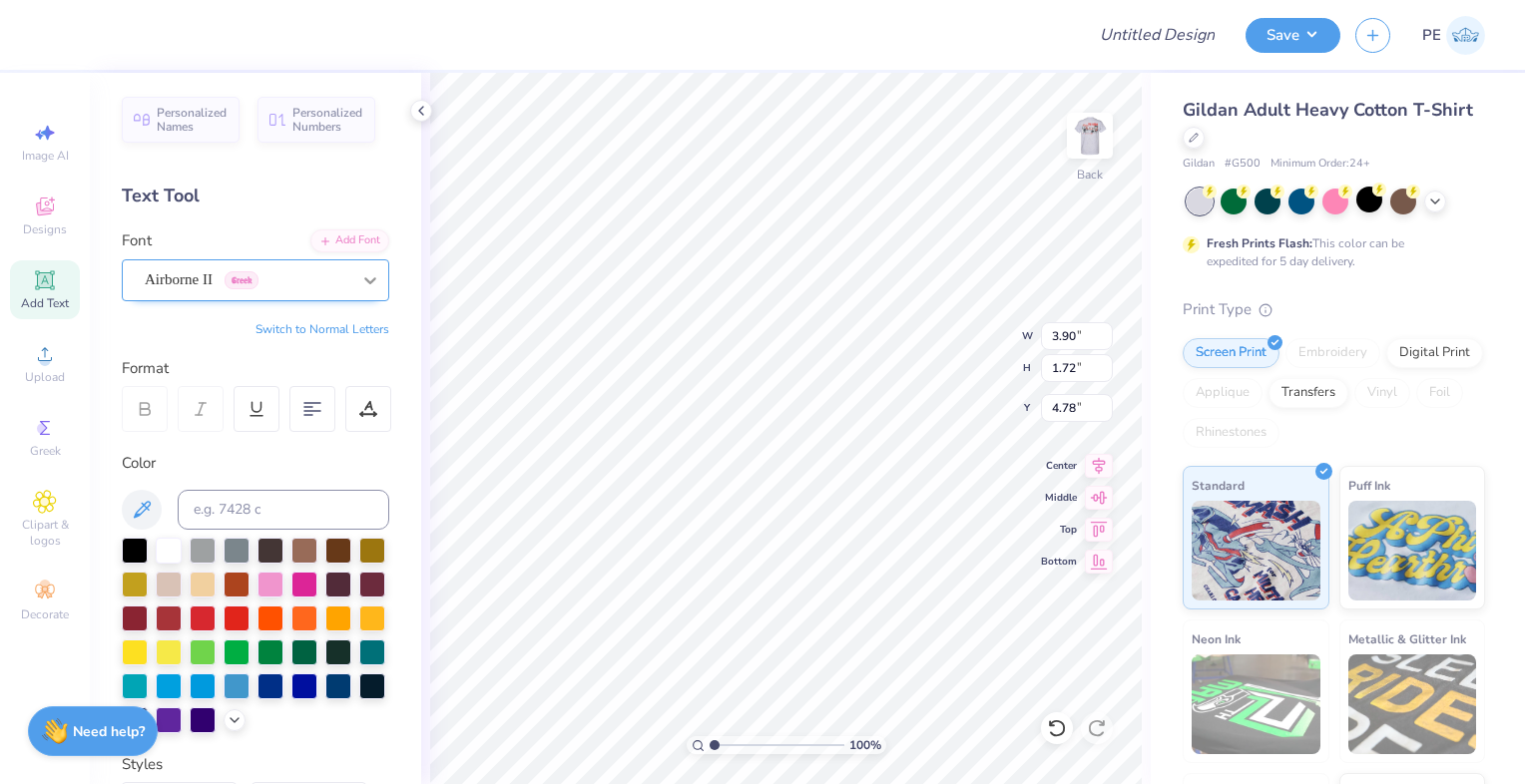 click 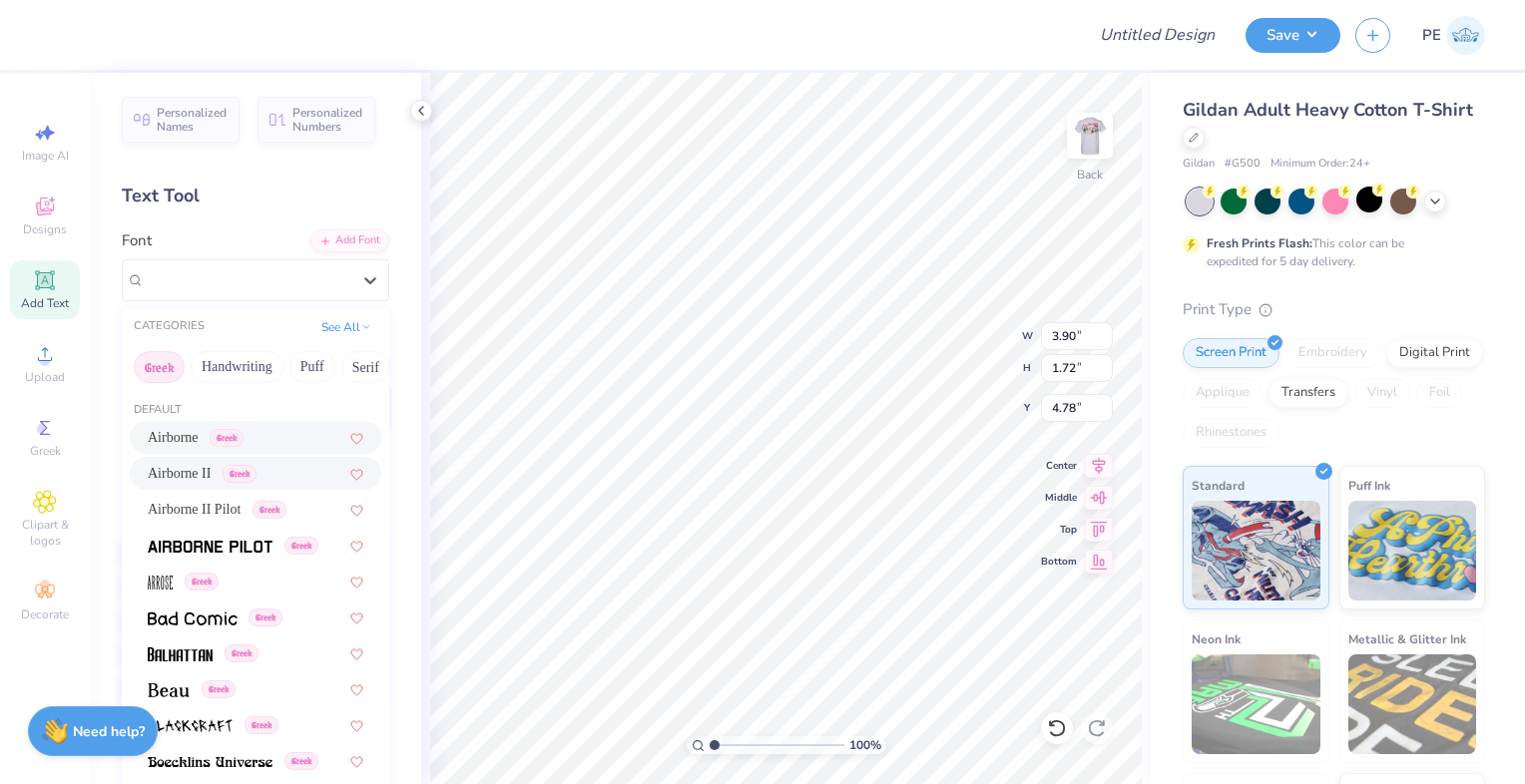 click on "Greek" at bounding box center [227, 438] 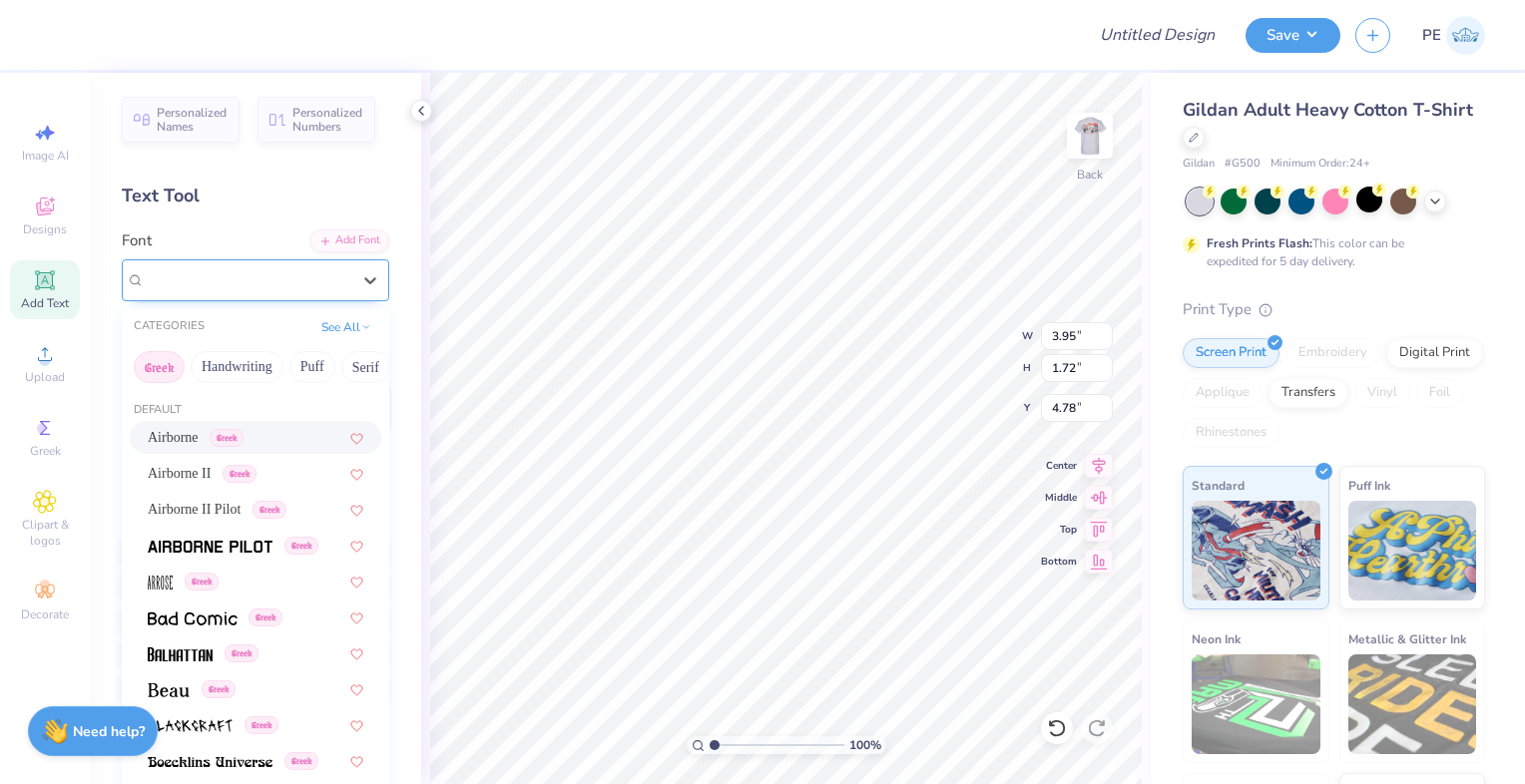 click on "Airborne Greek" at bounding box center (248, 279) 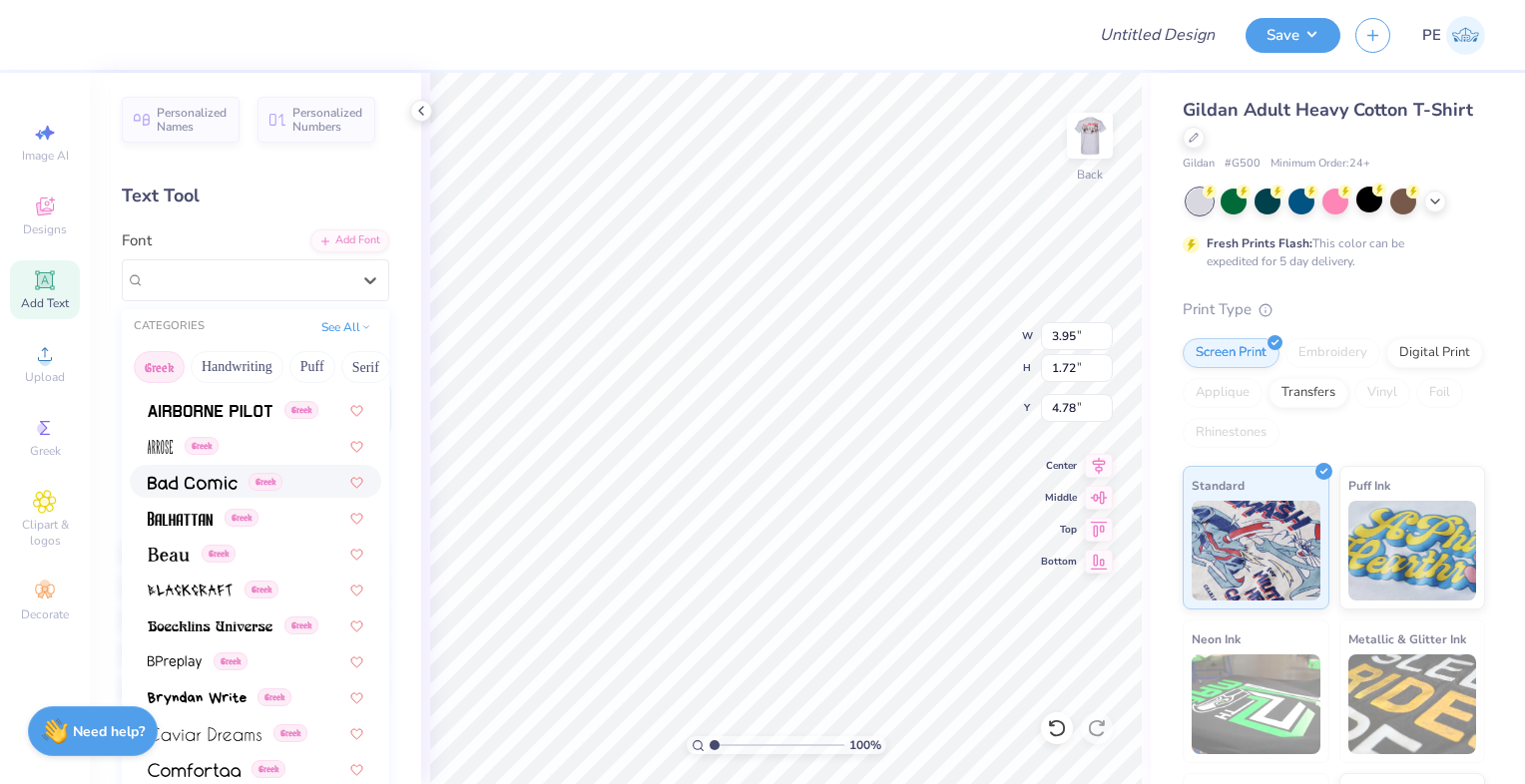 scroll, scrollTop: 199, scrollLeft: 0, axis: vertical 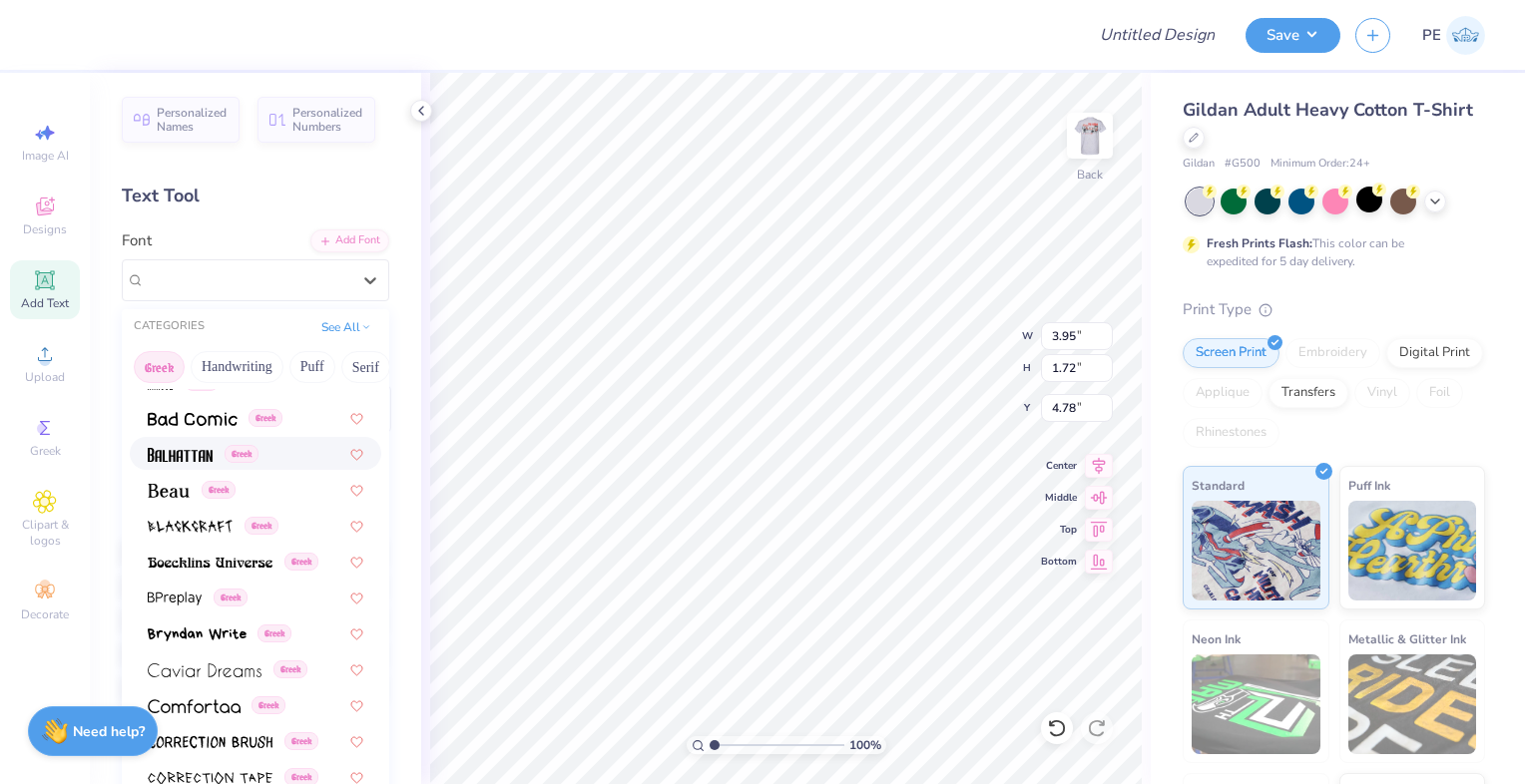 click on "Greek" at bounding box center [203, 453] 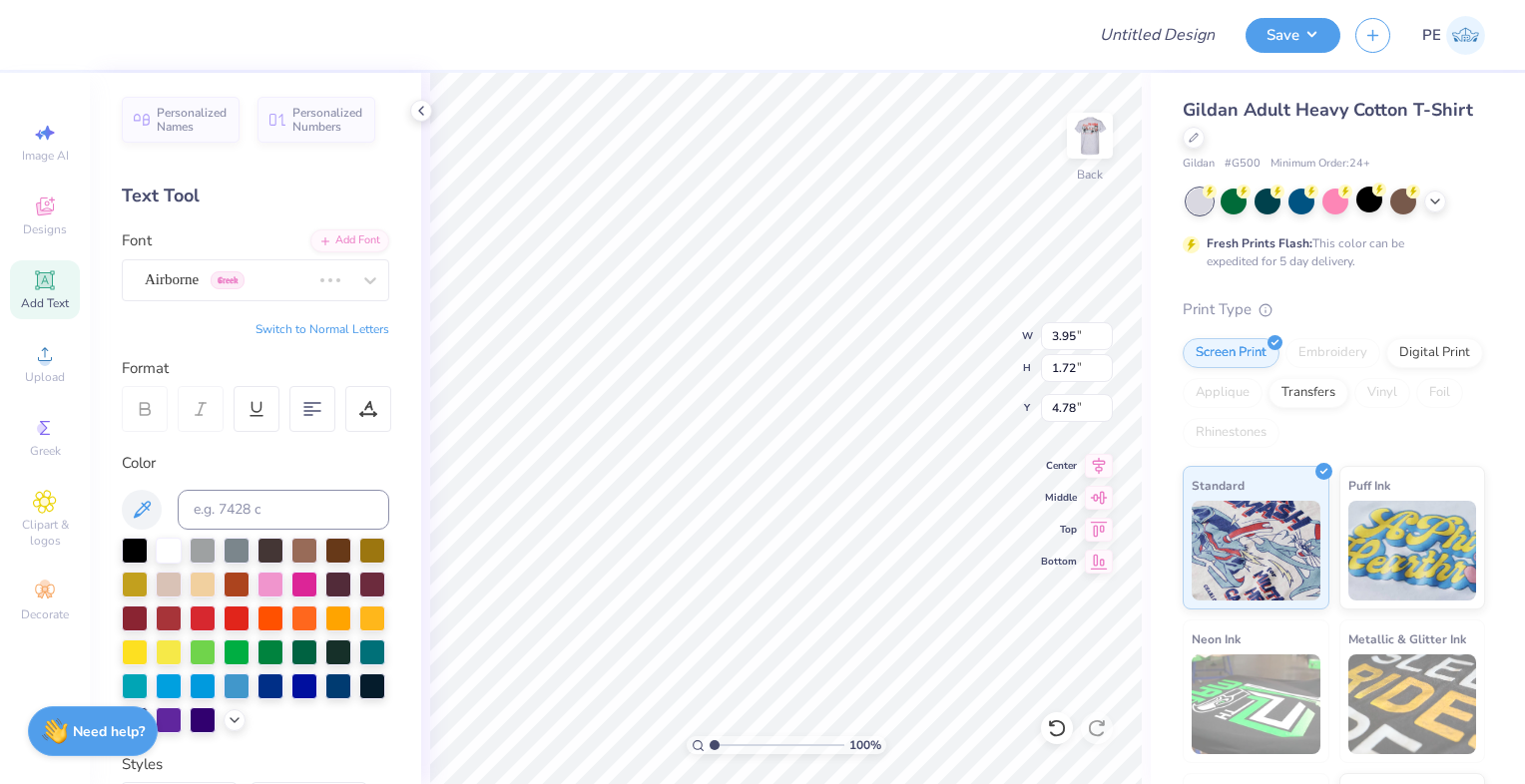 type on "2.93" 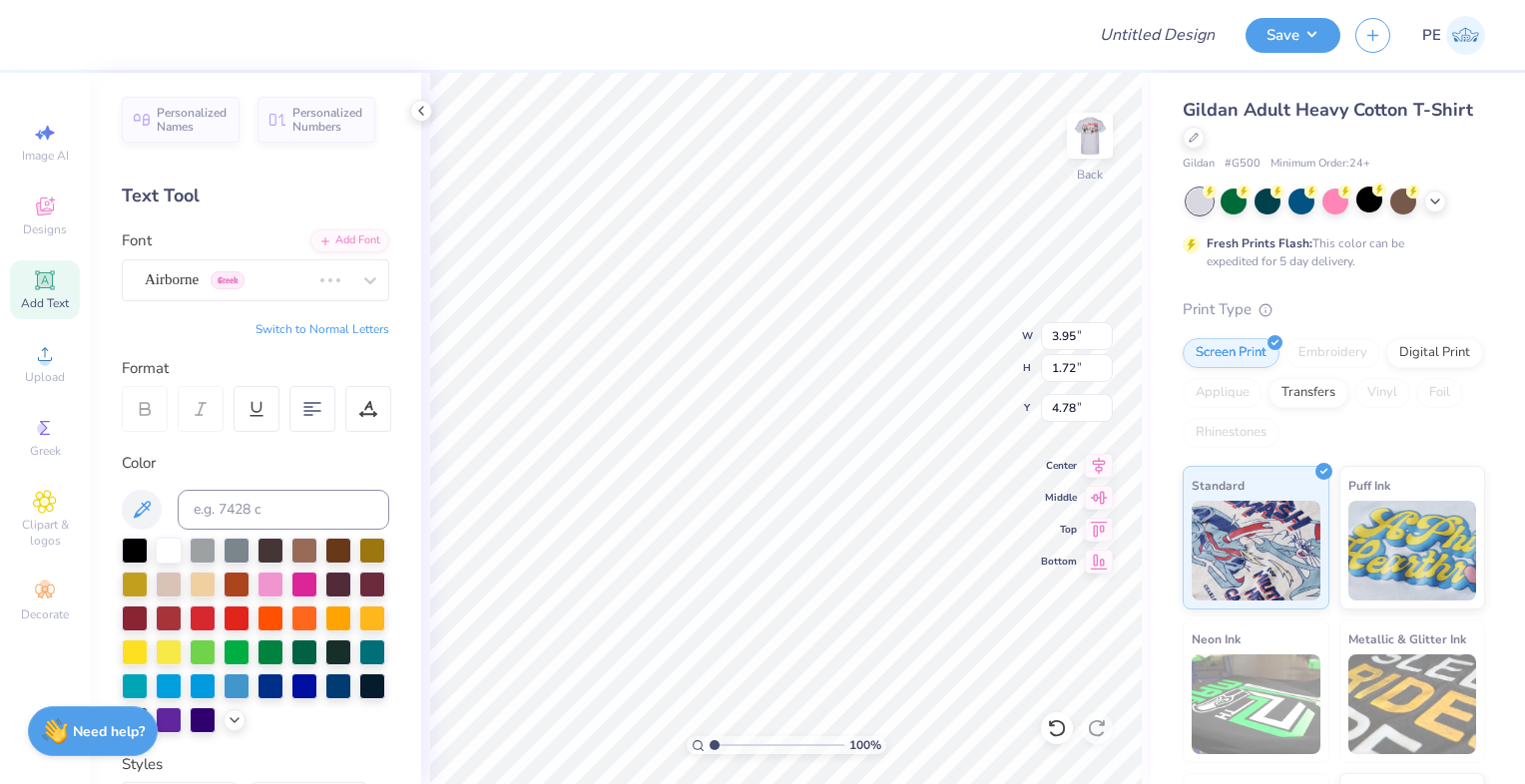 type on "4.84" 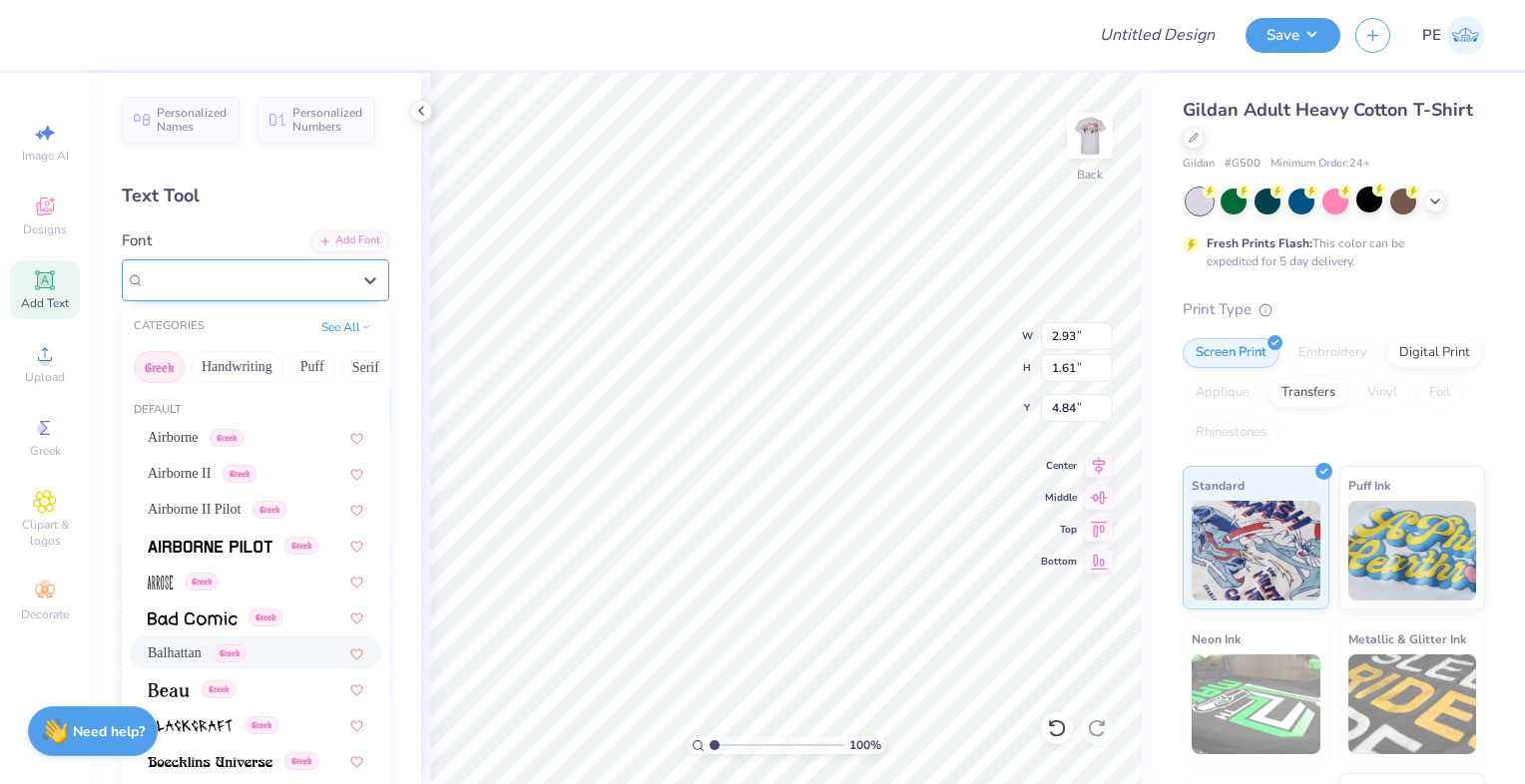 click on "Balhattan Greek" at bounding box center (248, 279) 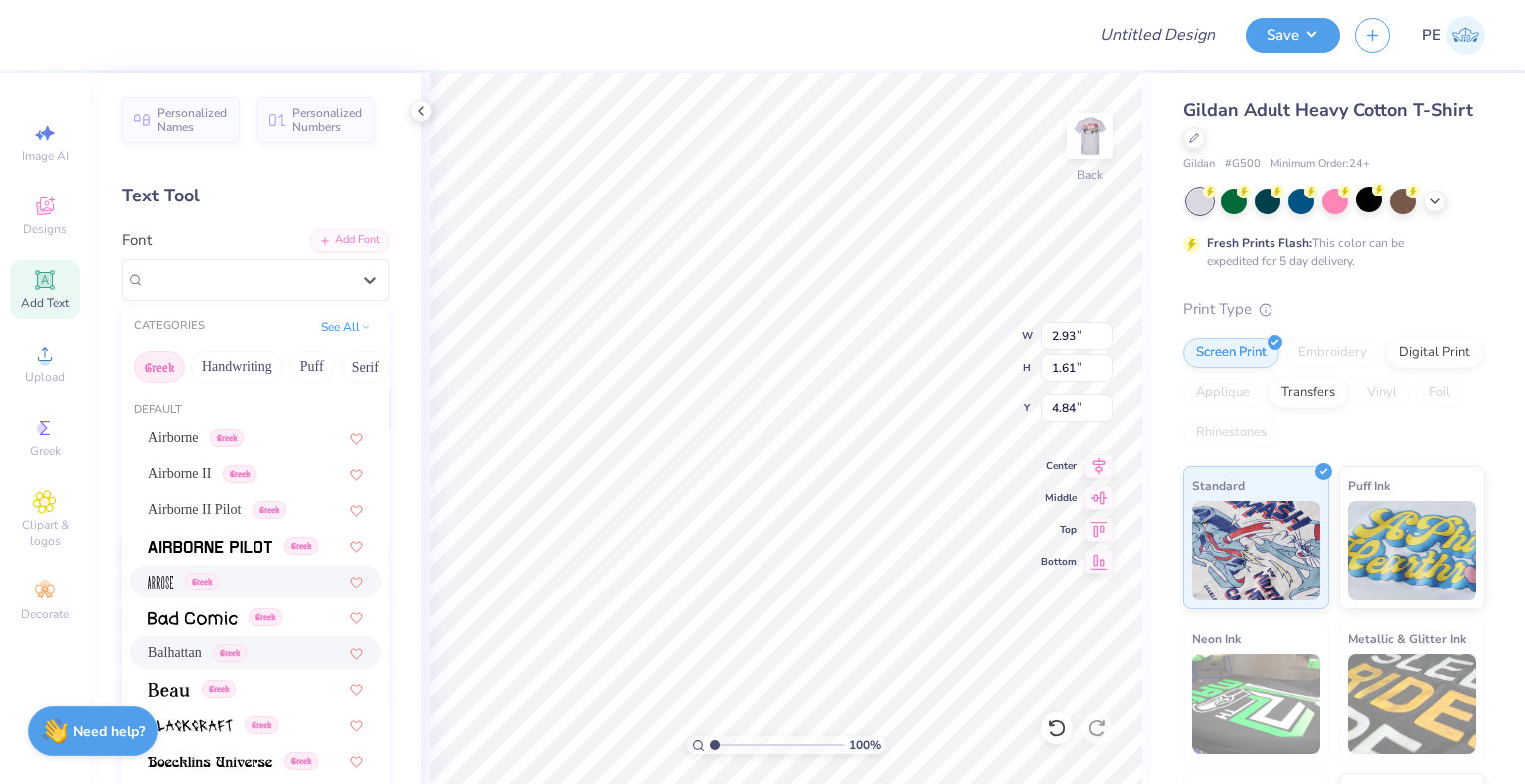 click on "Greek" at bounding box center (255, 581) 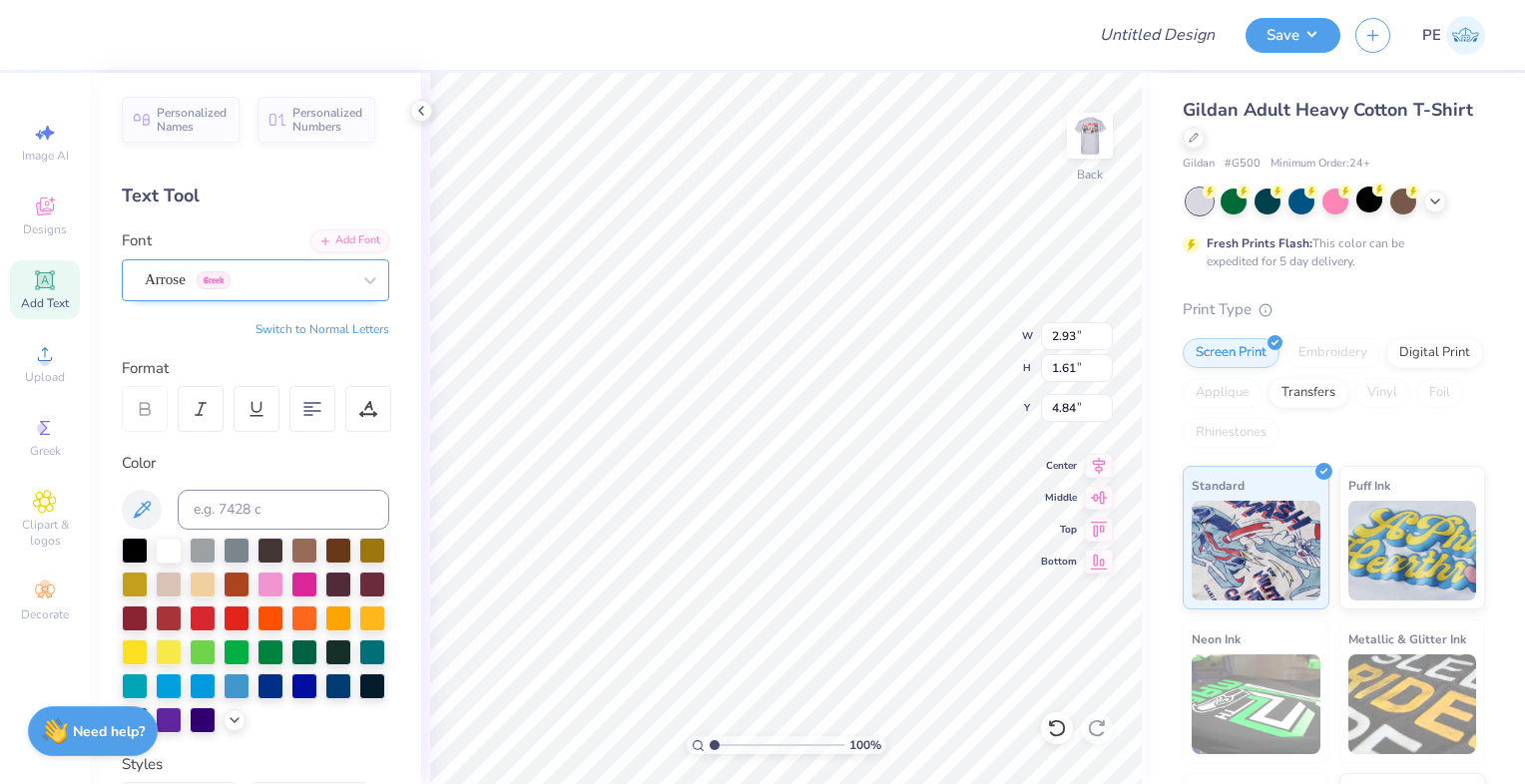 type on "1.83" 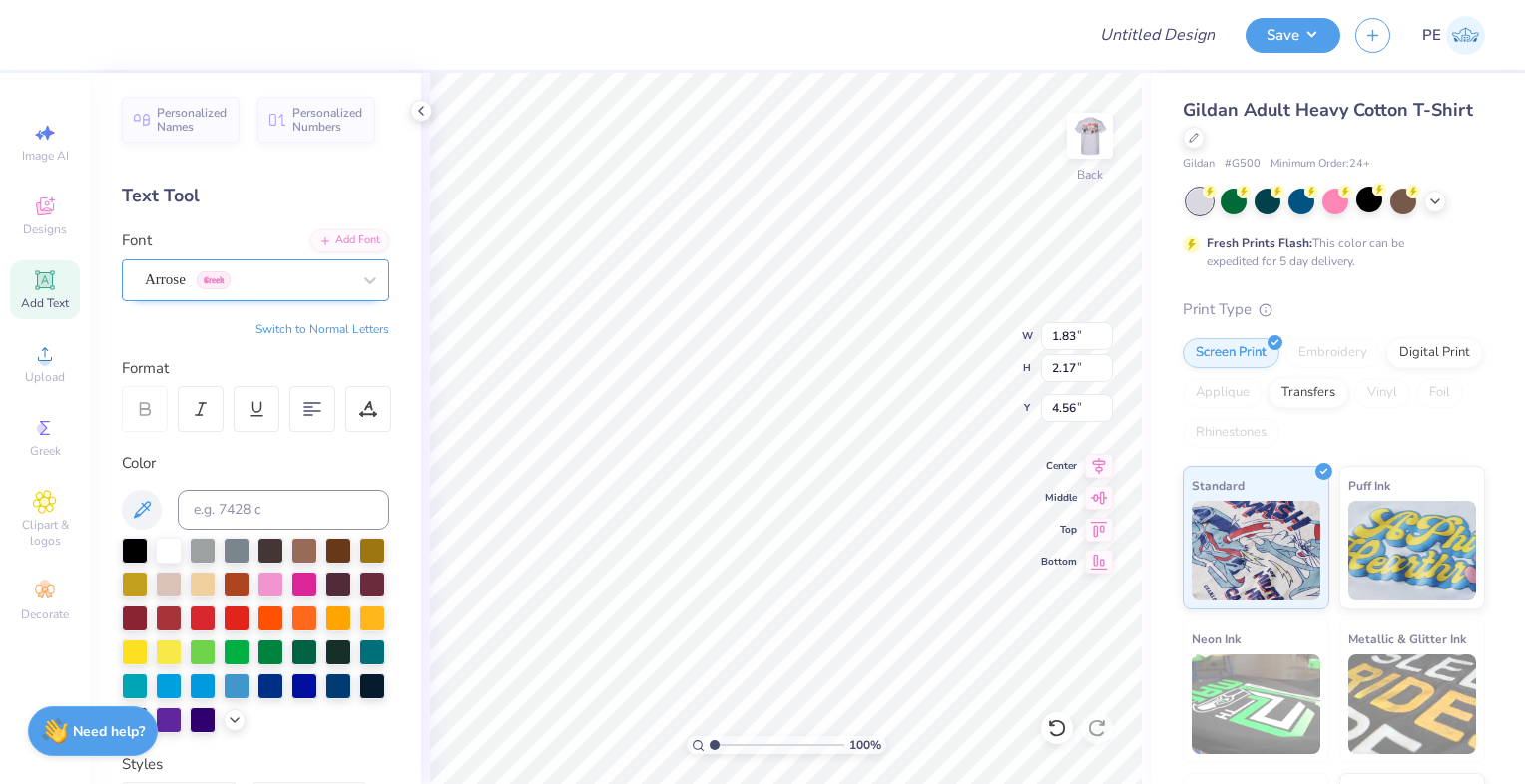 click on "Arrose Greek" at bounding box center (248, 279) 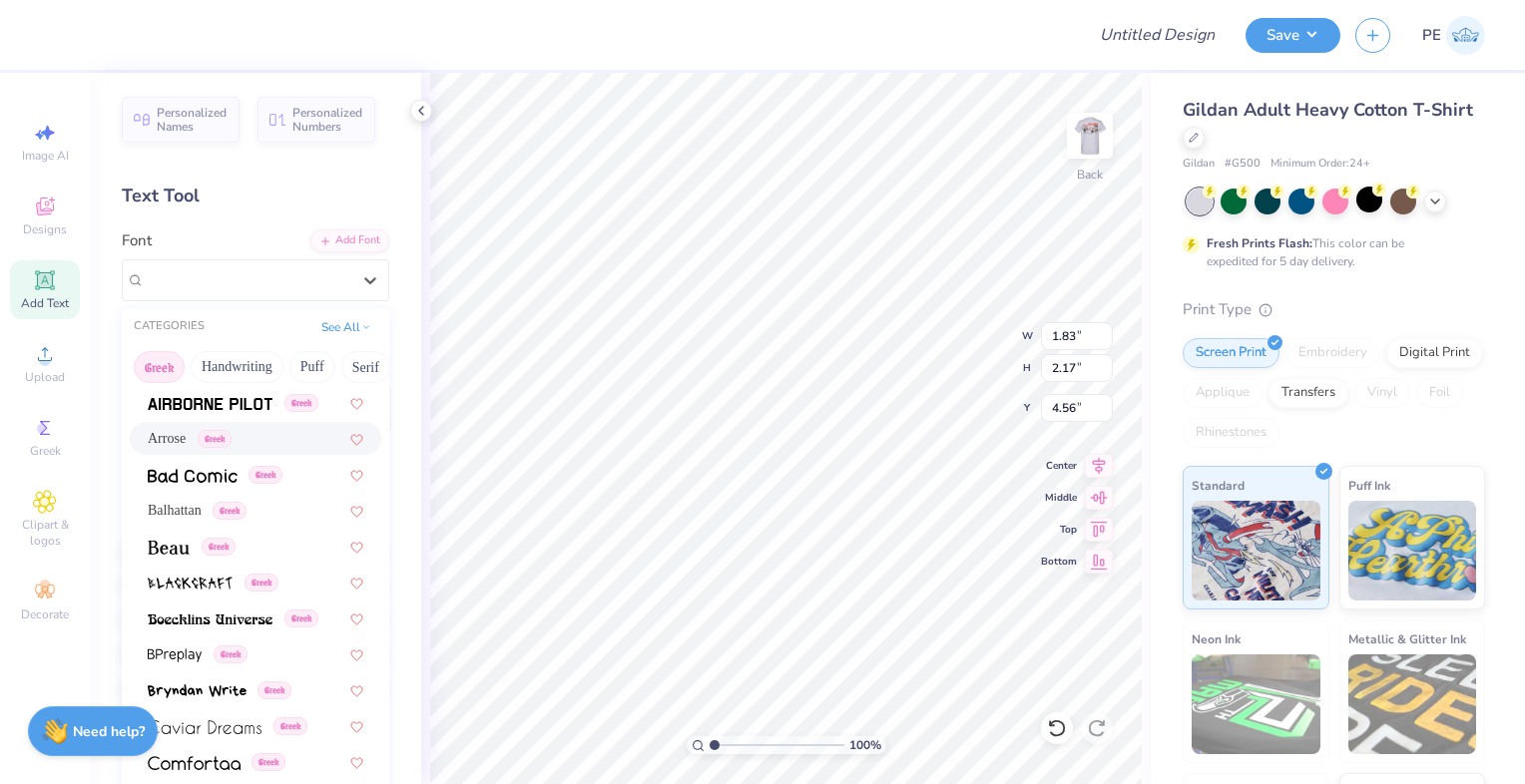 scroll, scrollTop: 199, scrollLeft: 0, axis: vertical 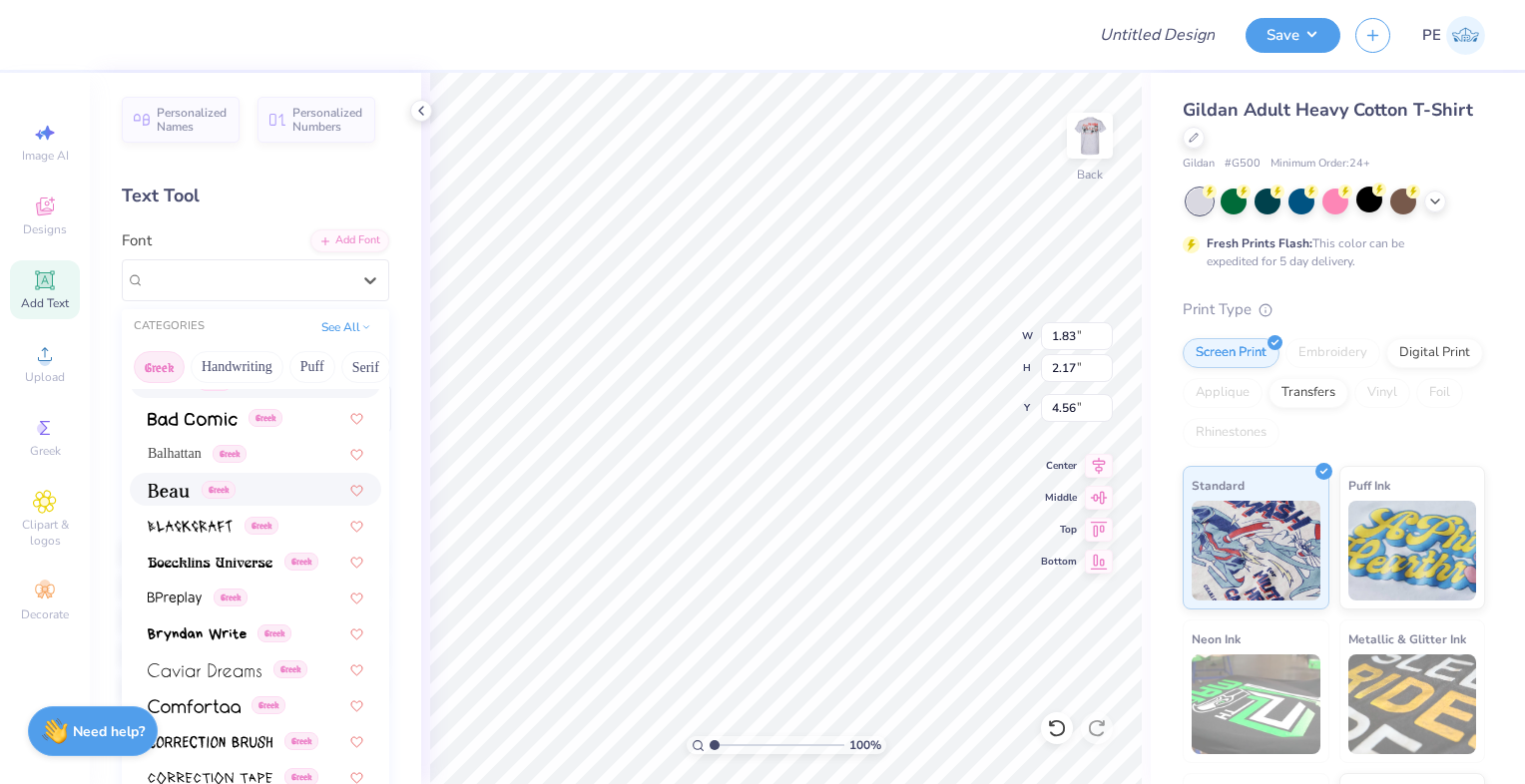 click on "Greek" at bounding box center [255, 489] 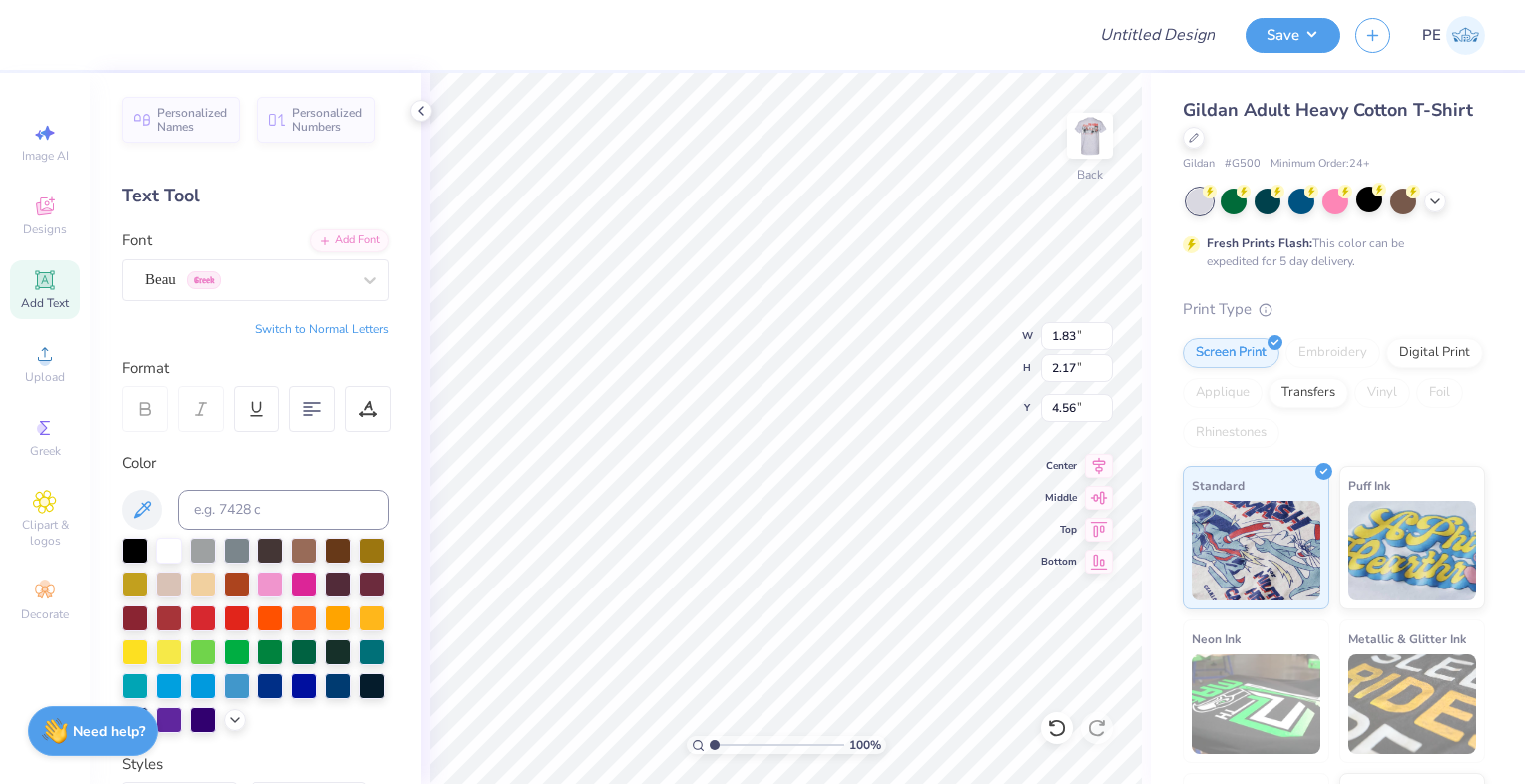 type on "4.01" 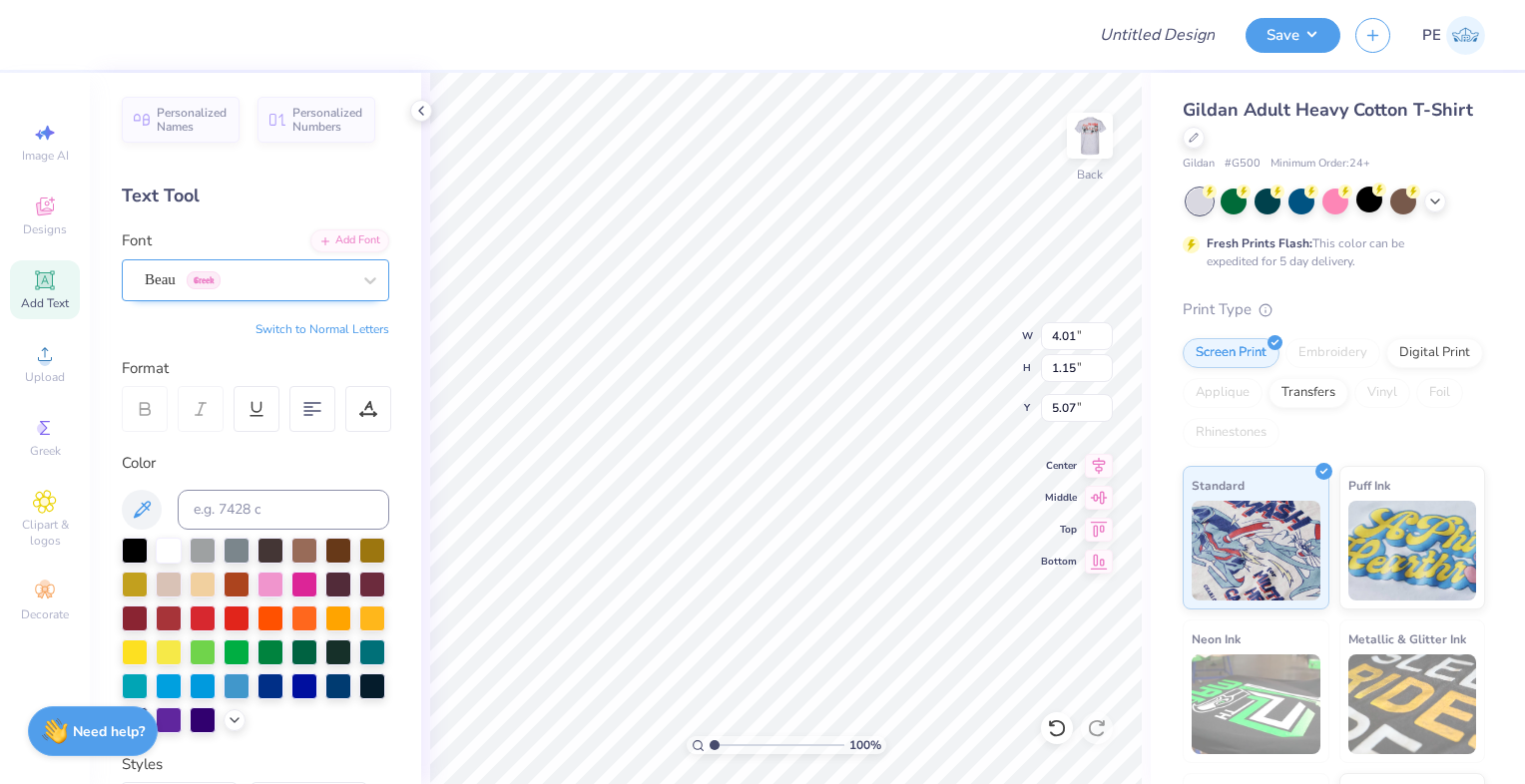 click on "Beau Greek" at bounding box center (248, 279) 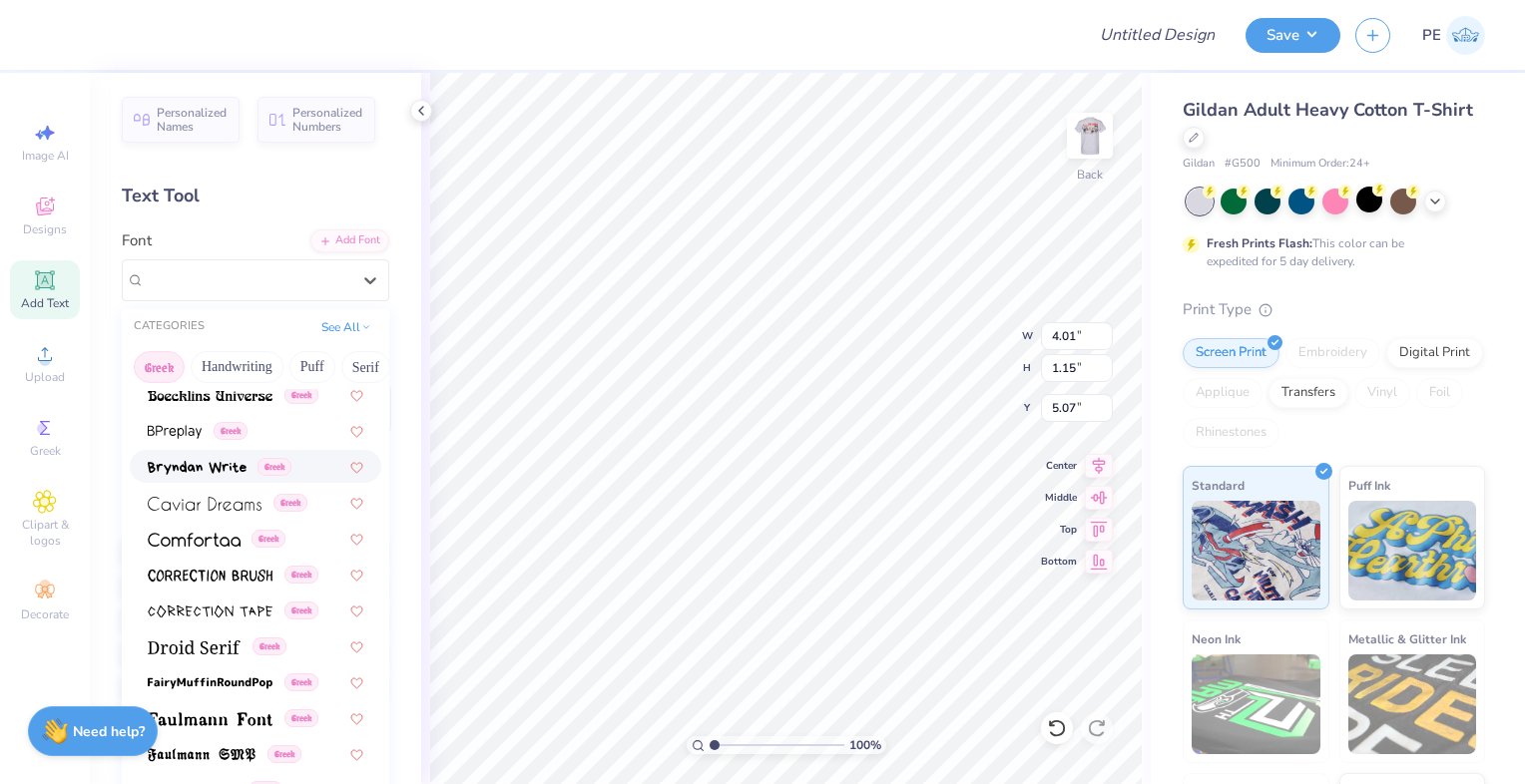 scroll, scrollTop: 399, scrollLeft: 0, axis: vertical 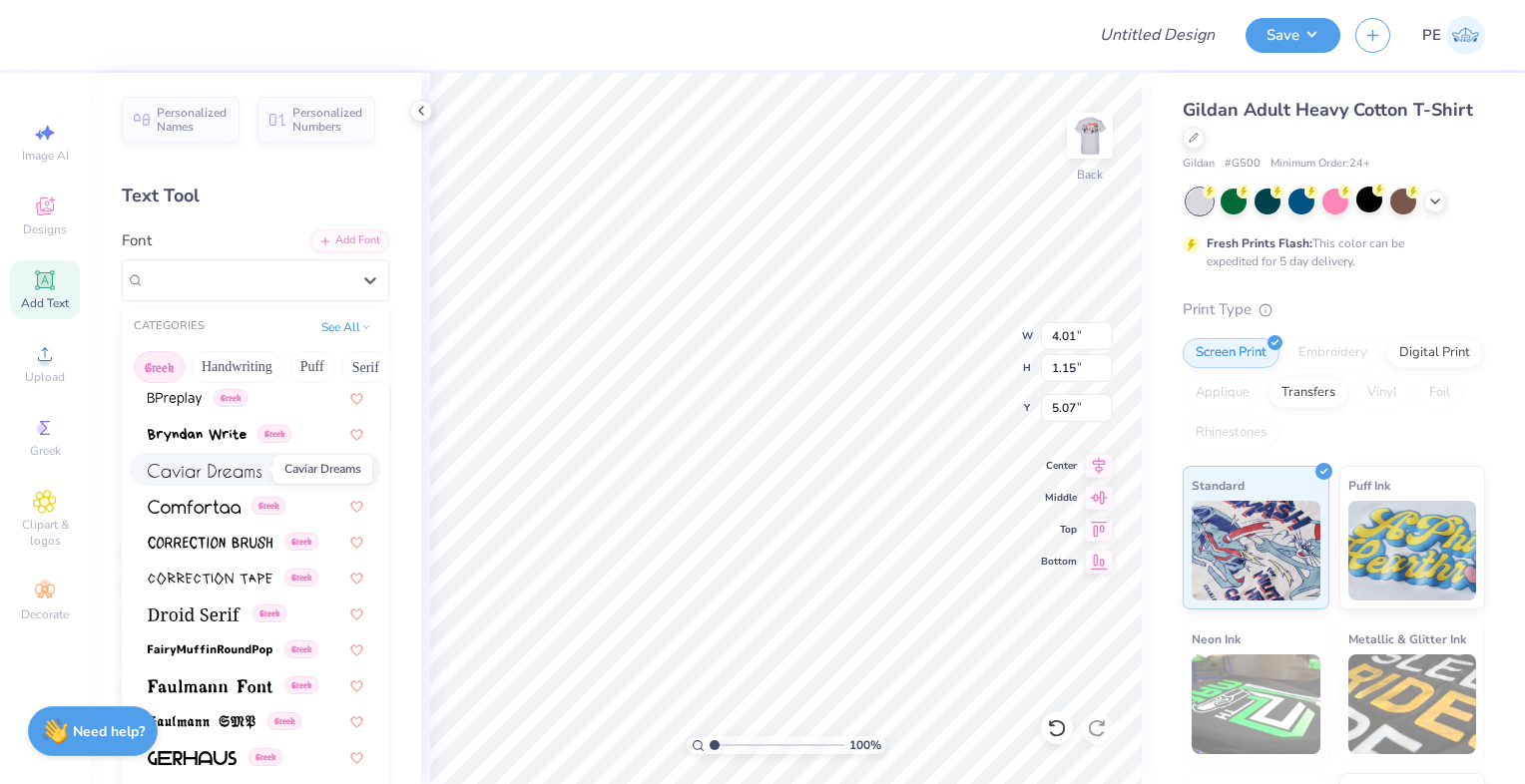 click at bounding box center (205, 471) 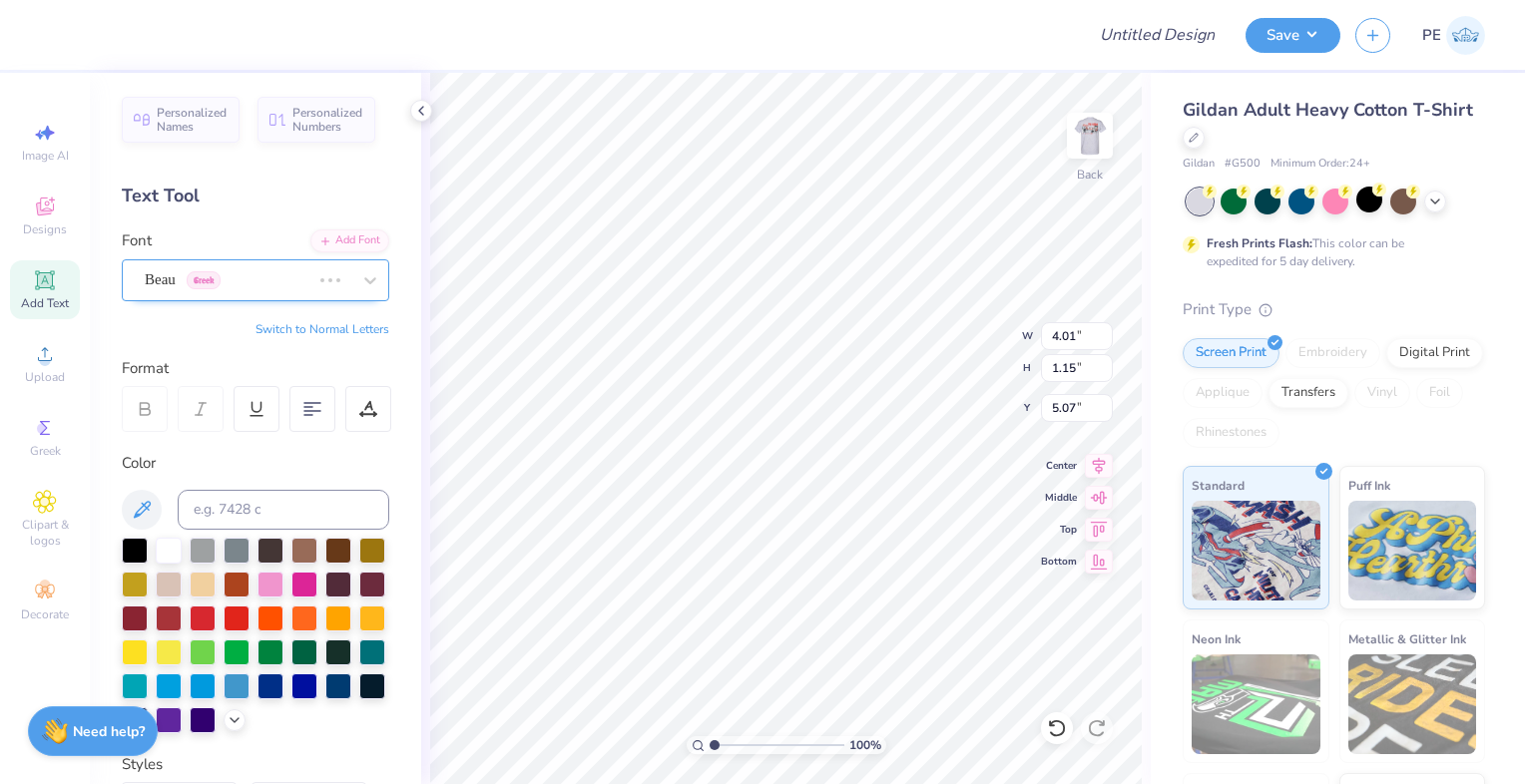 click on "Beau Greek" at bounding box center (228, 279) 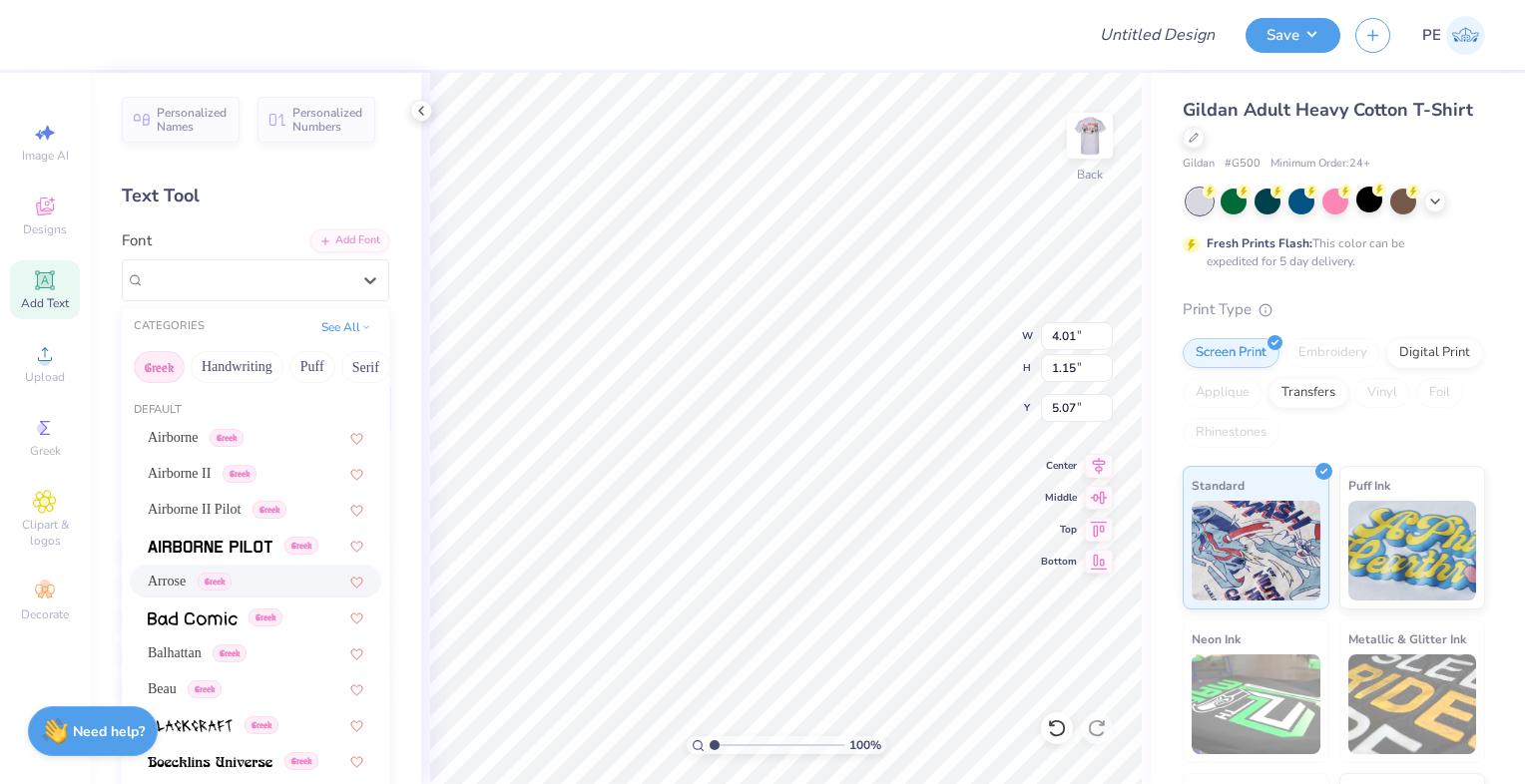 type on "4.46" 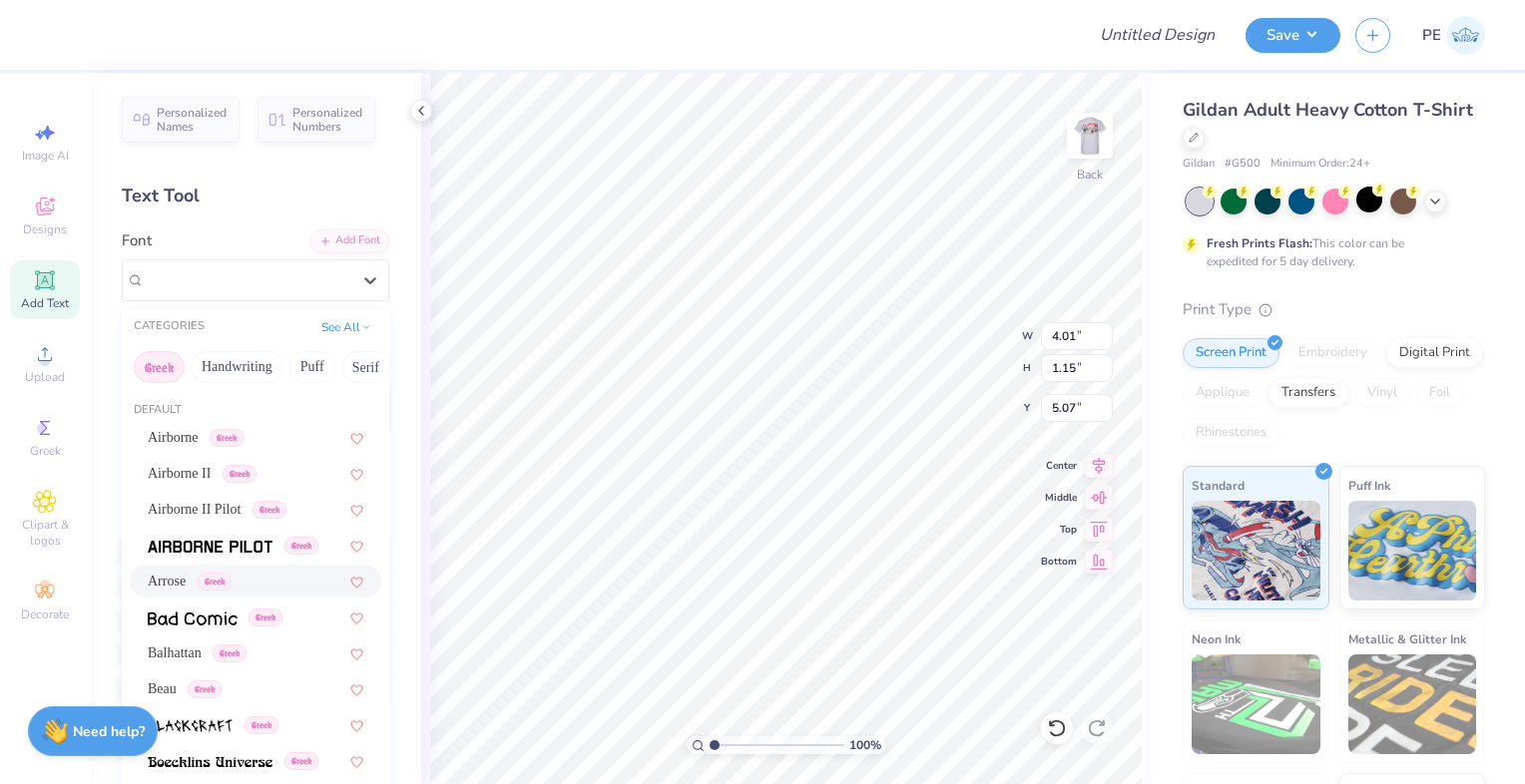 type on "1.26" 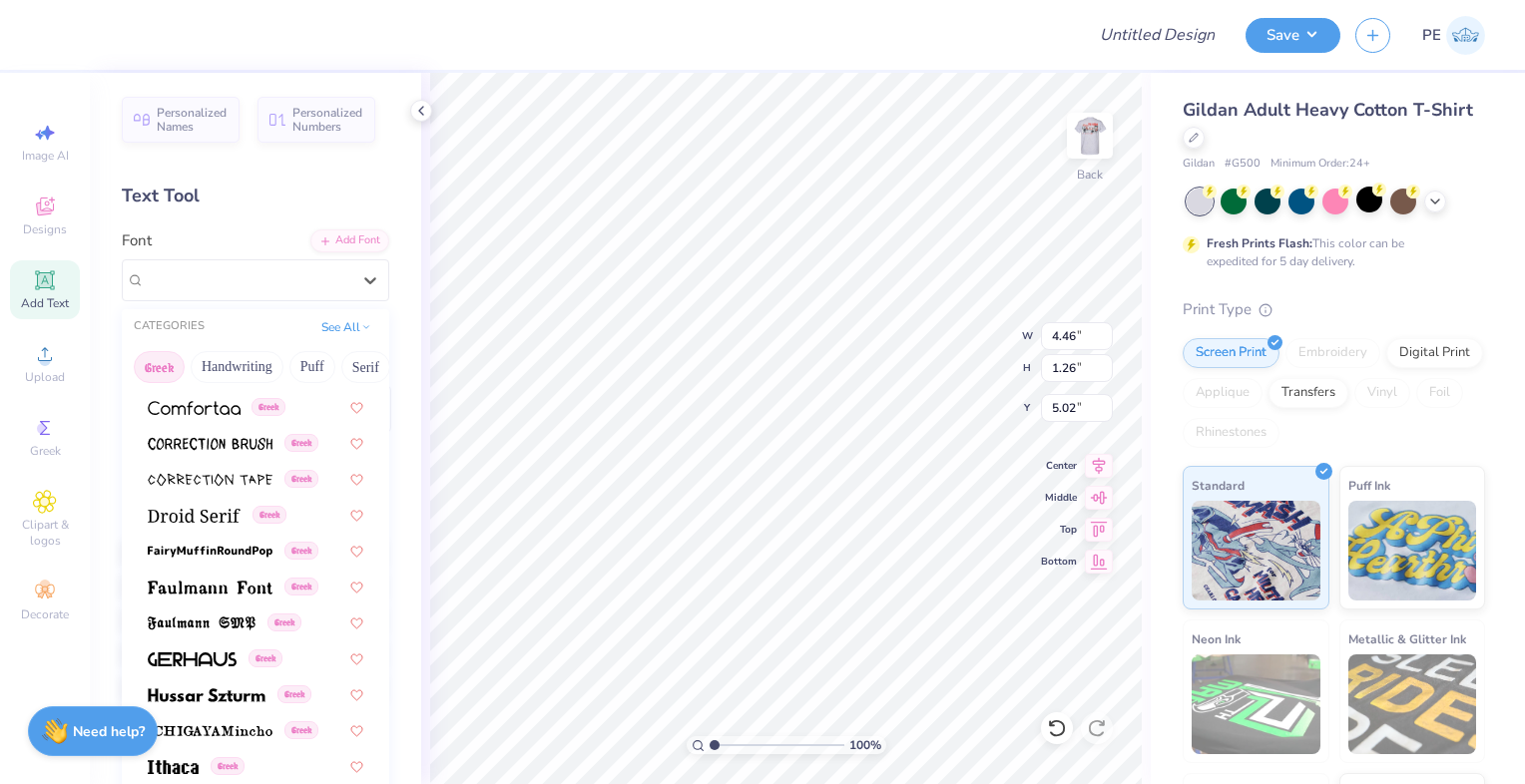 scroll, scrollTop: 499, scrollLeft: 0, axis: vertical 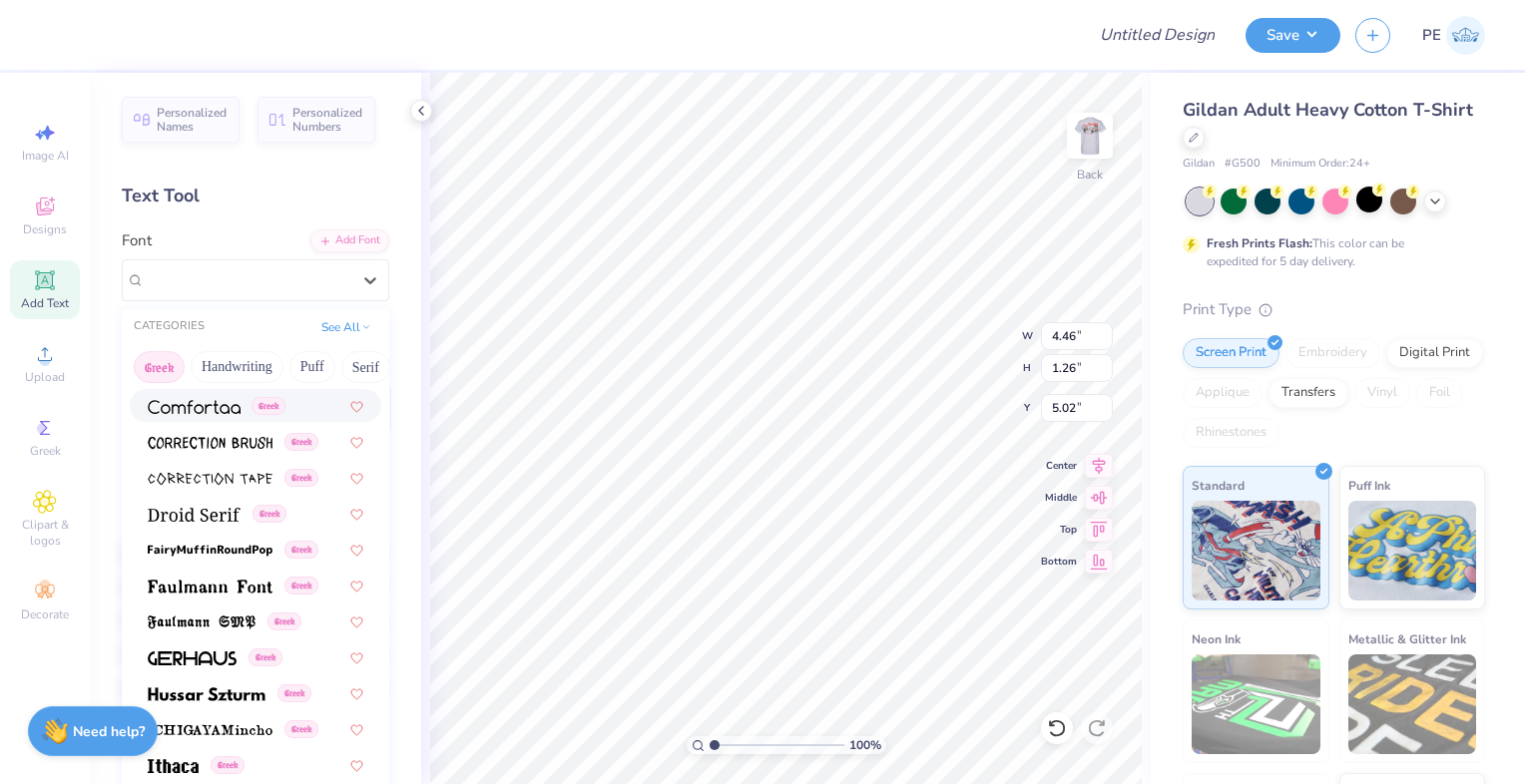 click at bounding box center (194, 407) 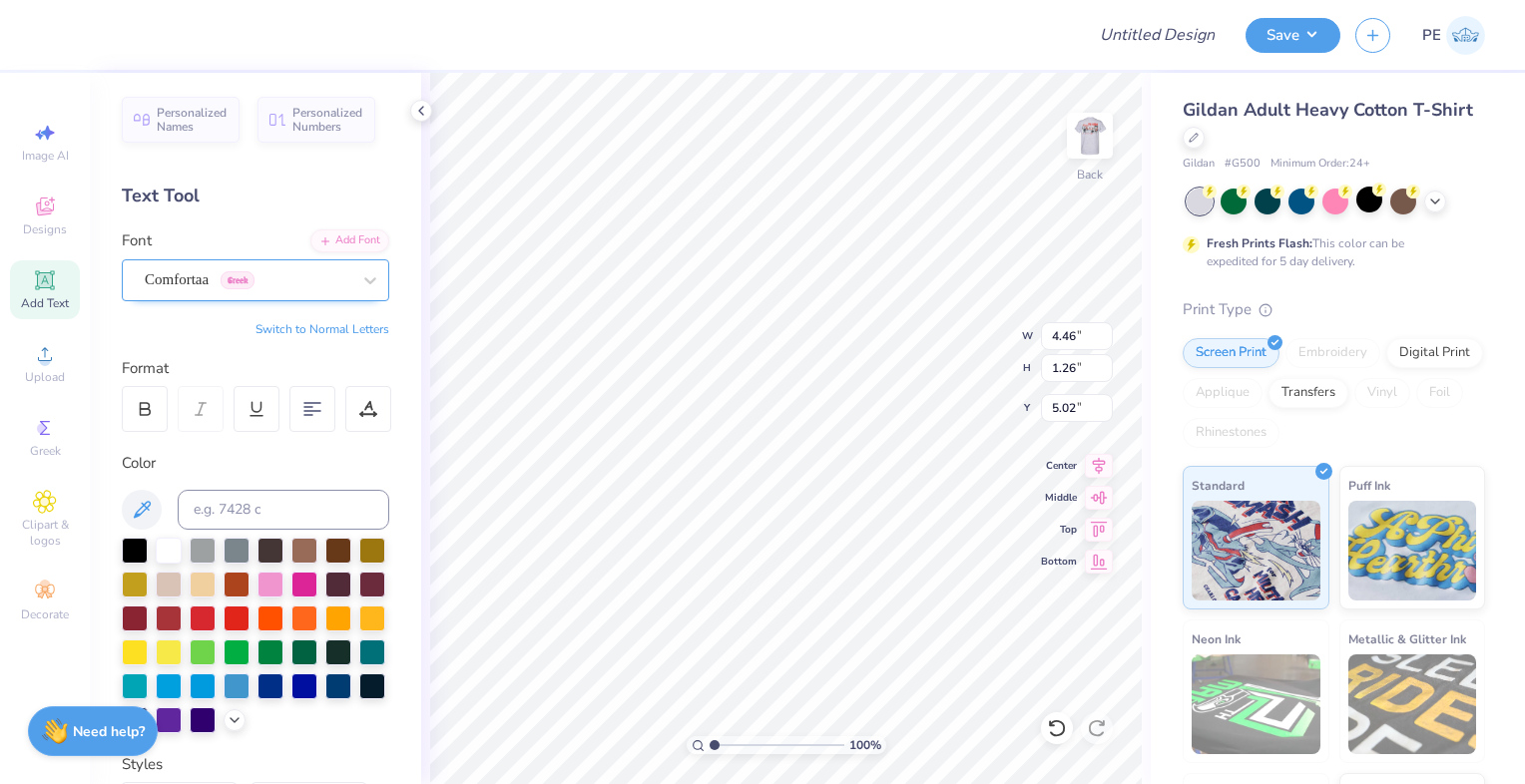 type on "4.77" 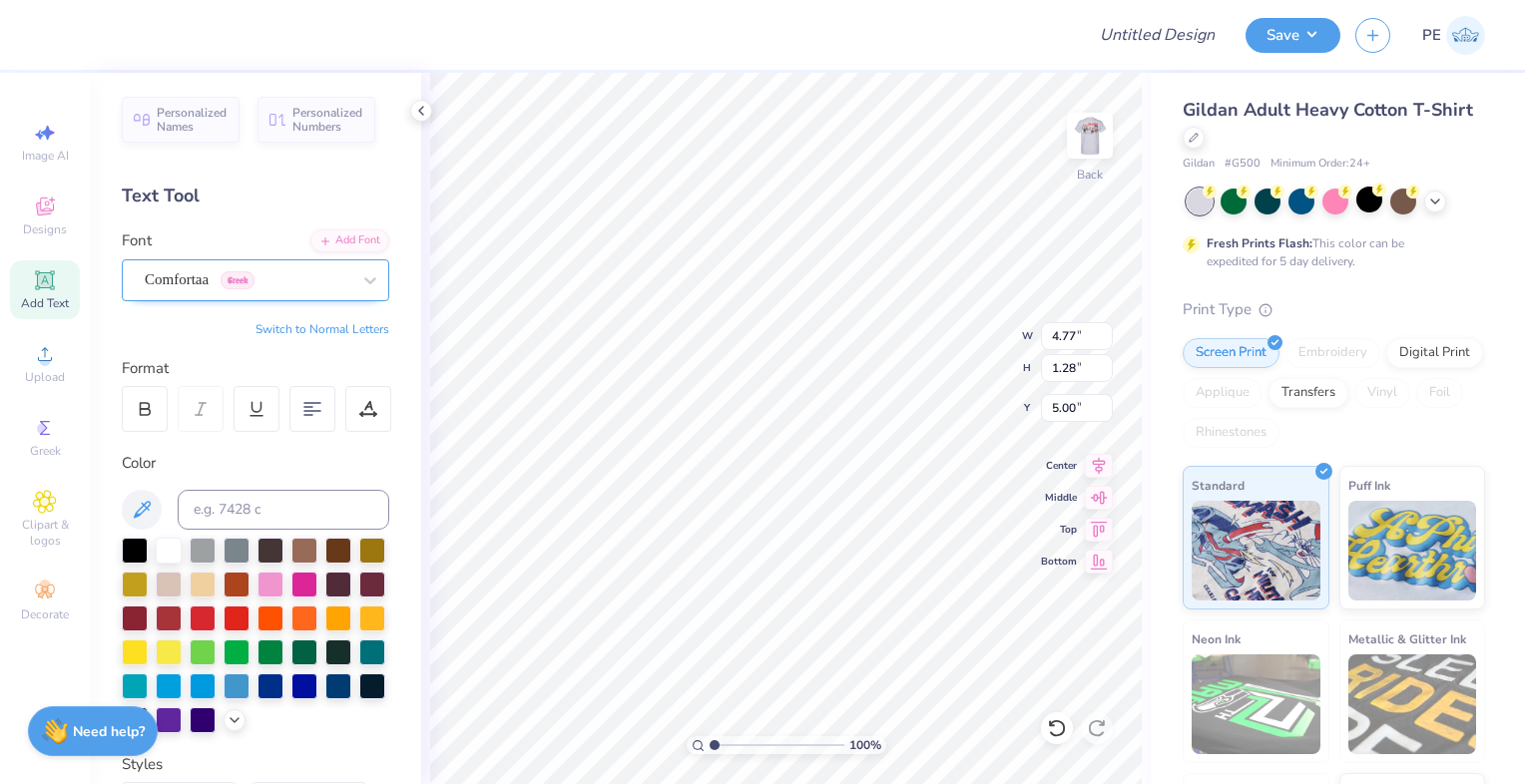 click on "Comfortaa Greek" at bounding box center (248, 279) 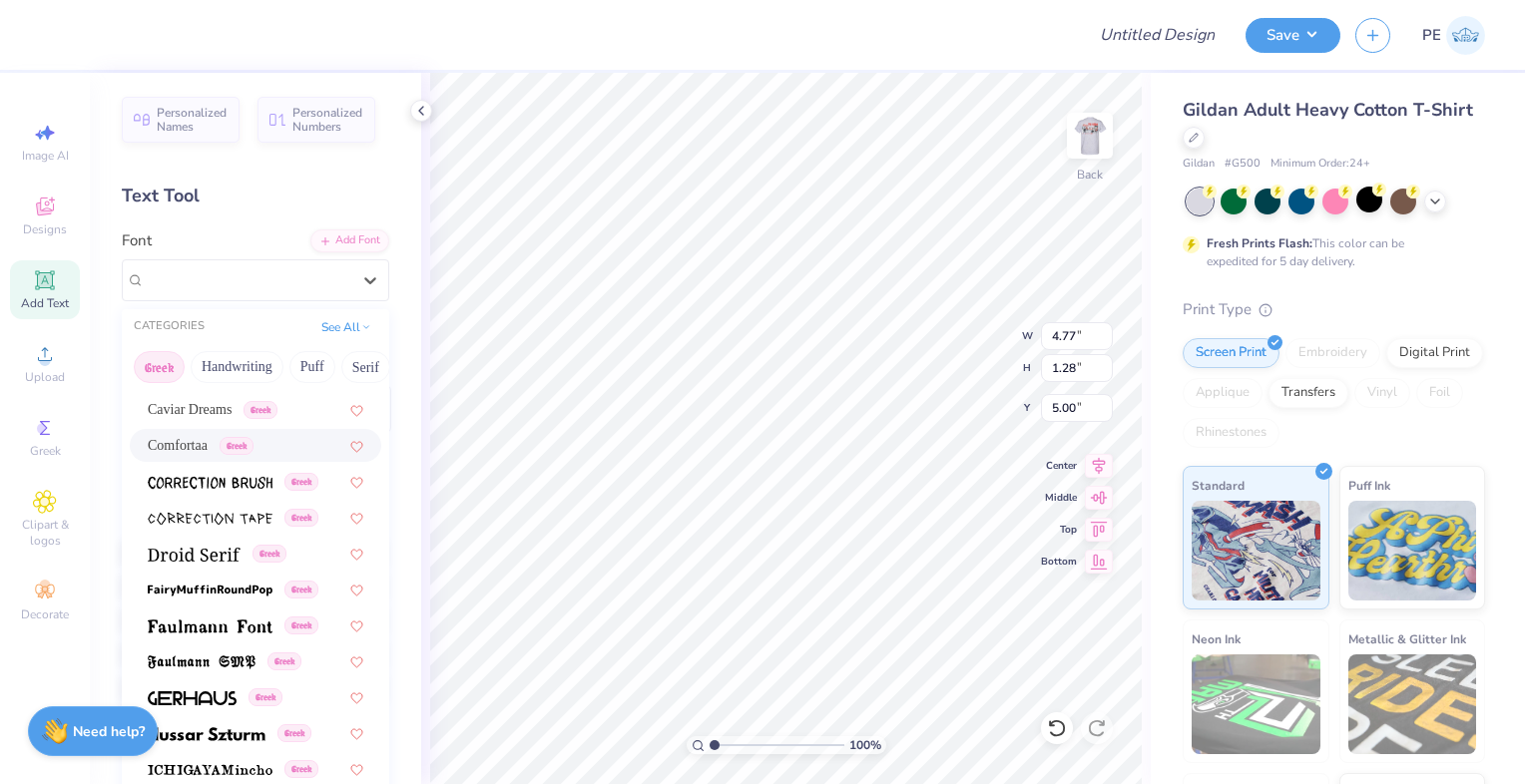 scroll, scrollTop: 499, scrollLeft: 0, axis: vertical 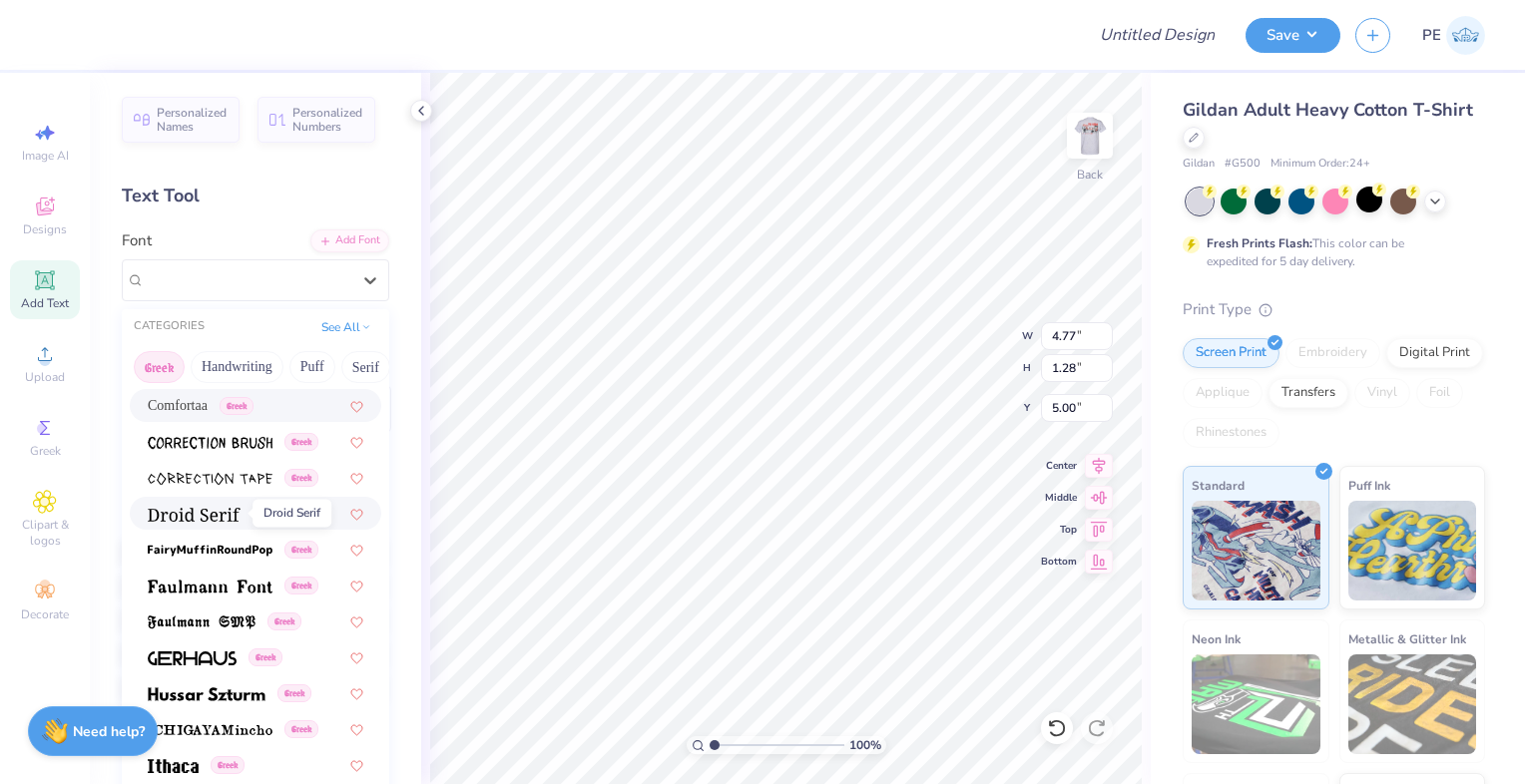 click at bounding box center [194, 515] 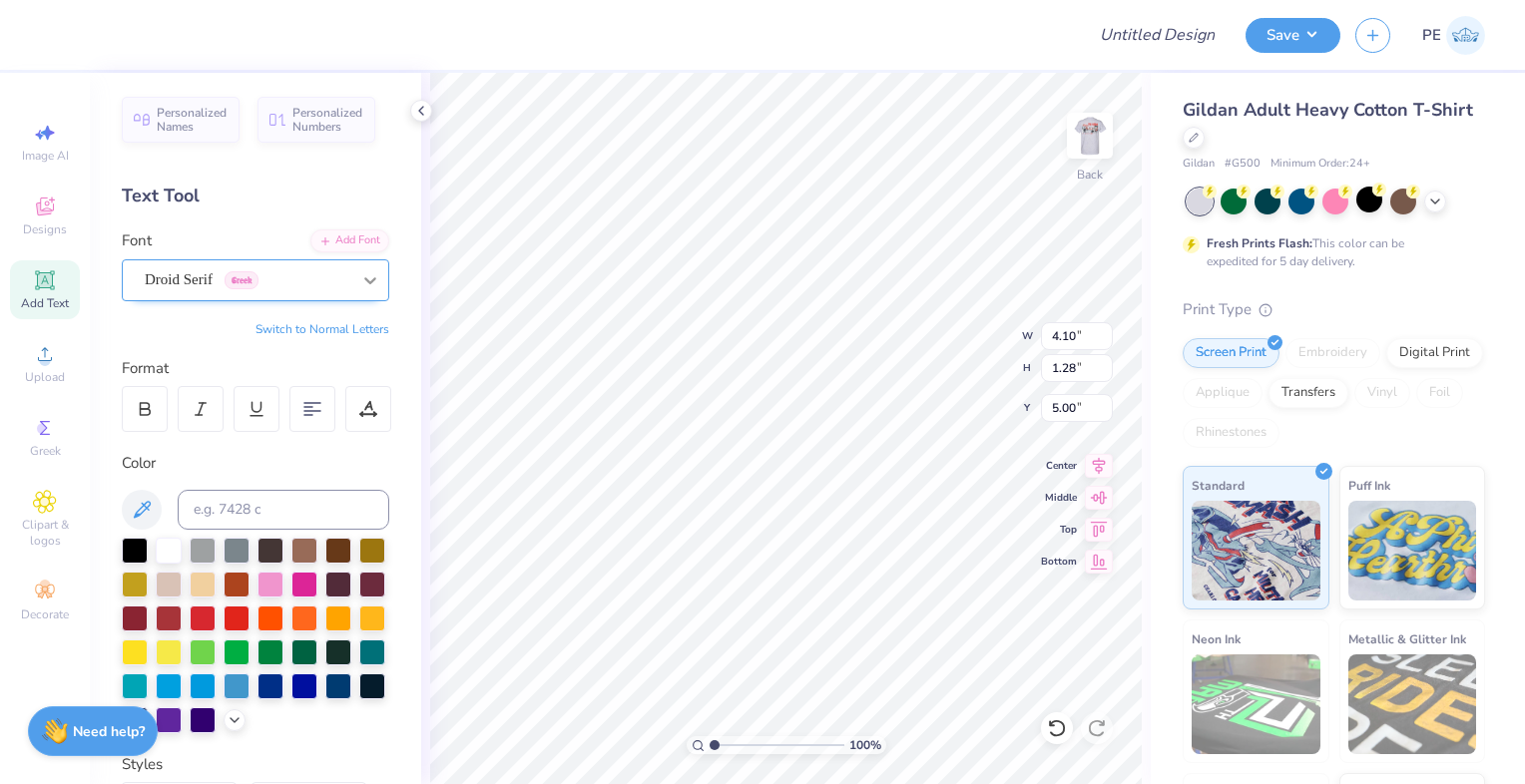 click 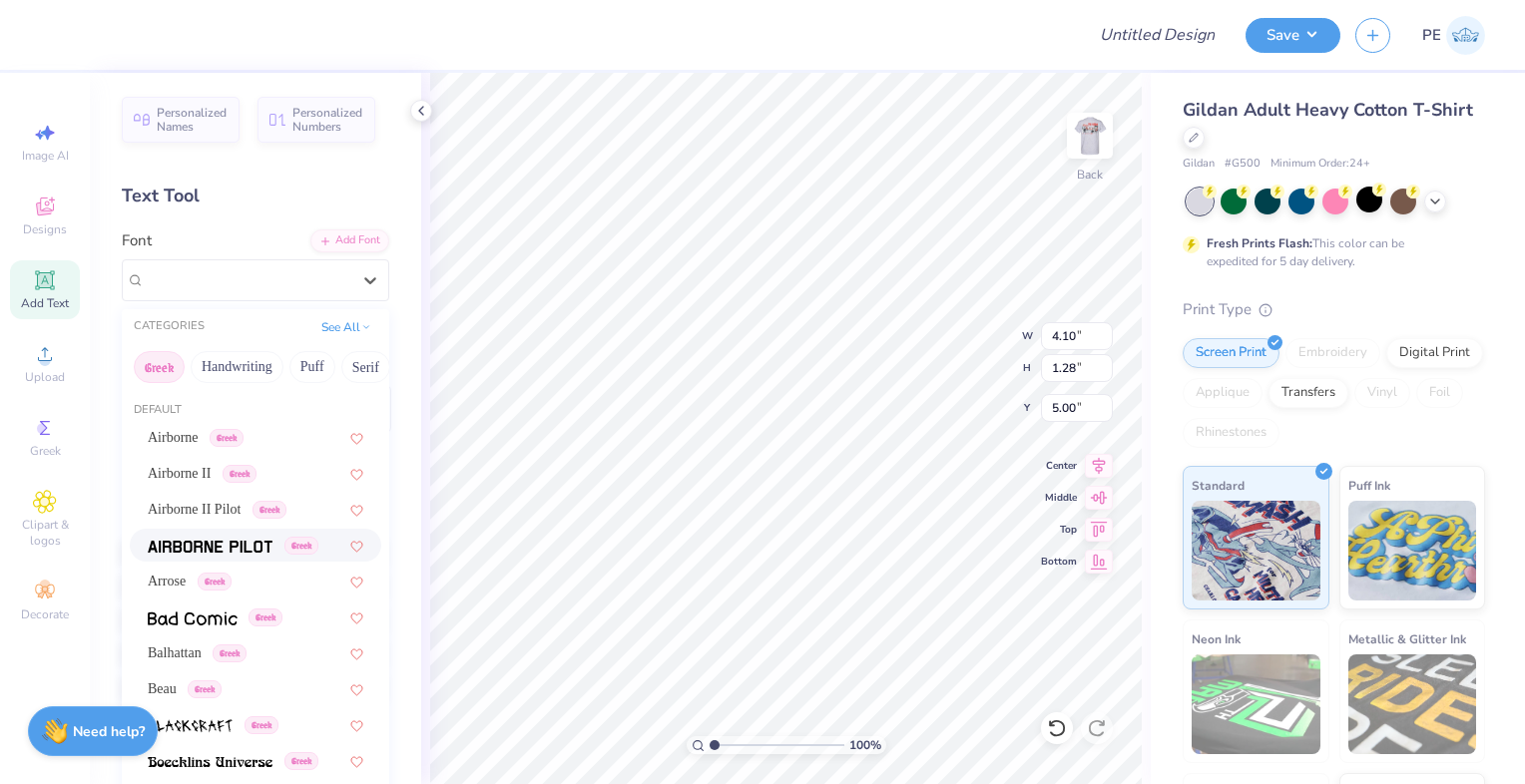 click at bounding box center (210, 547) 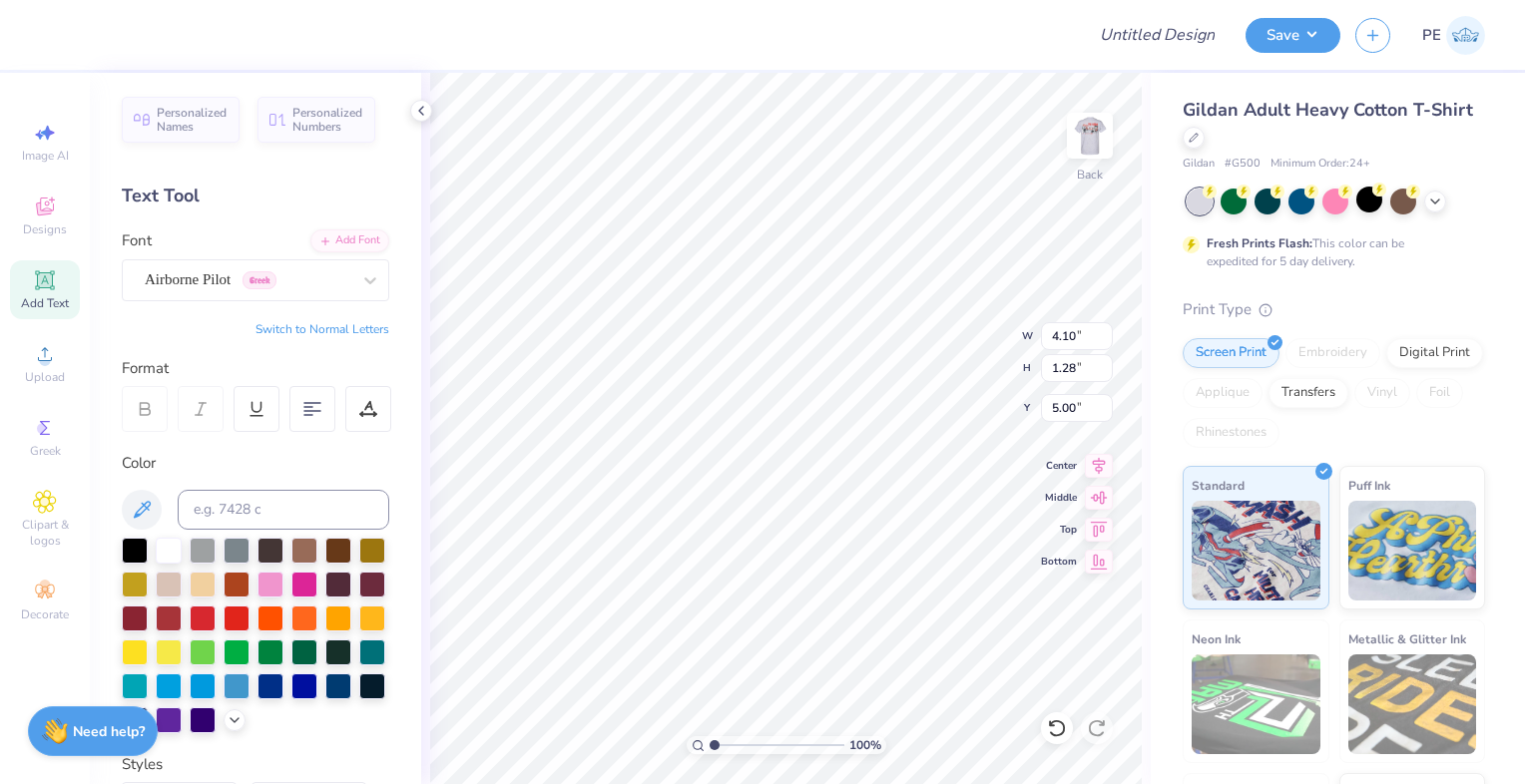 type on "3.95" 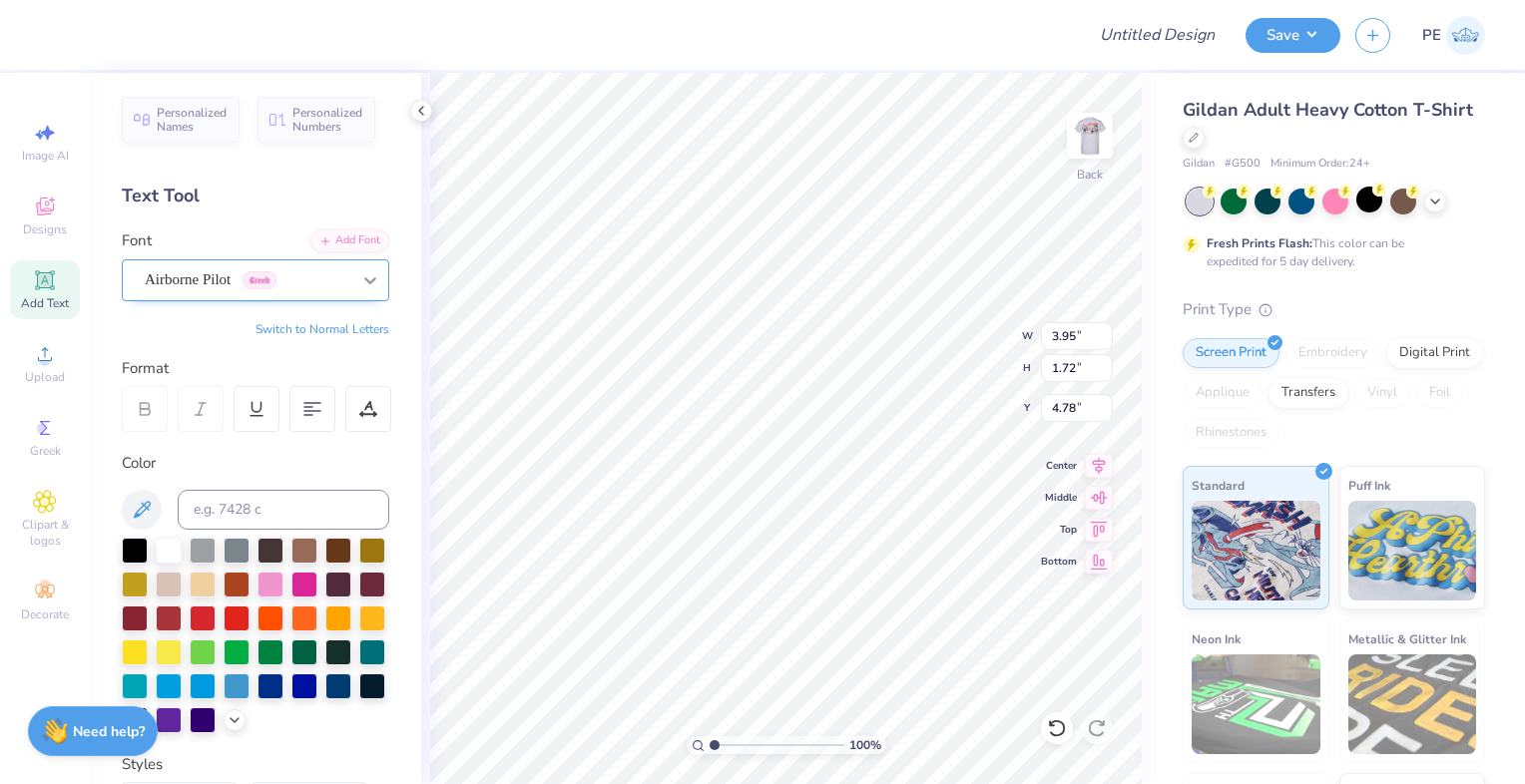 click at bounding box center [370, 280] 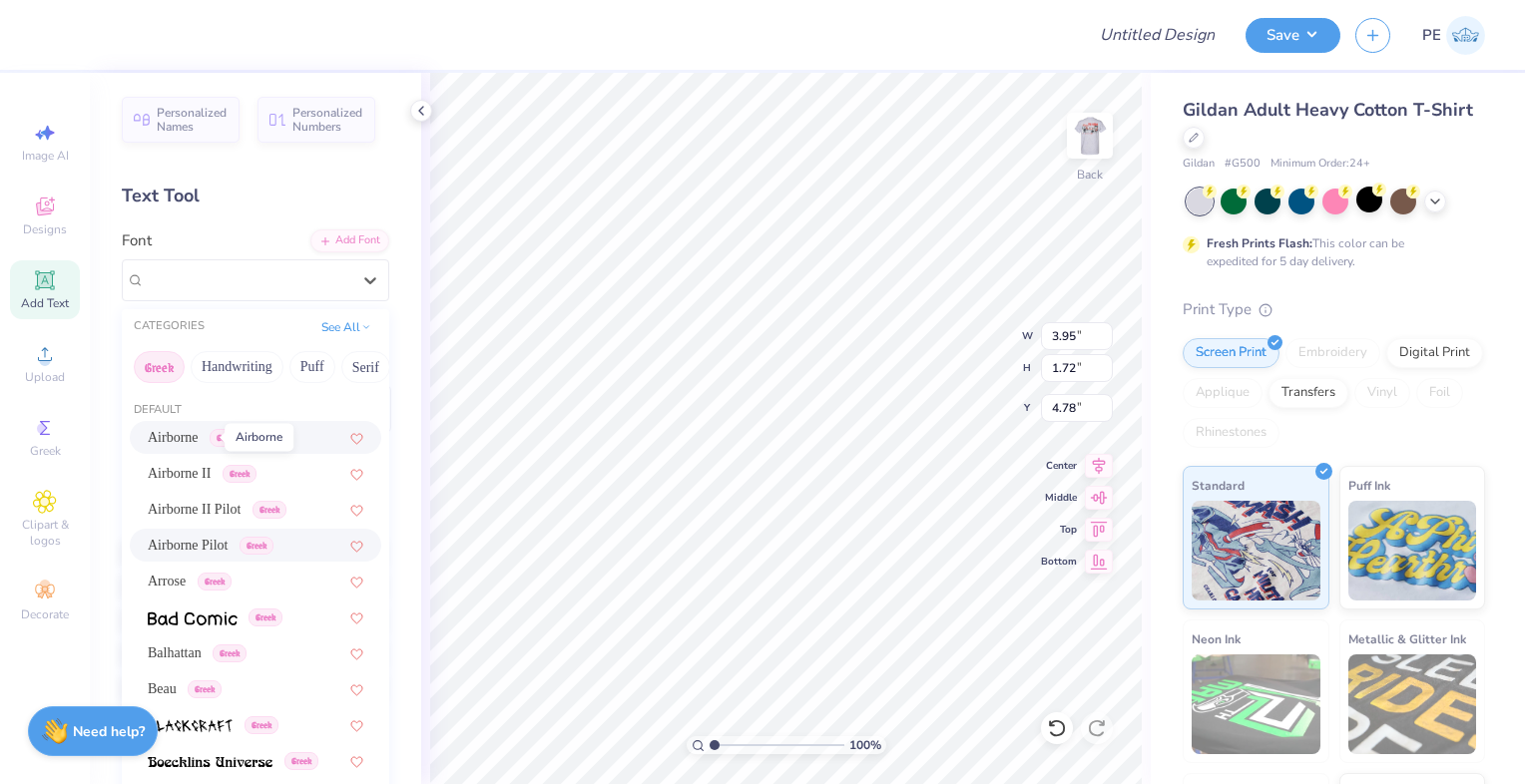 click on "Airborne" at bounding box center (173, 437) 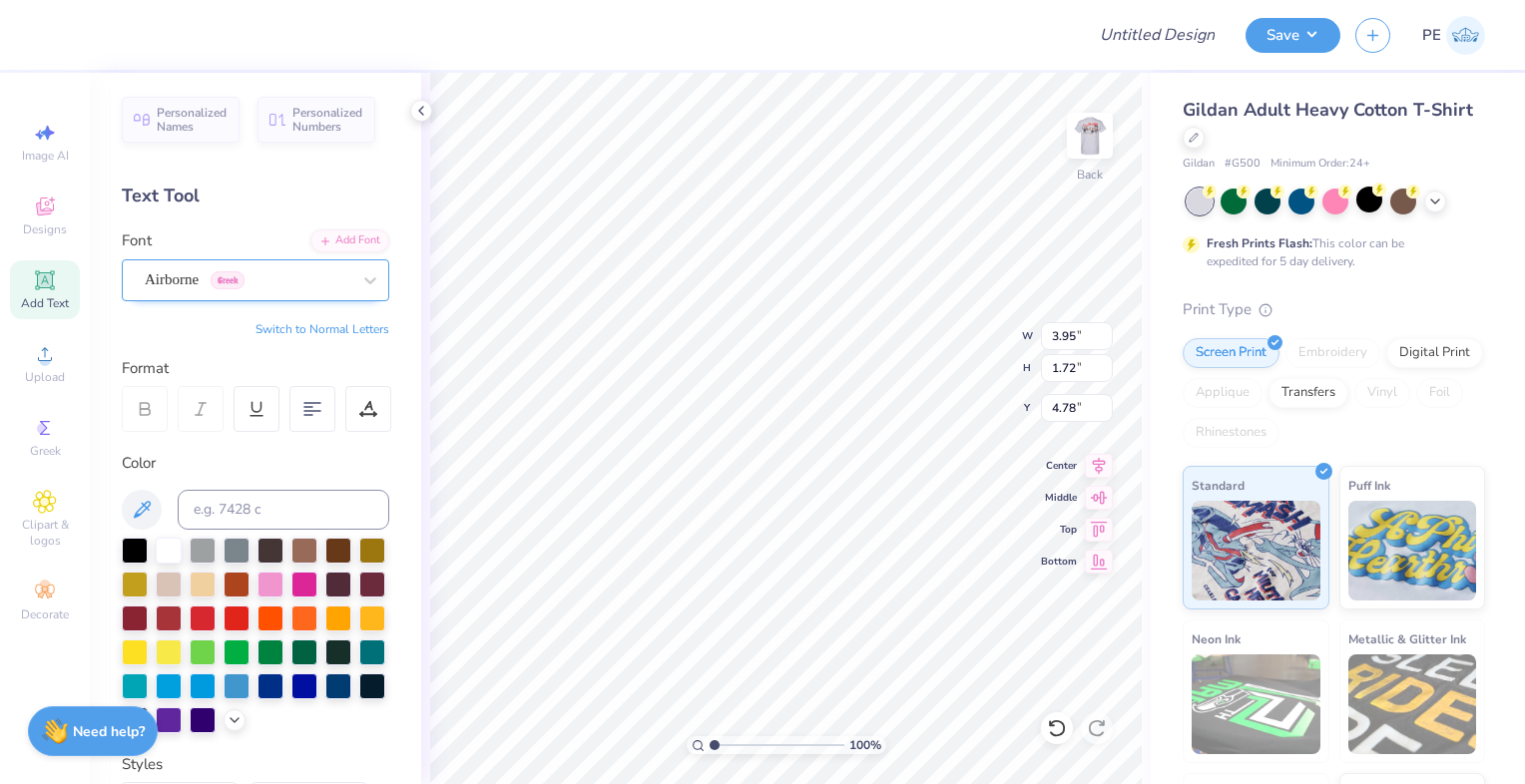 click on "Airborne Greek" at bounding box center (248, 279) 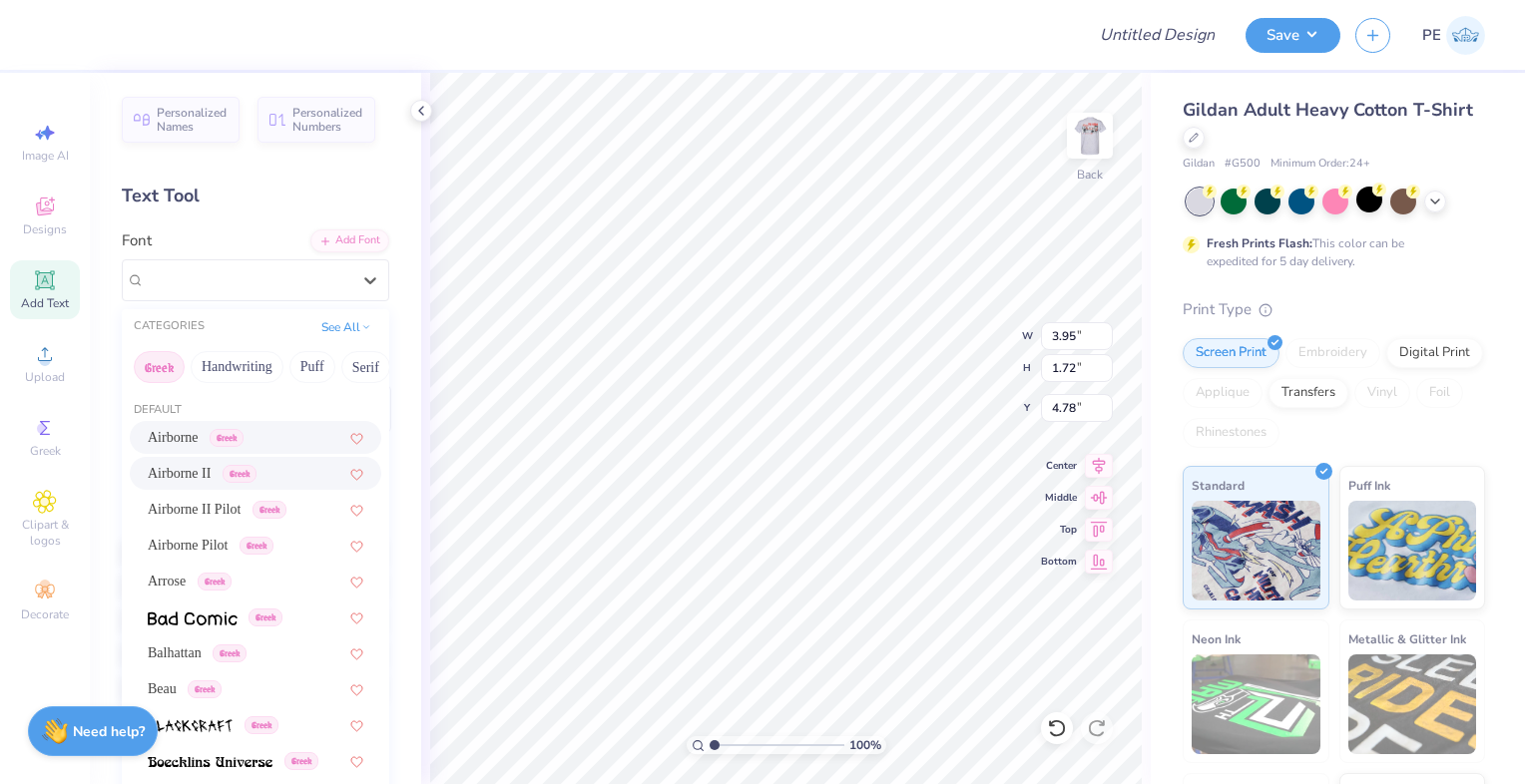 click on "Airborne II" at bounding box center (179, 473) 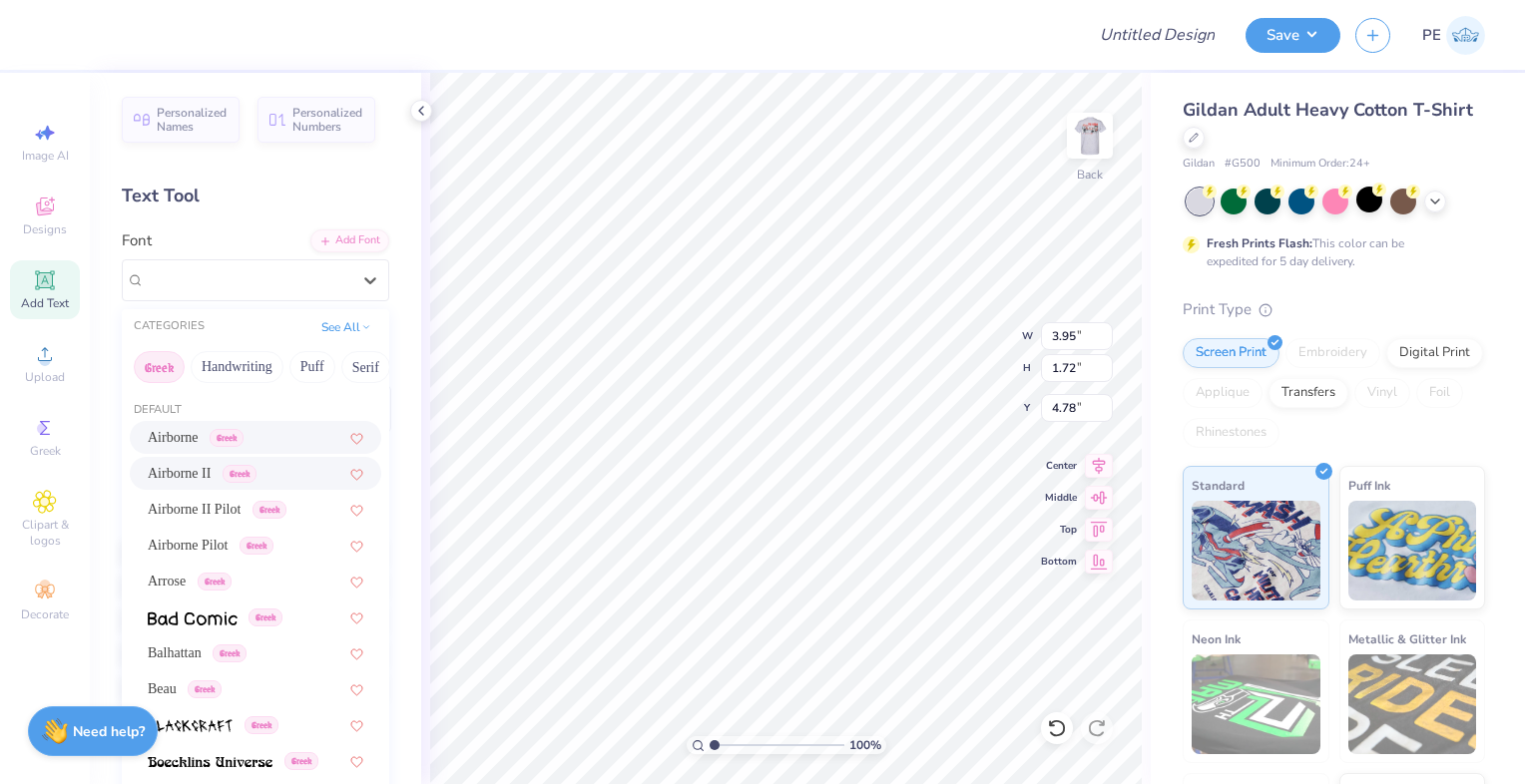 type on "3.90" 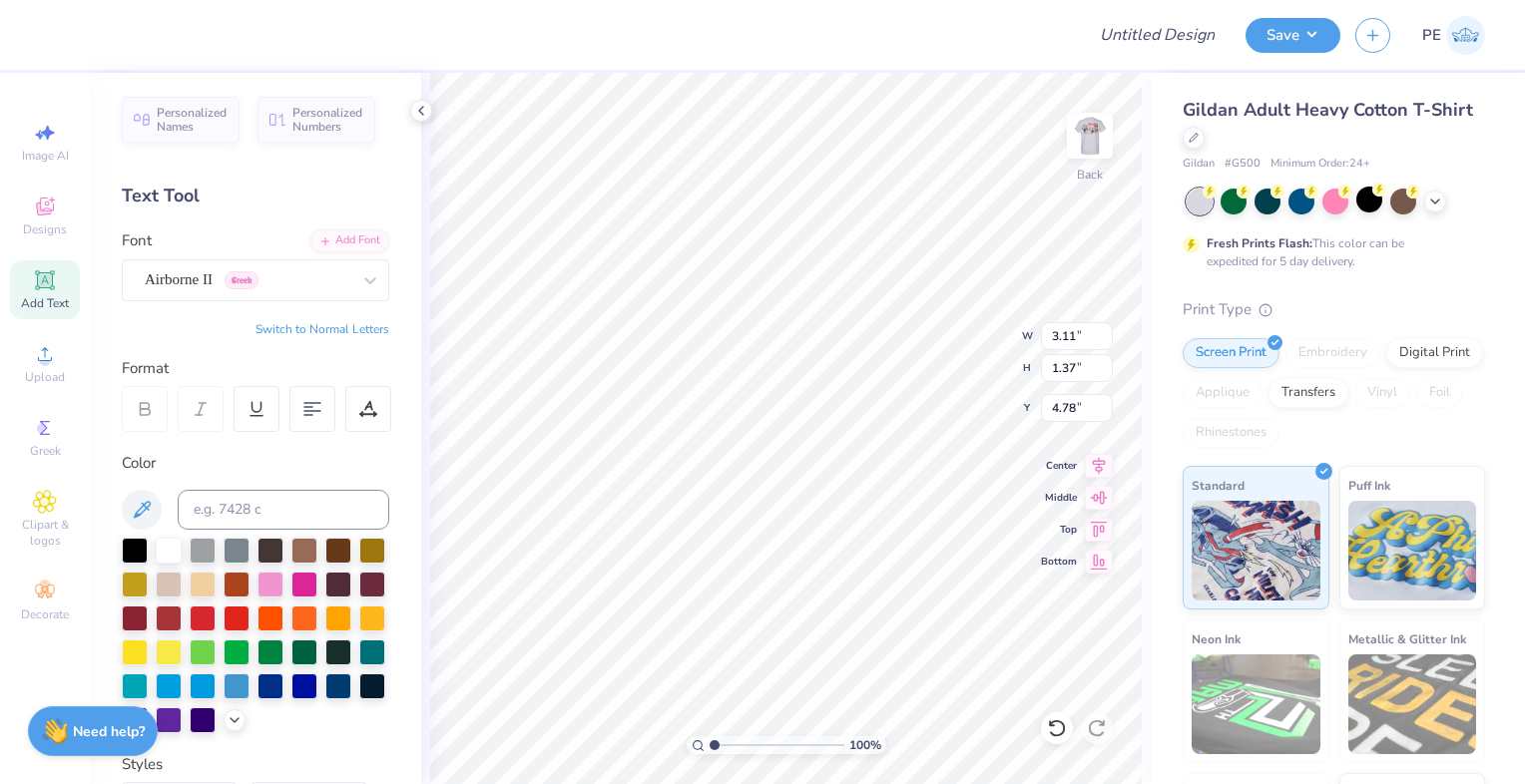 type on "3.11" 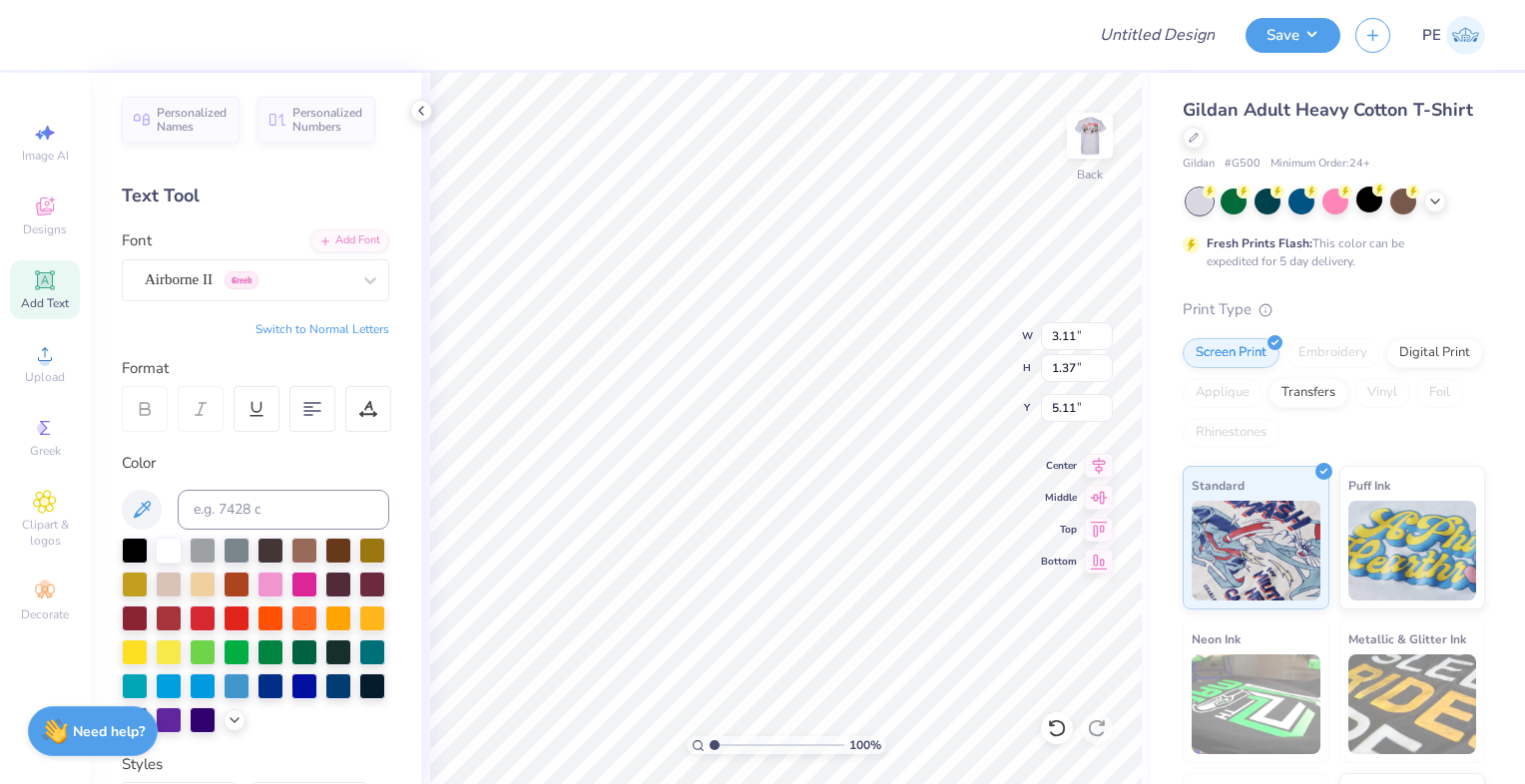 type on "5.11" 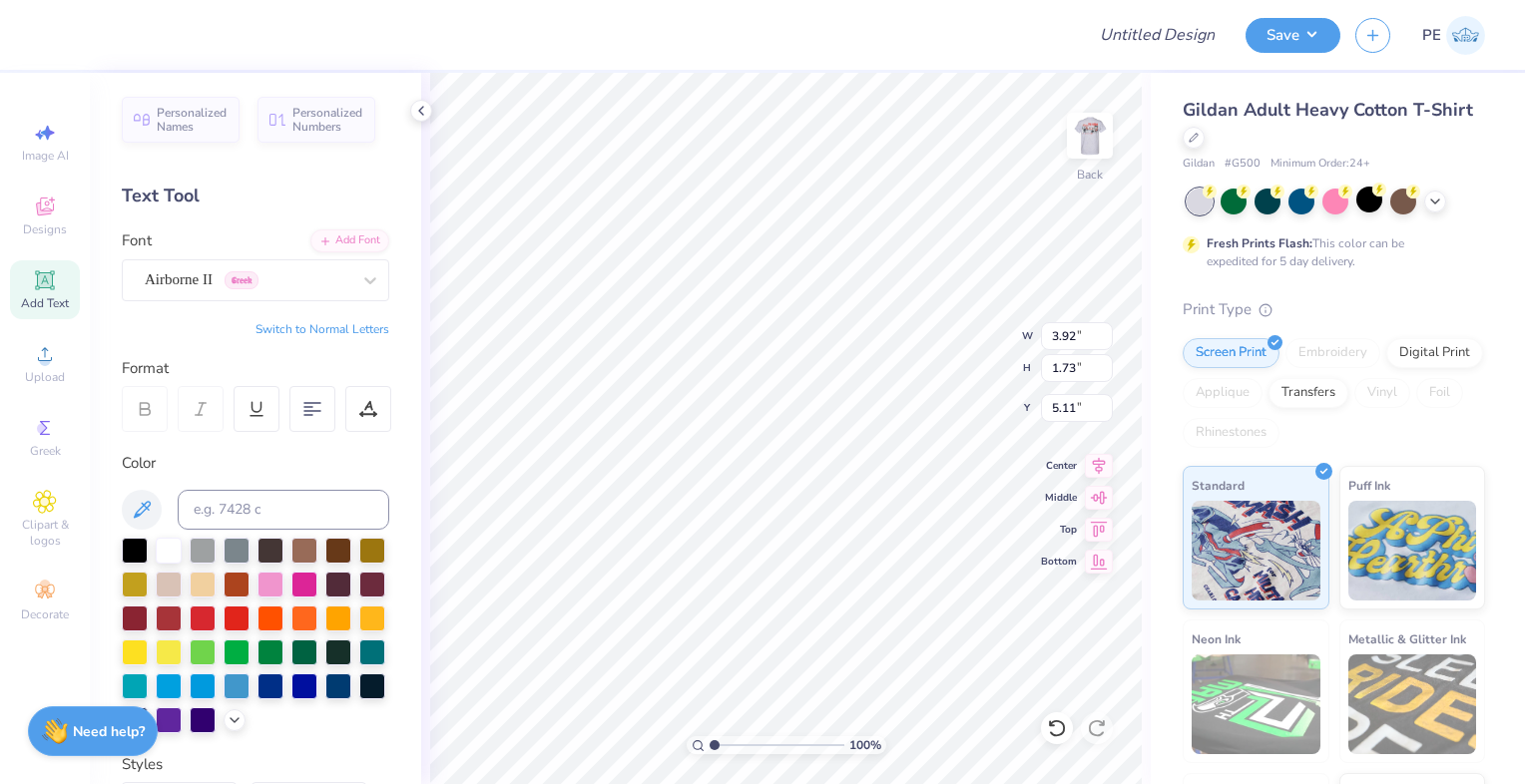 type on "4.97" 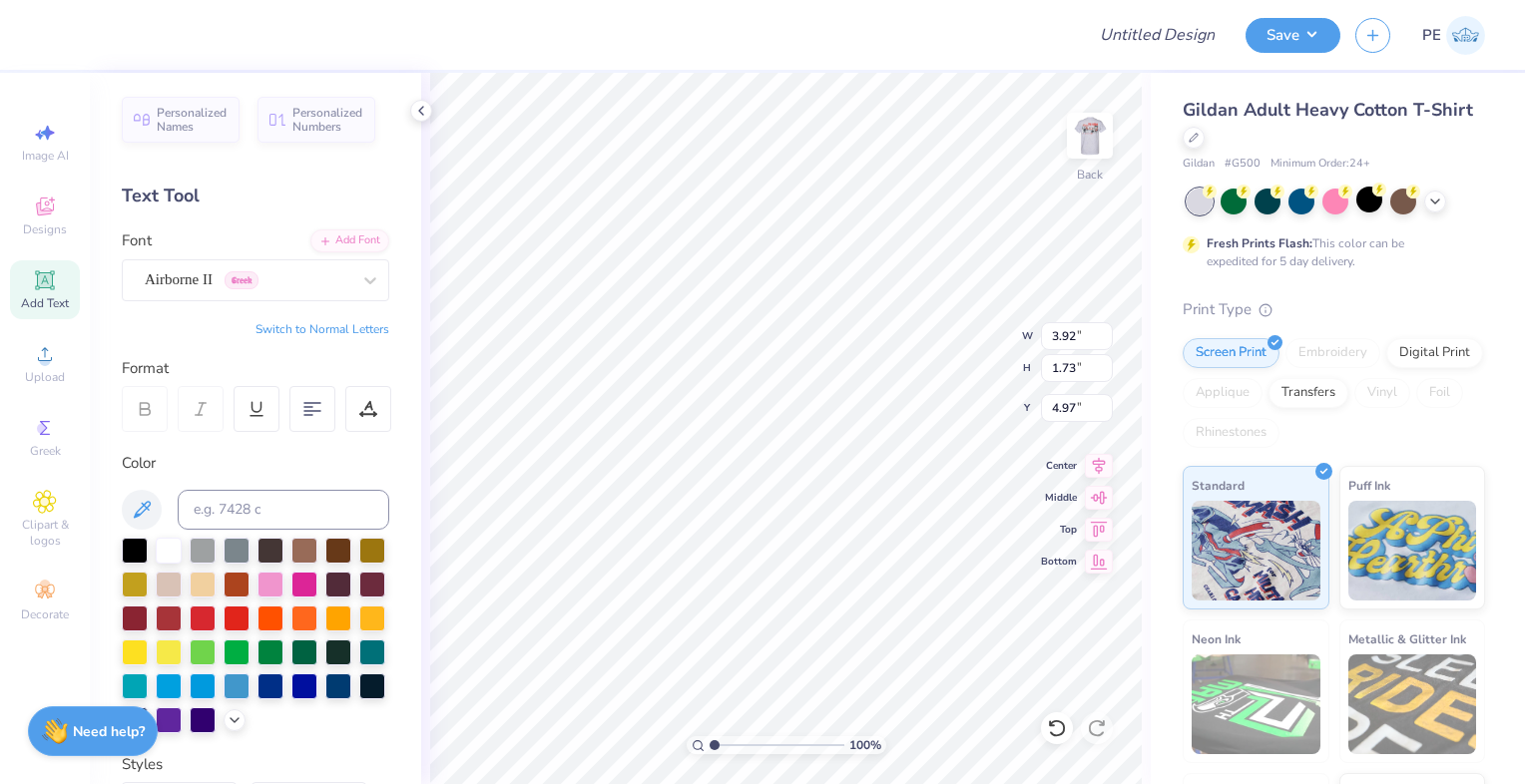 type on "3.59" 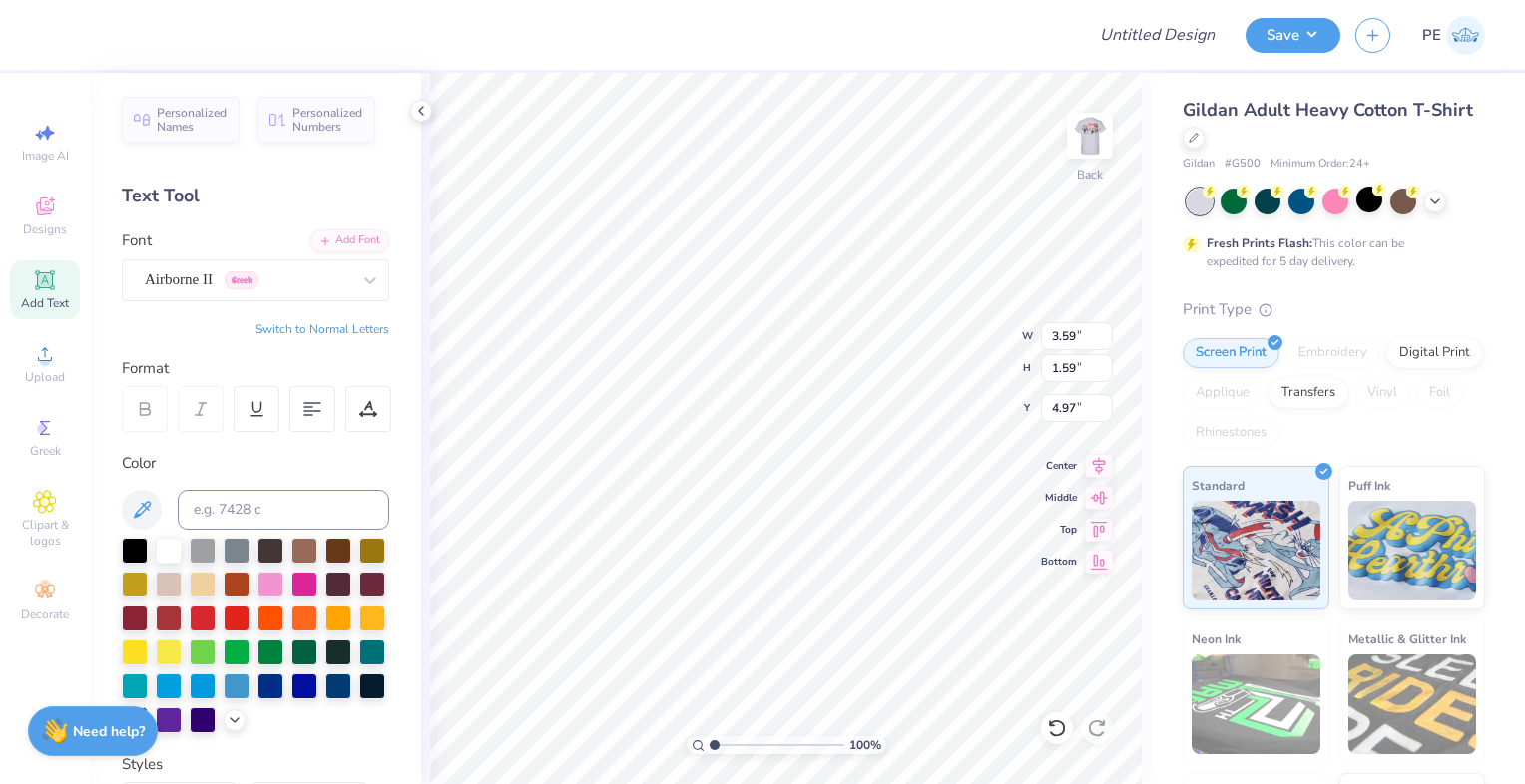 type on "5.00" 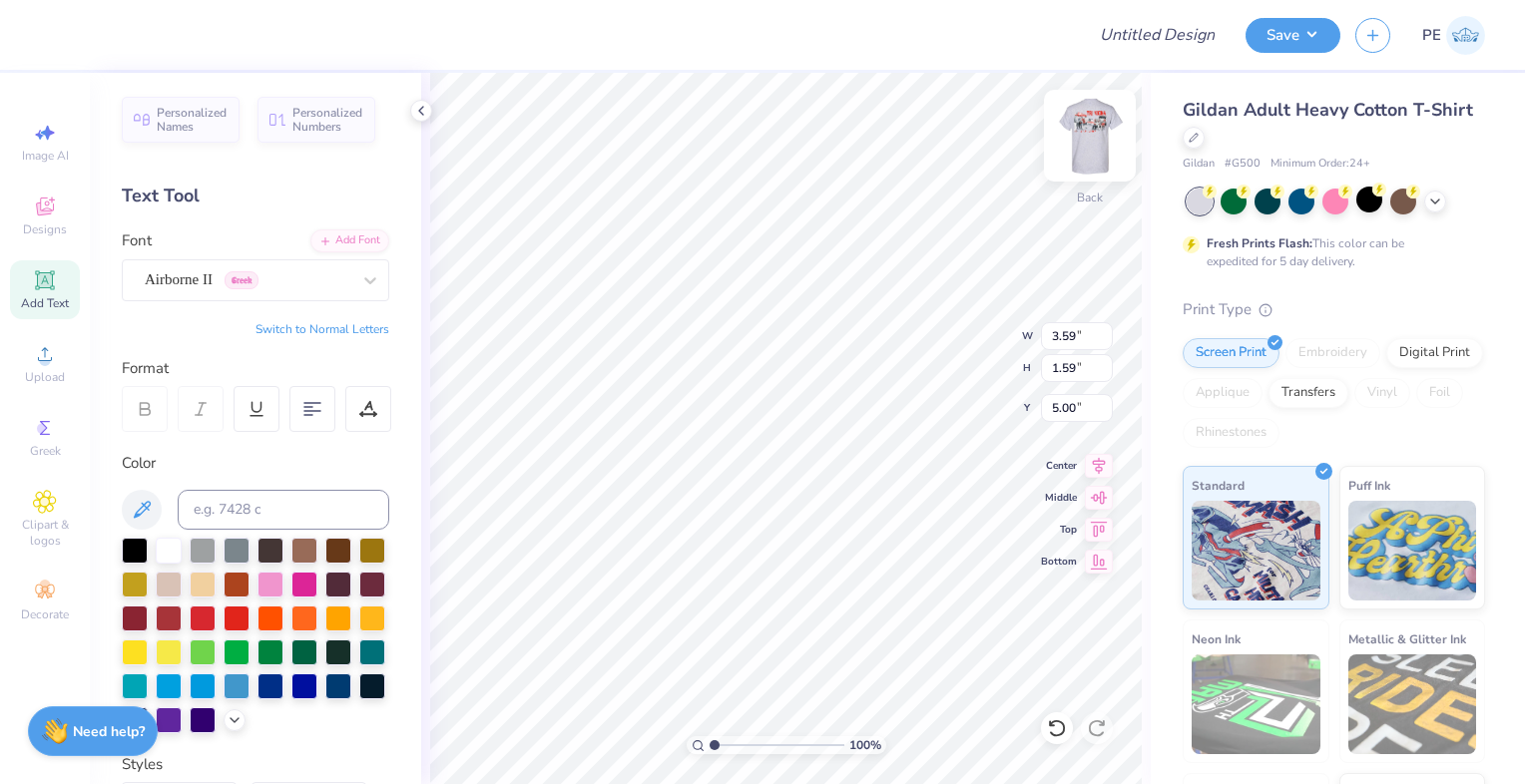 click at bounding box center [1090, 136] 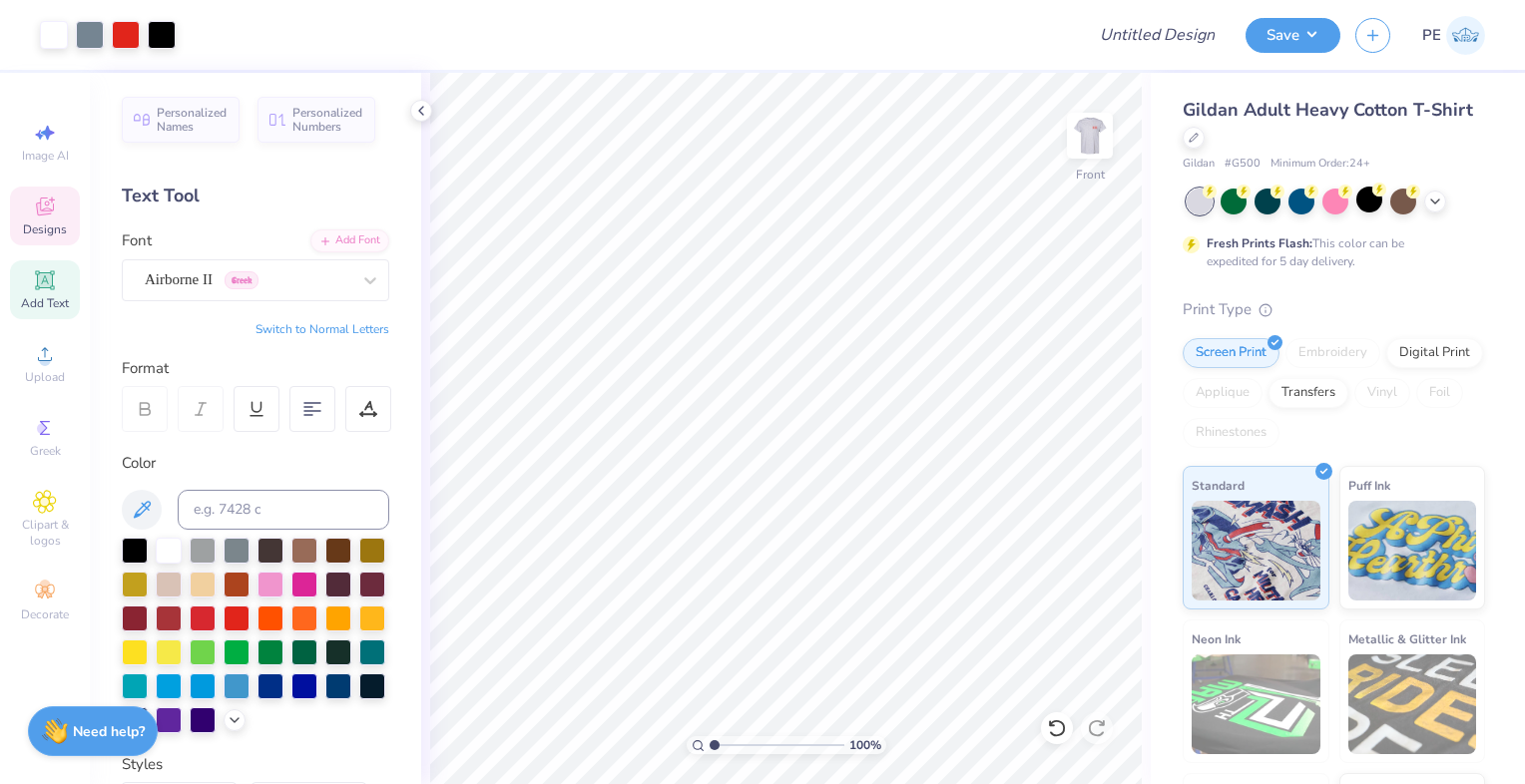 click 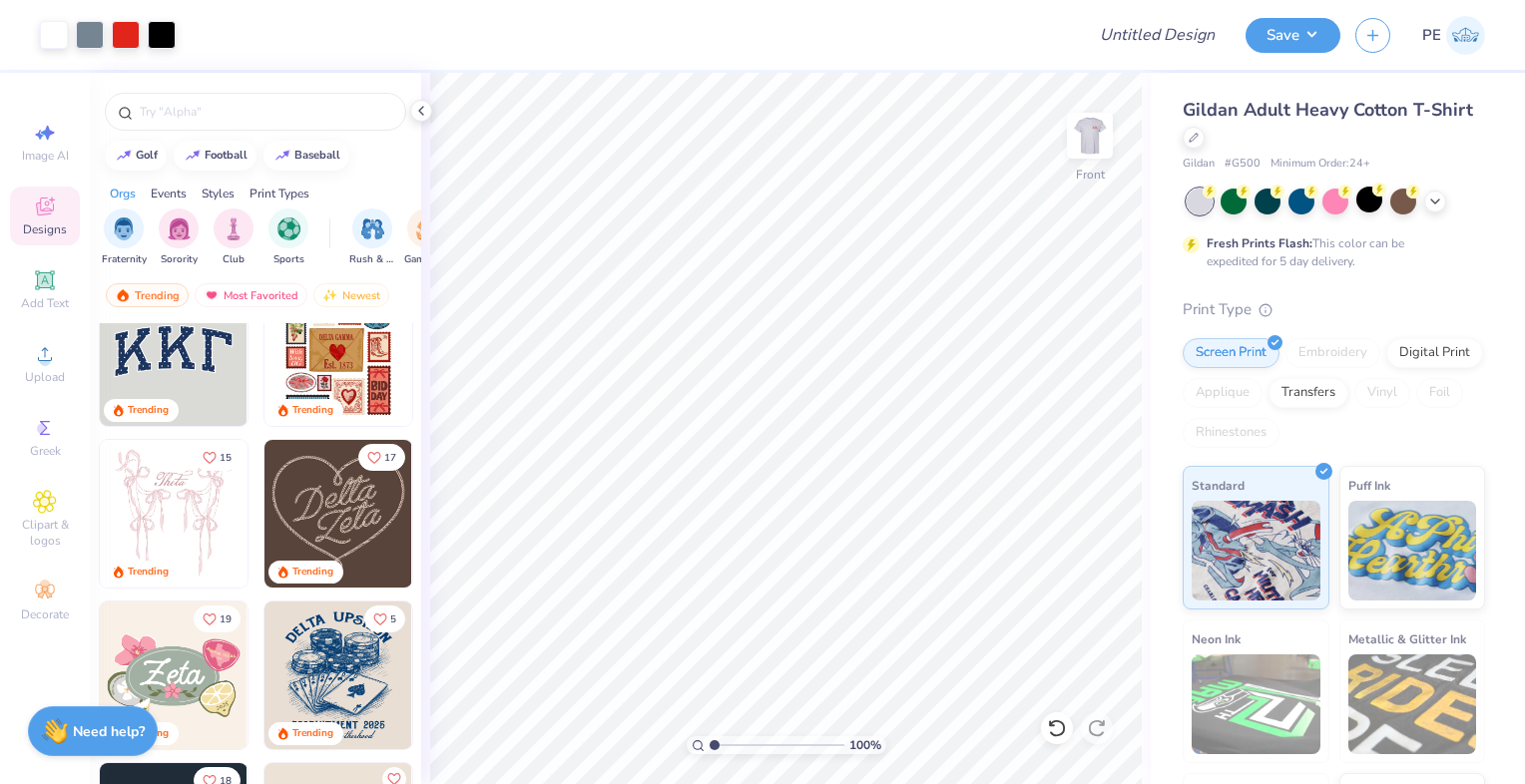 scroll, scrollTop: 0, scrollLeft: 0, axis: both 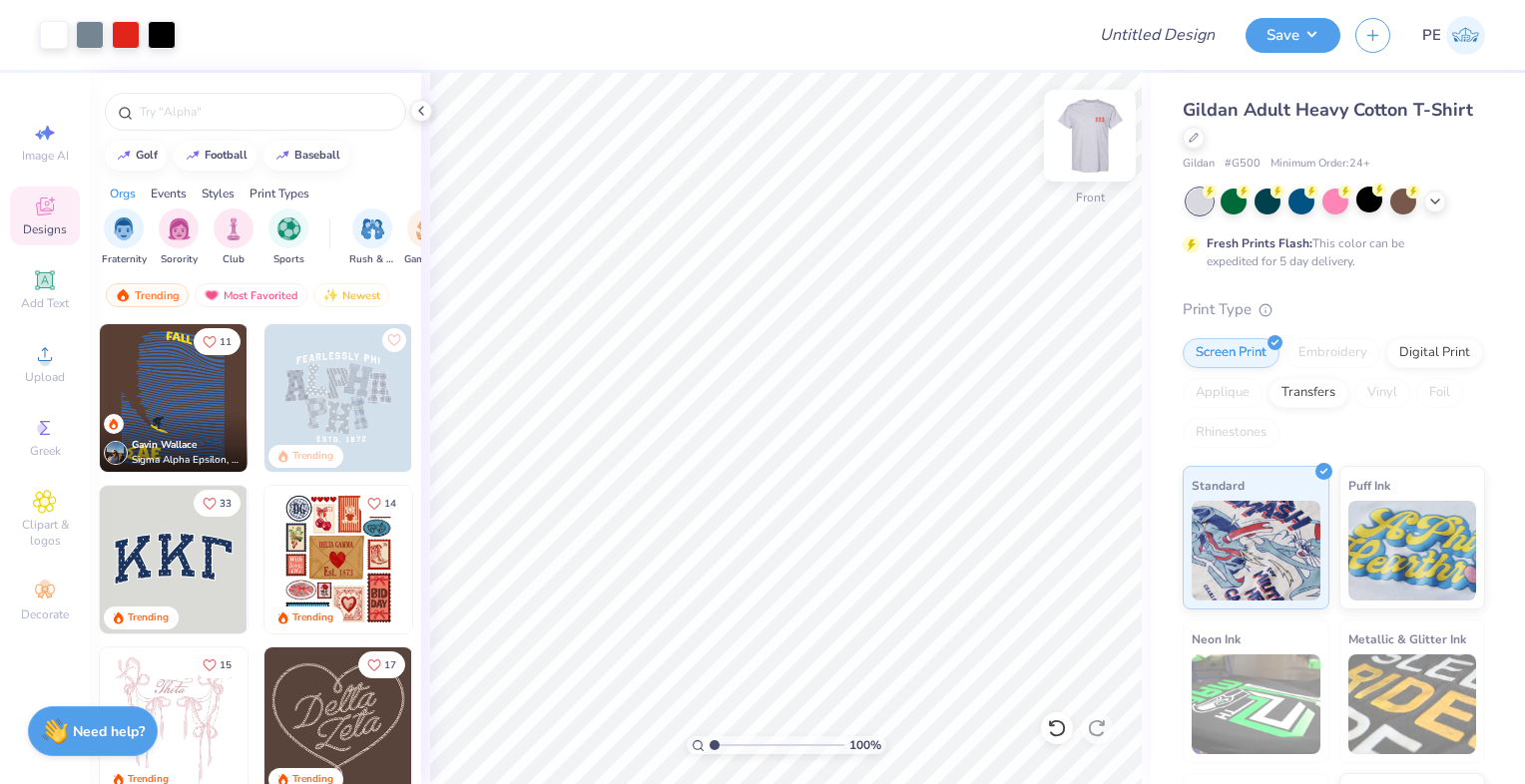 click at bounding box center (1090, 136) 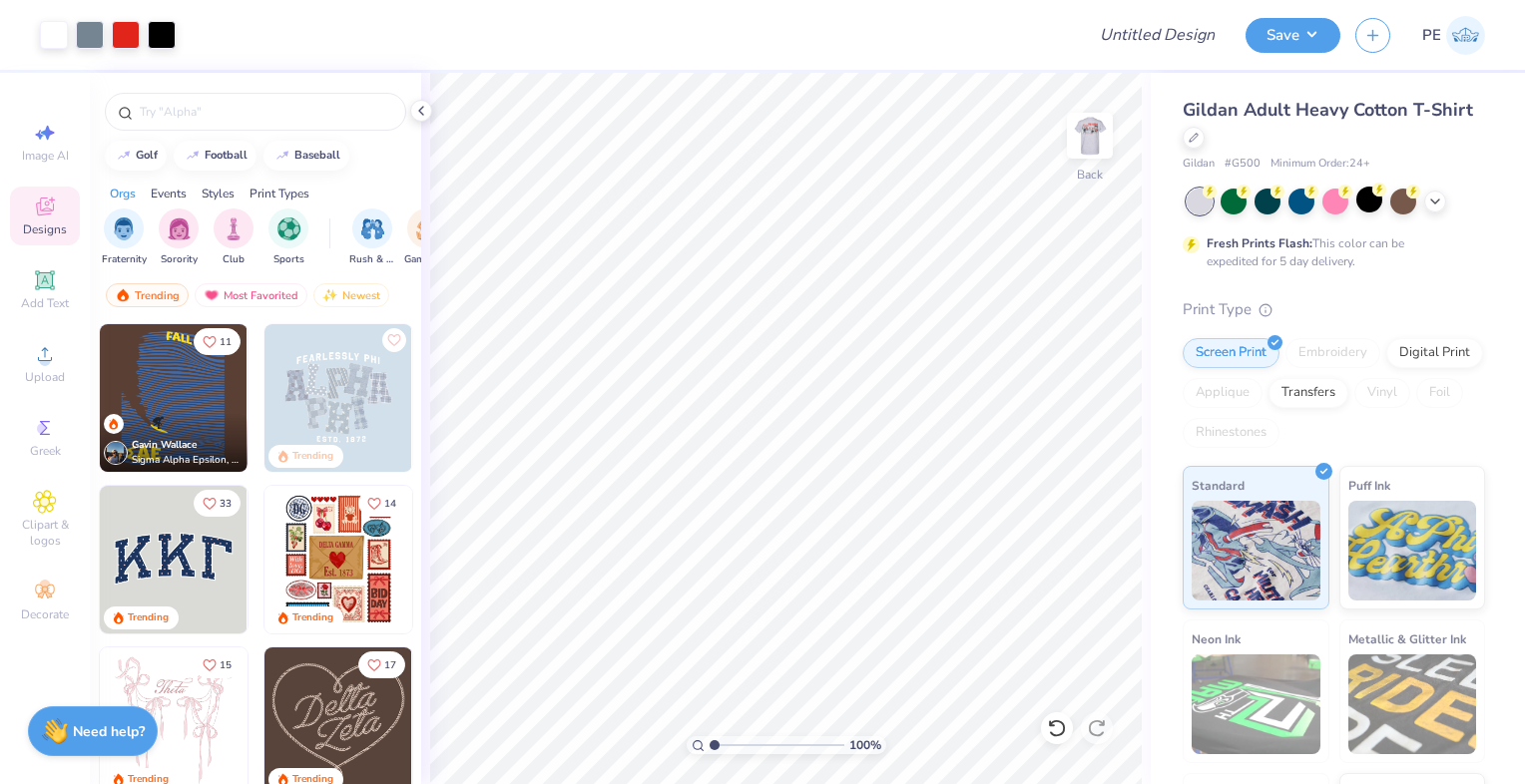 click at bounding box center (1090, 136) 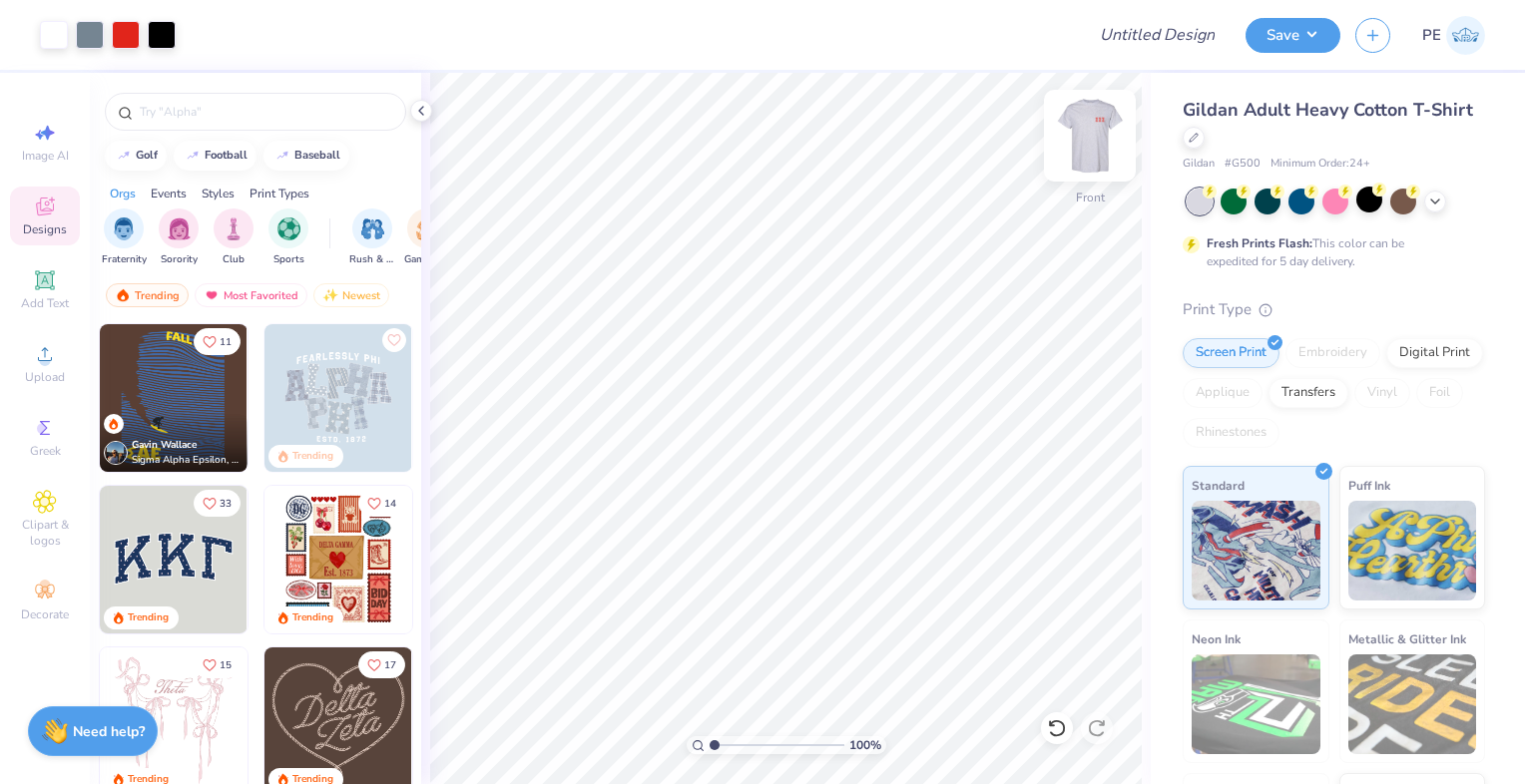 click at bounding box center [1090, 136] 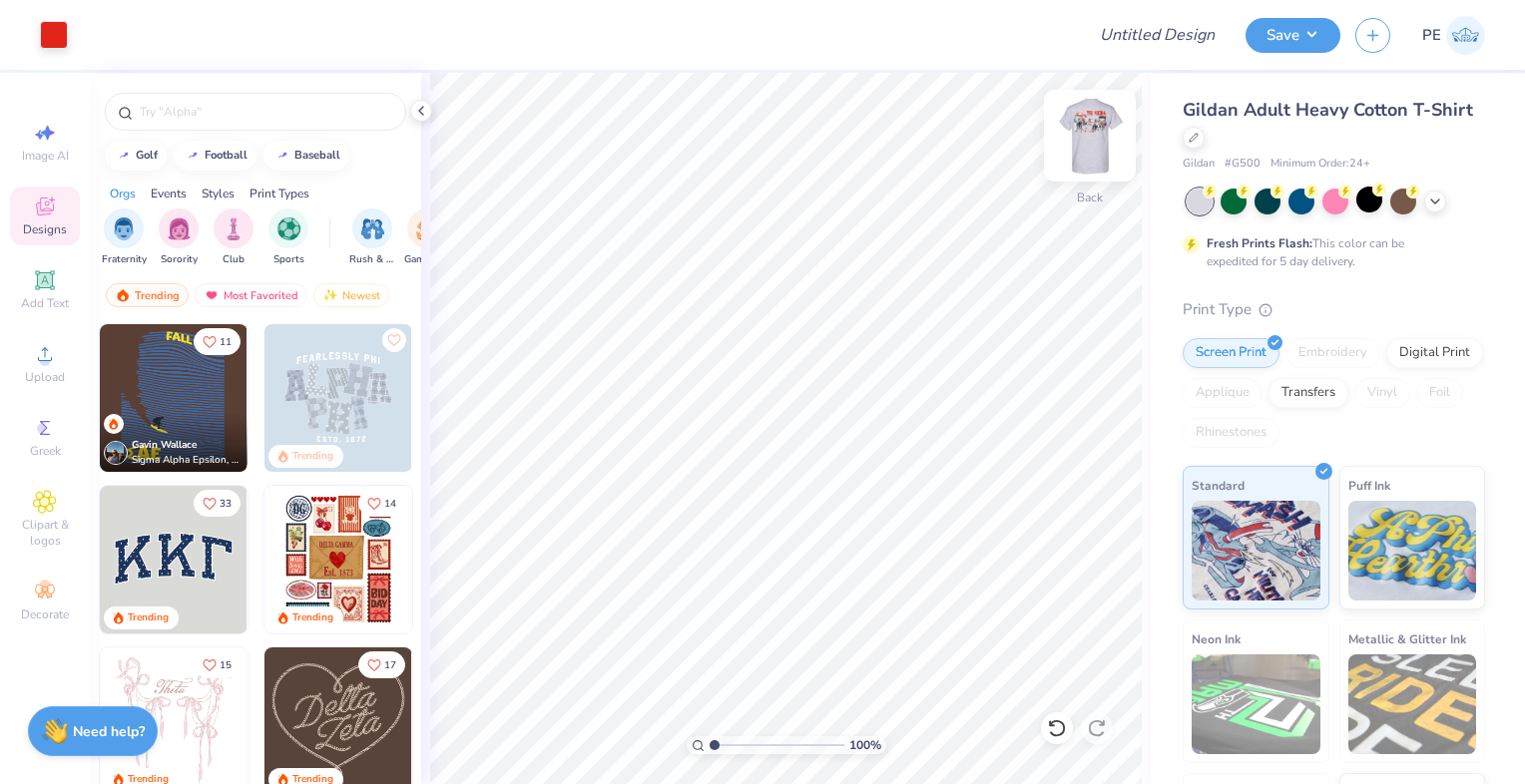click at bounding box center [1090, 136] 